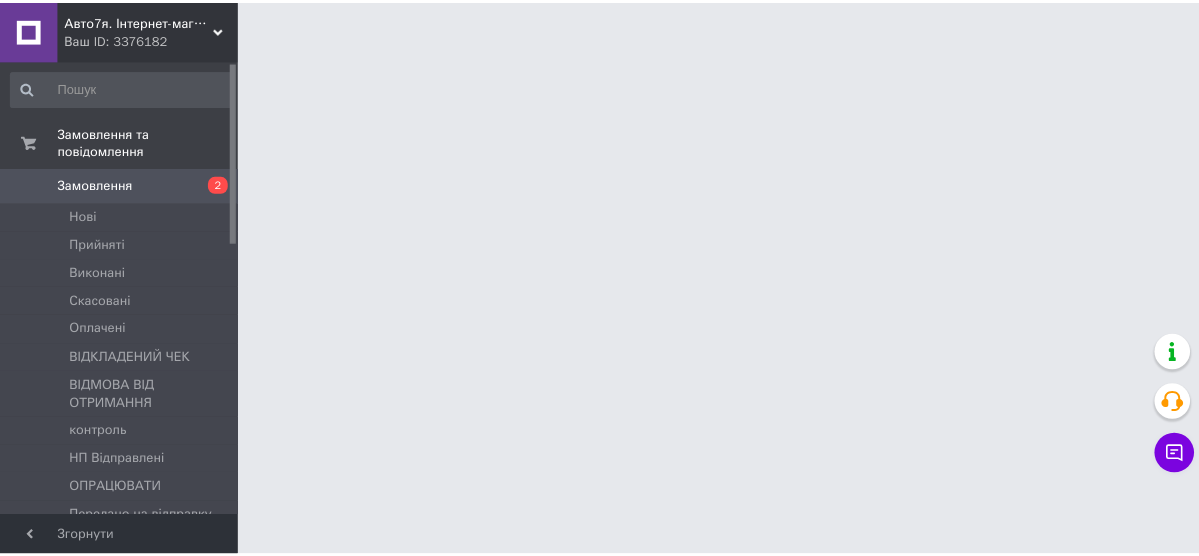 scroll, scrollTop: 0, scrollLeft: 0, axis: both 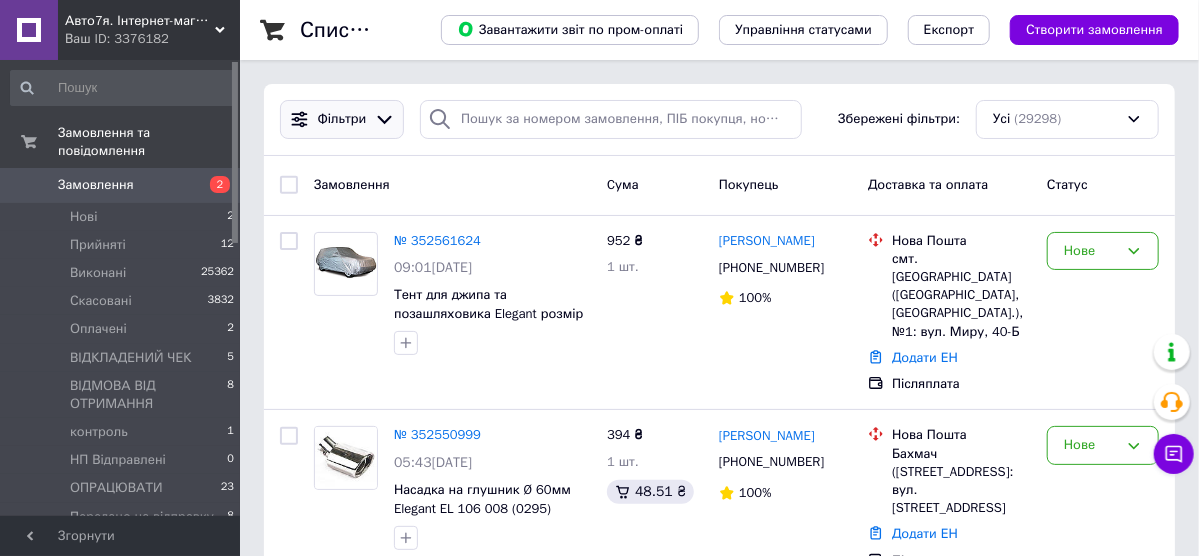 click at bounding box center (384, 119) 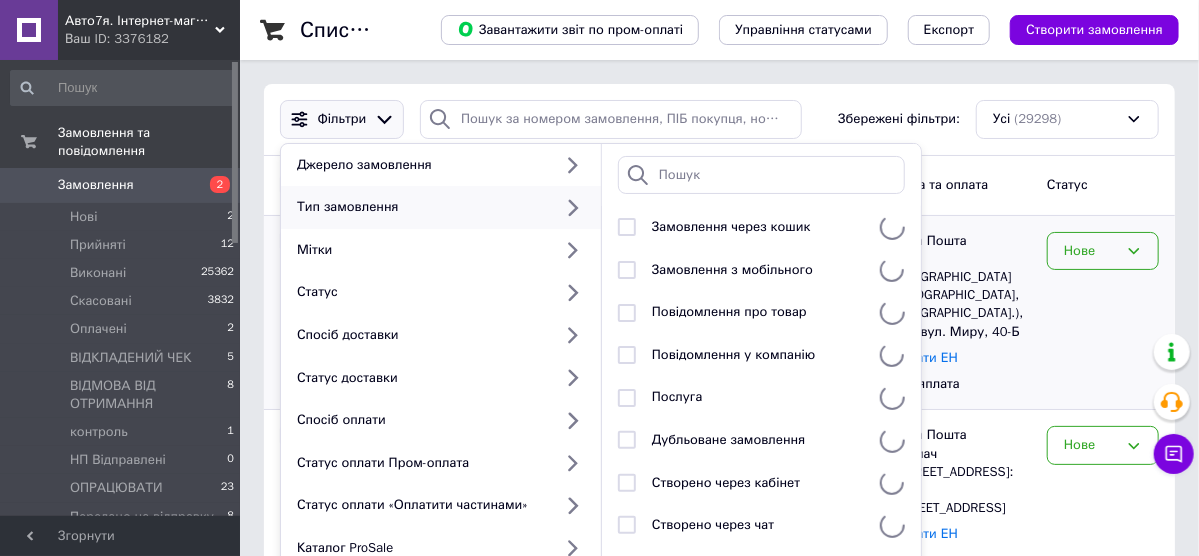 click on "Нове" at bounding box center (1091, 251) 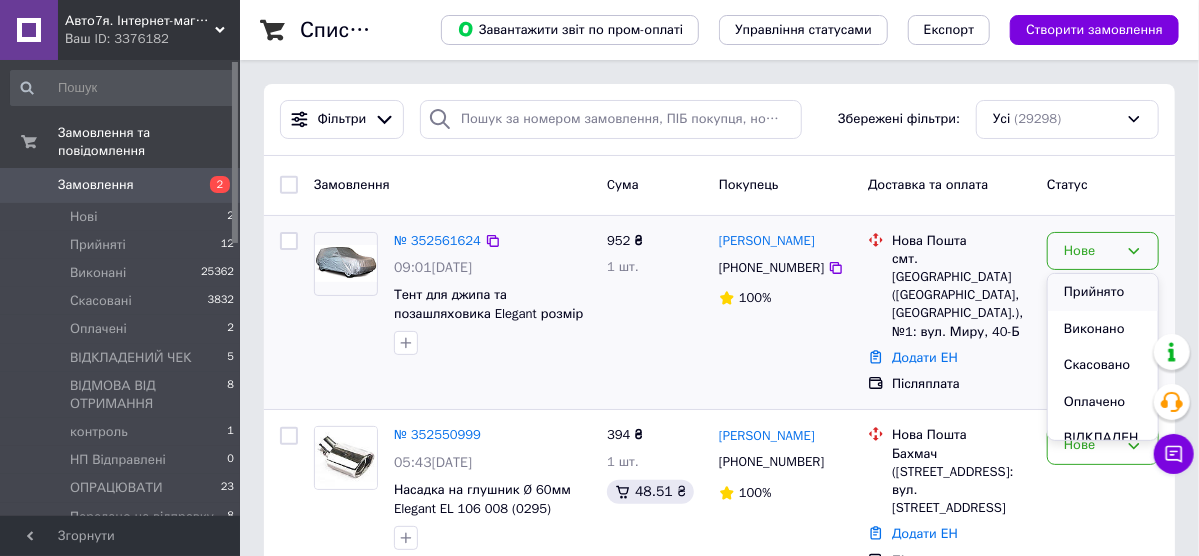 click on "Прийнято" at bounding box center [1103, 292] 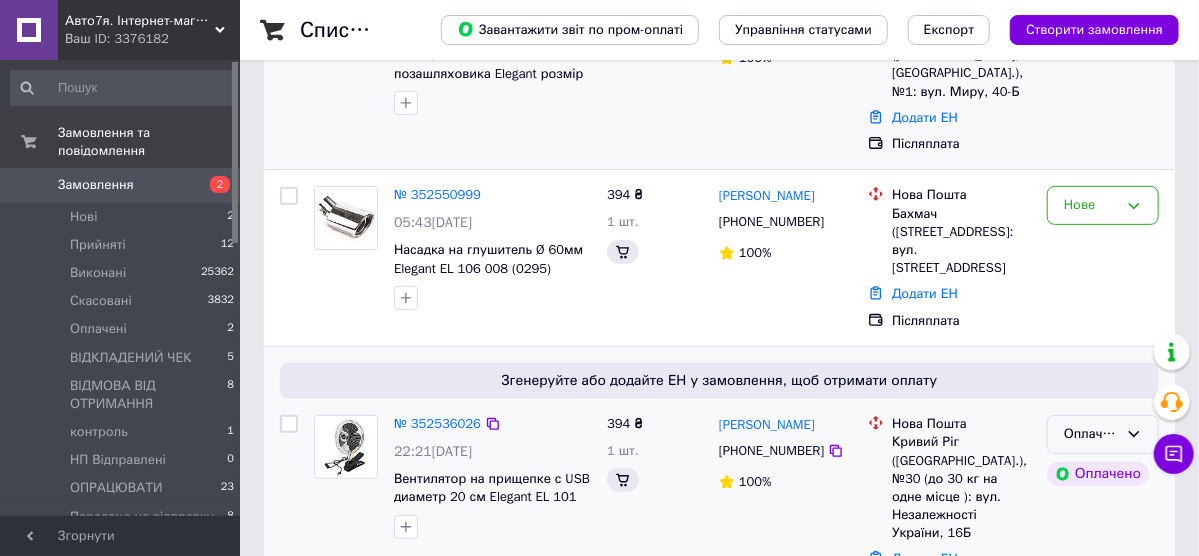 scroll, scrollTop: 160, scrollLeft: 0, axis: vertical 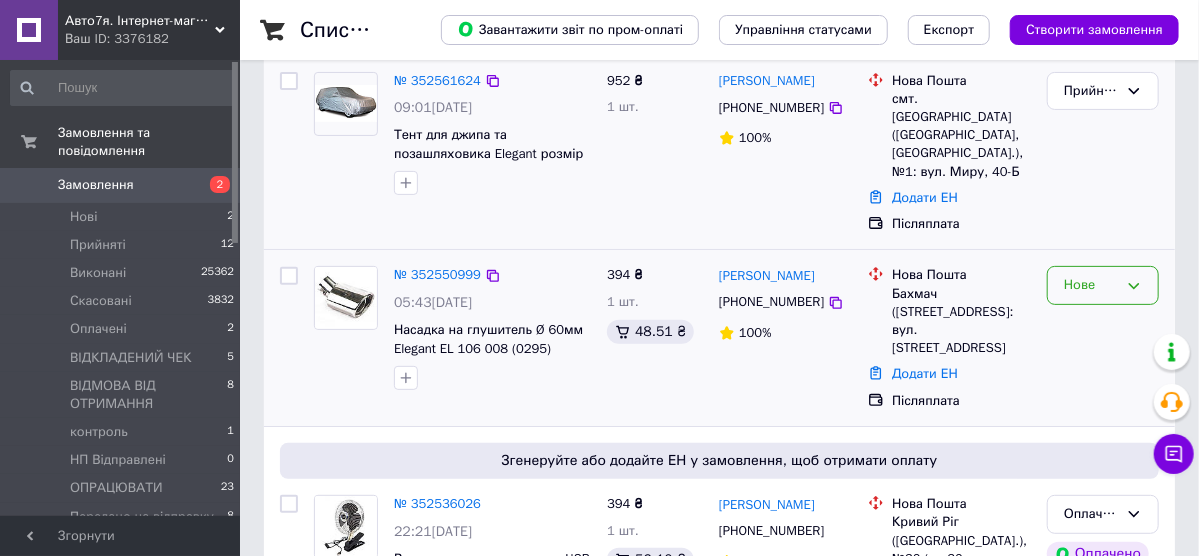 click on "Нове" at bounding box center (1091, 285) 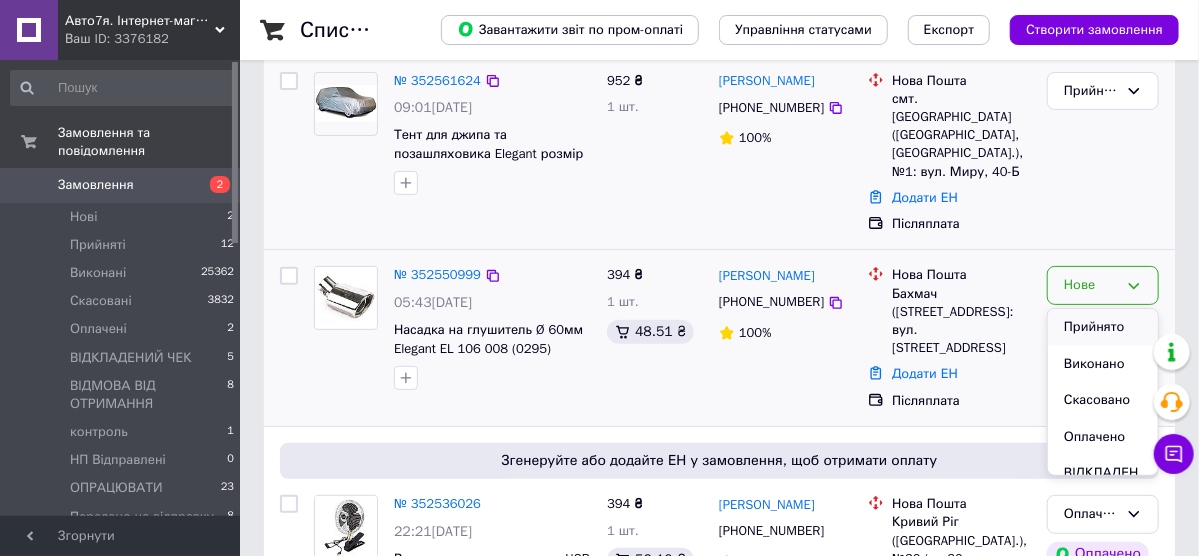 click on "Прийнято" at bounding box center (1103, 327) 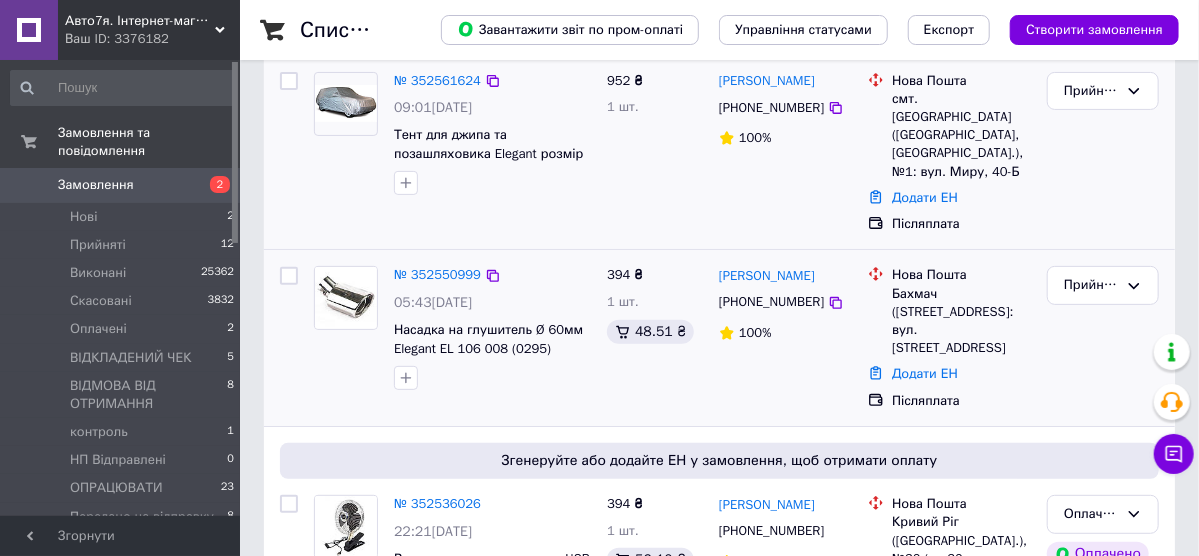 scroll, scrollTop: 0, scrollLeft: 0, axis: both 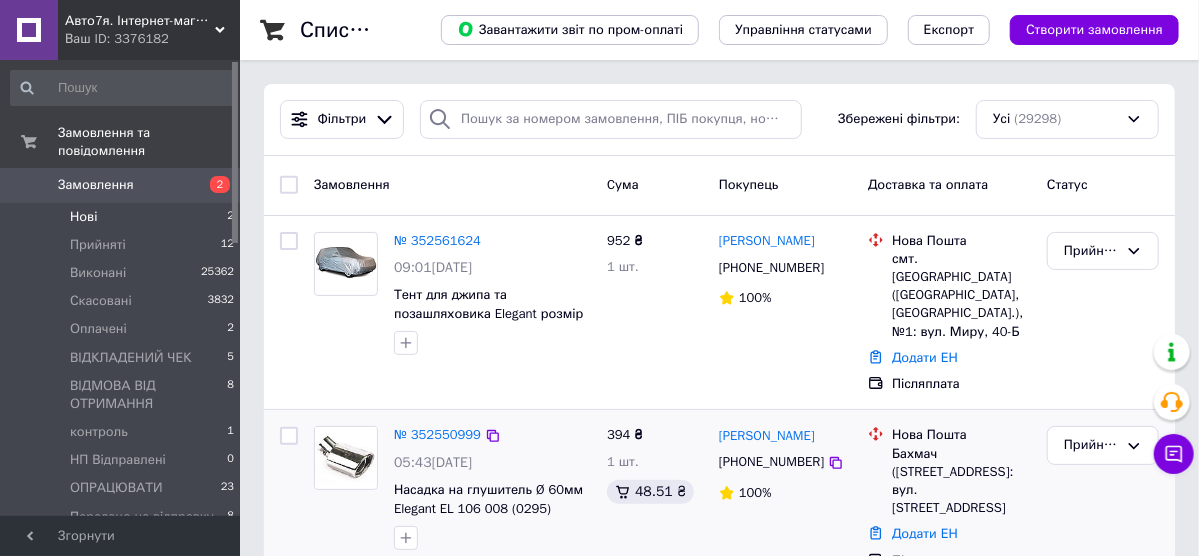 click on "Нові 2" at bounding box center [123, 217] 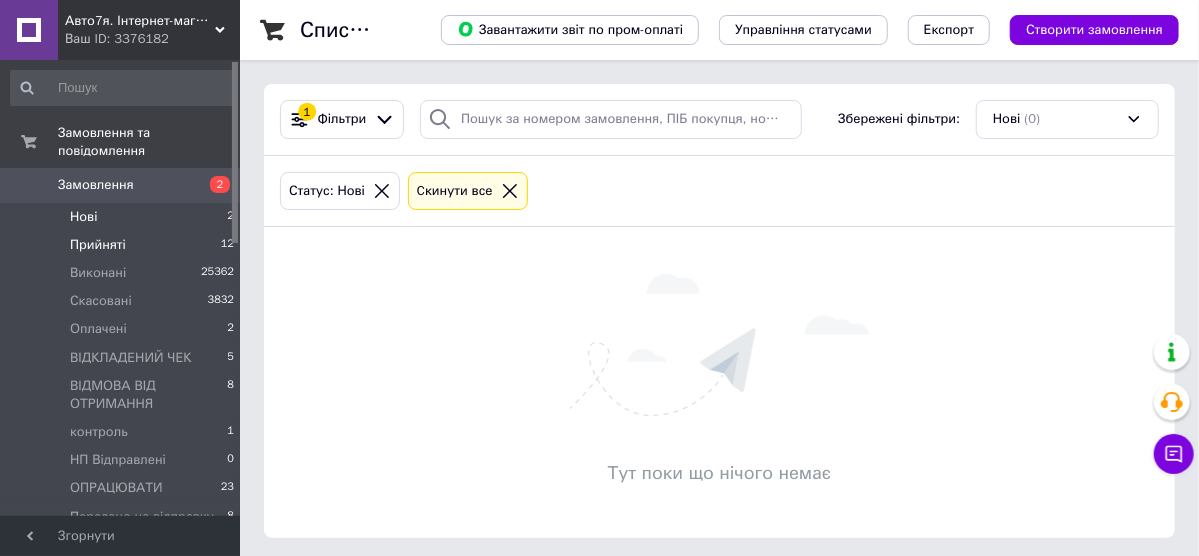click on "Прийняті" at bounding box center (98, 245) 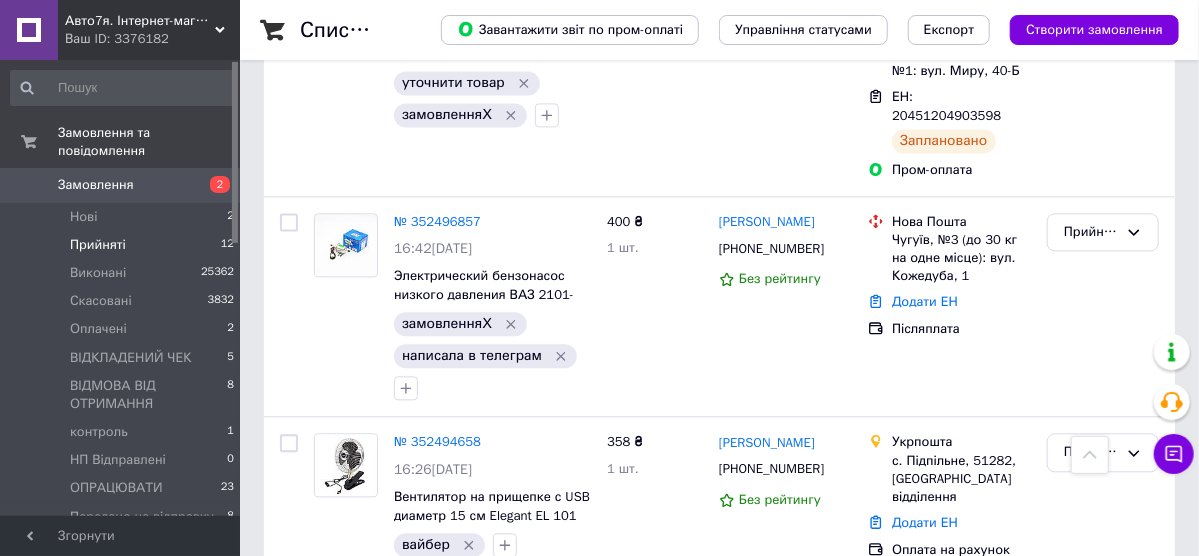 scroll, scrollTop: 1594, scrollLeft: 0, axis: vertical 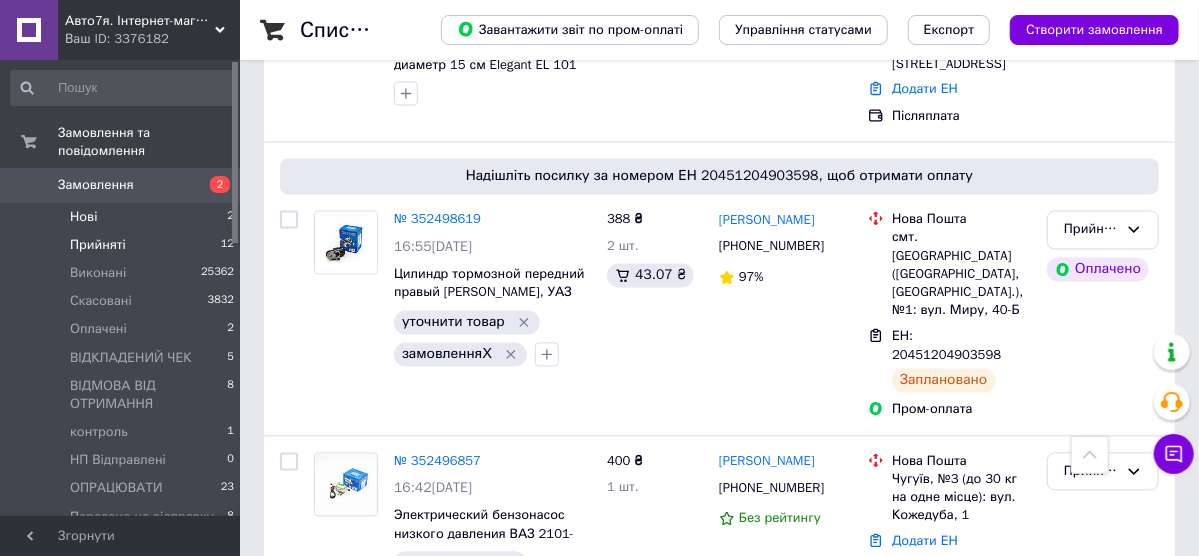 click on "Нові 2" at bounding box center [123, 217] 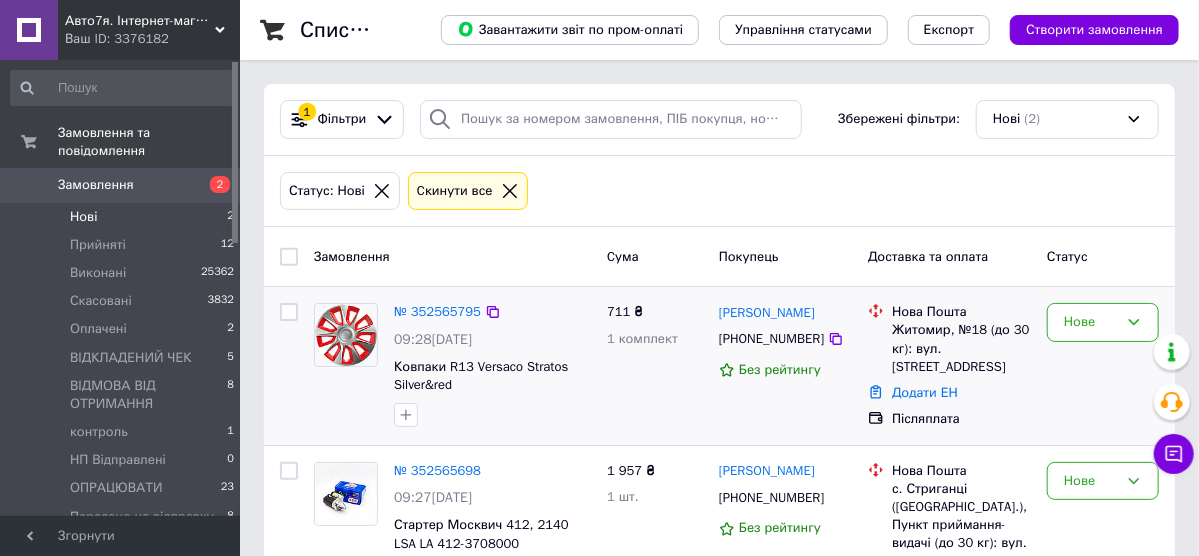 scroll, scrollTop: 103, scrollLeft: 0, axis: vertical 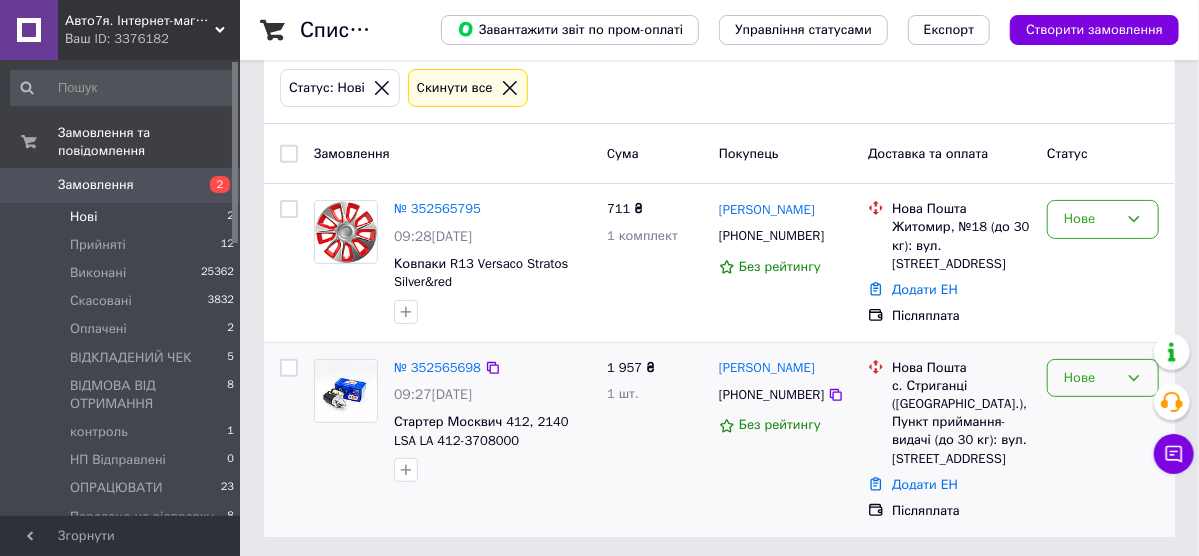 click on "Нове" at bounding box center [1103, 378] 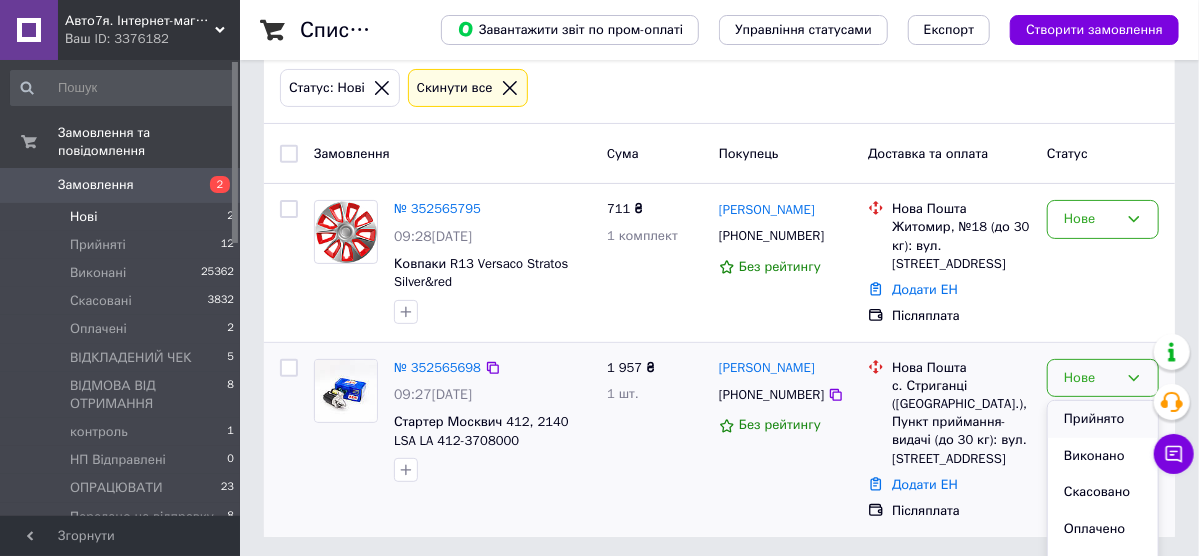 click on "Прийнято" at bounding box center [1103, 419] 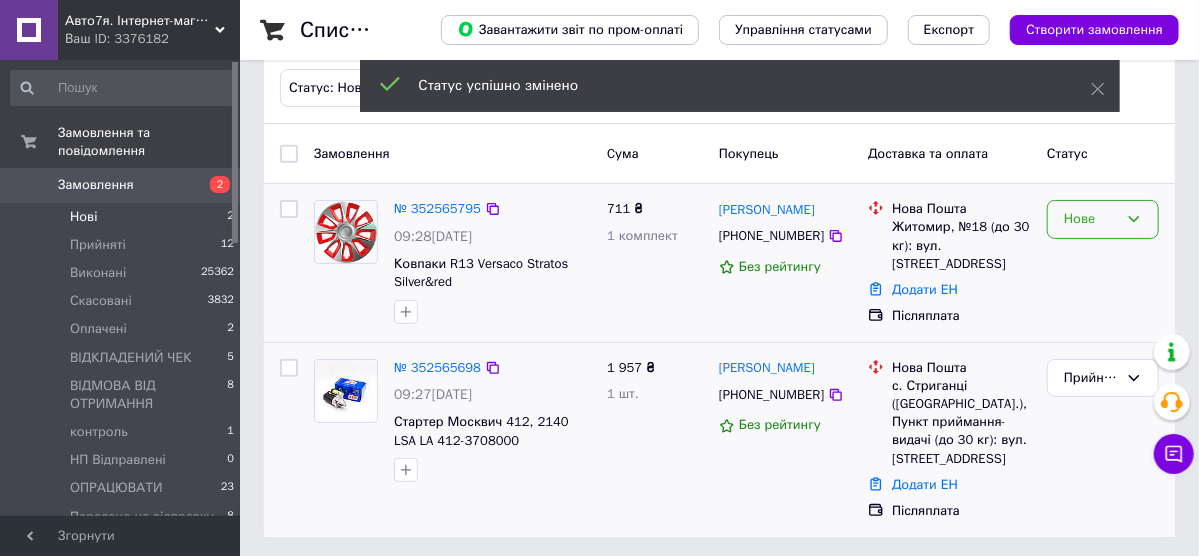 click on "Нове" at bounding box center [1091, 219] 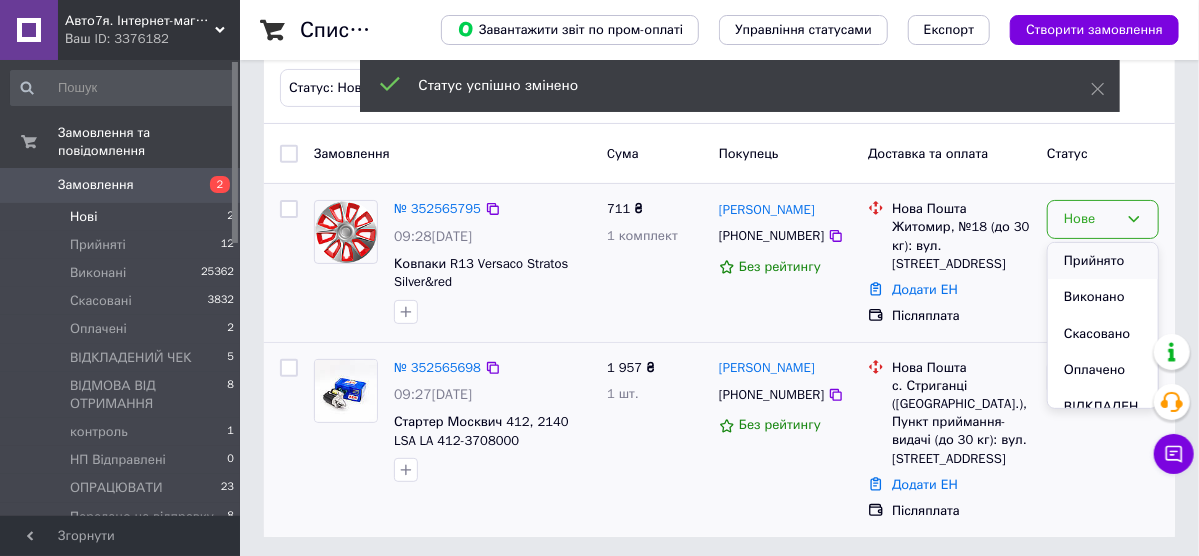 click on "Прийнято" at bounding box center [1103, 261] 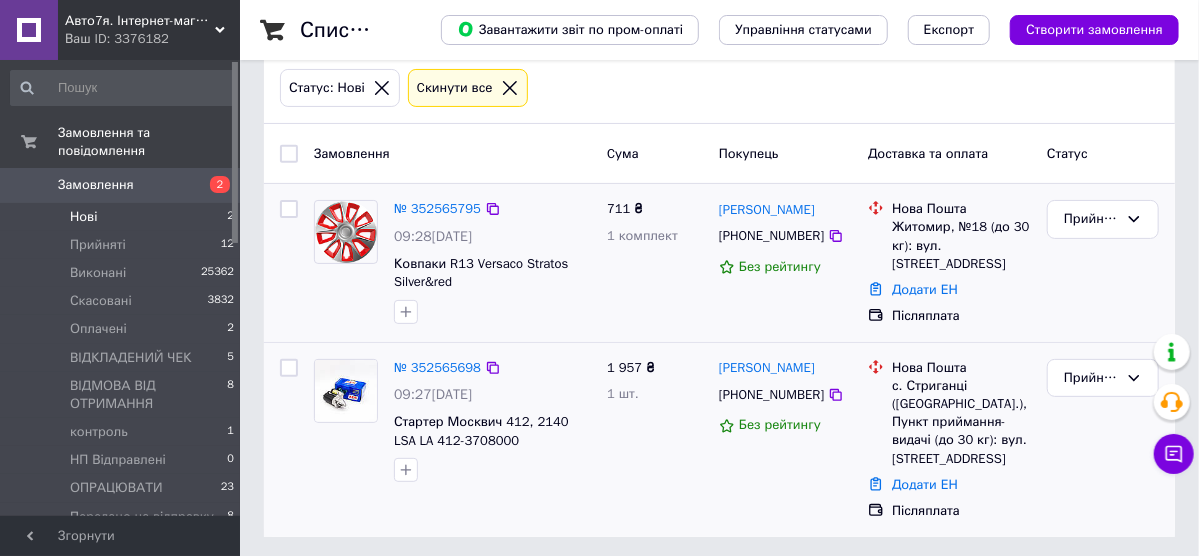 drag, startPoint x: 398, startPoint y: 463, endPoint x: 441, endPoint y: 463, distance: 43 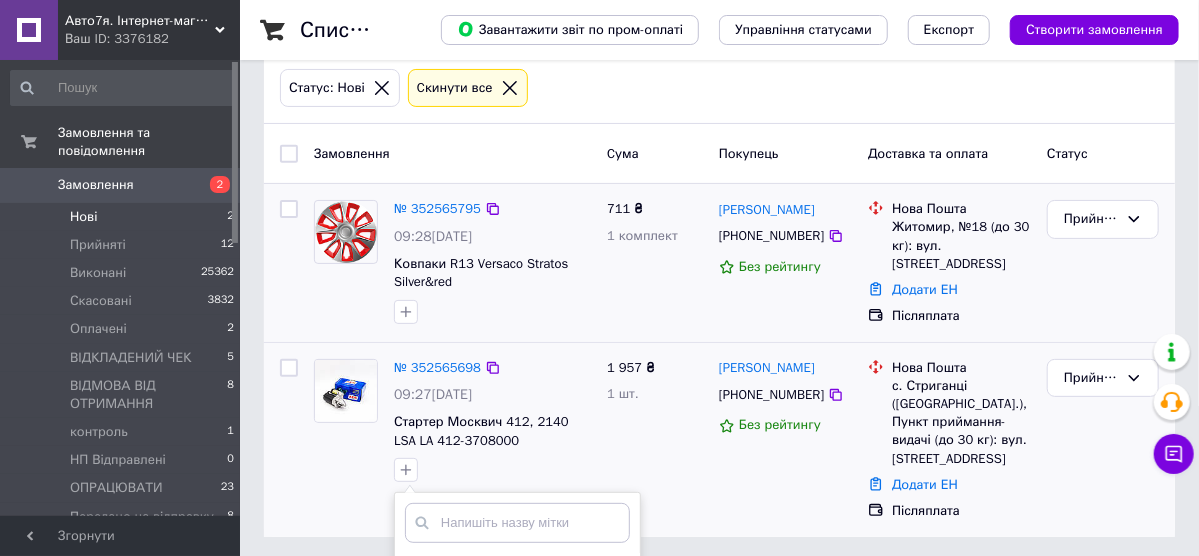 scroll, scrollTop: 343, scrollLeft: 0, axis: vertical 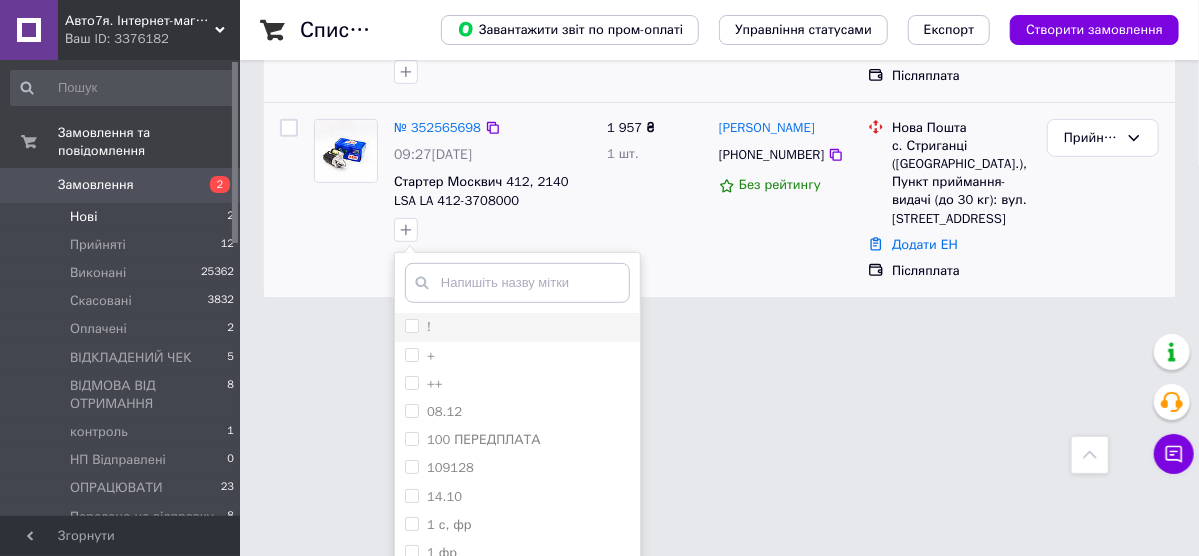 click on "!" at bounding box center [411, 325] 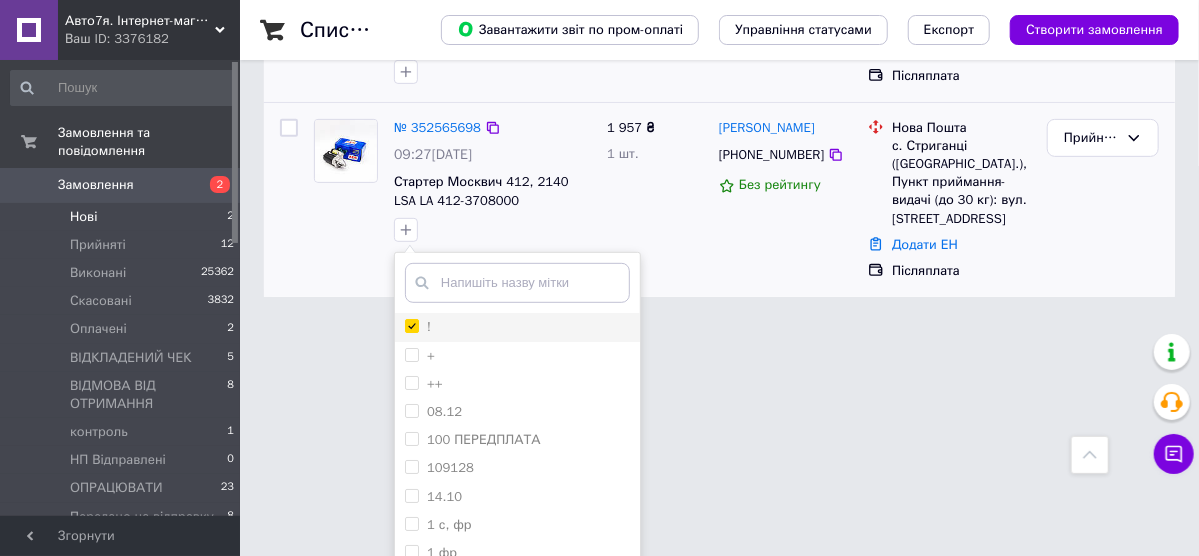 checkbox on "true" 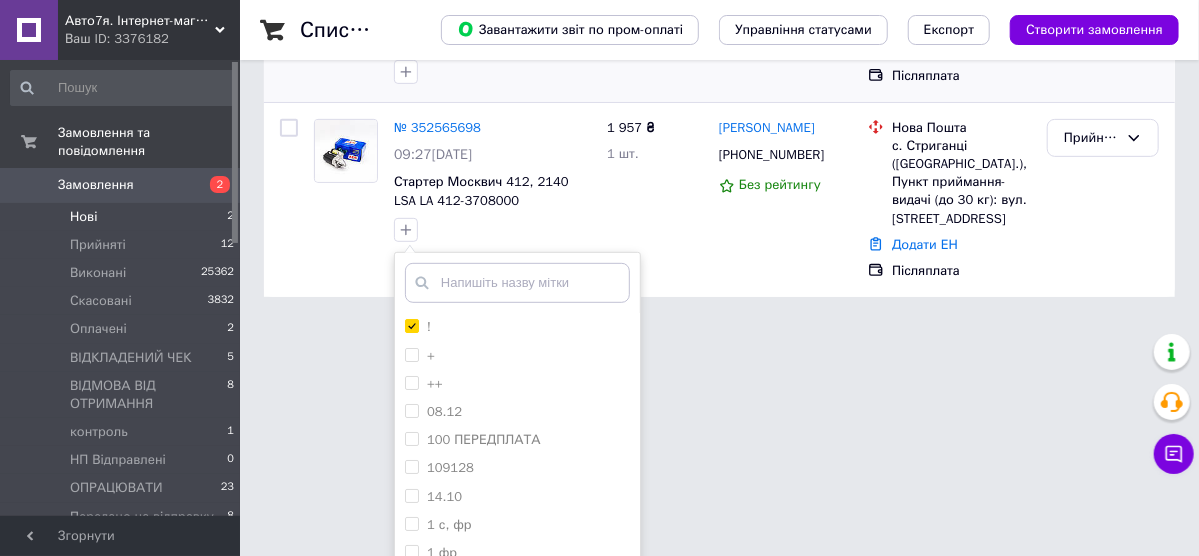 scroll, scrollTop: 103, scrollLeft: 0, axis: vertical 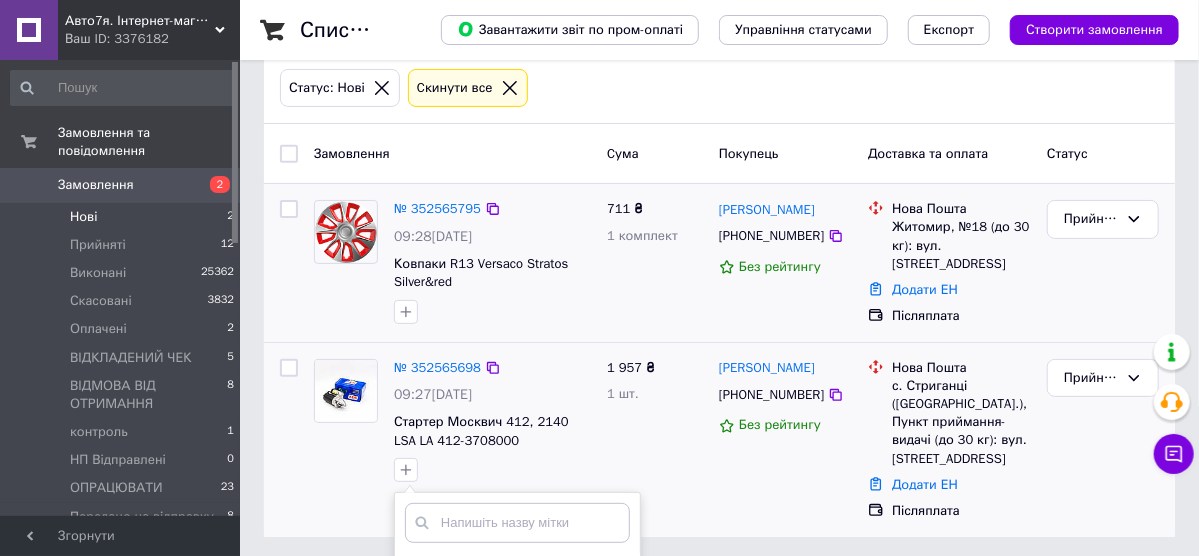 click on "! + ++ 08.12 100 ПЕРЕДПЛАТА 109128 14.10 1  с, фр 1 фр 1 шт франк 2 ЧЕКА! 5% Cвета приняла iф автоответчик адаптера нема [PERSON_NAME] приняла ароматизатор інший безготівка без рро без смс БЕЗ ЧЕКА ПОВЕРЕННЯ БЕЗ ЧЕКА ПОВЕРНЕННЯ без чека поверння бите дзеркало брак буде відміна буде нове замовлення будет еще товар ваз 2106 треба ваз 2109 треба [PERSON_NAME], 1 с вайбера нема вайбера нет ВАЙБЕР ВОДАФОН варіантів не має вацап ветровики вечором передзвонити вже заказав на інш сайті вже не потрібно ВЗЯТИ ПЕРЕДПЛАТУ вибирає вибирає колір видати чек повернення ВИПИСАЛА В ІФ виписати накладну" at bounding box center (492, 470) 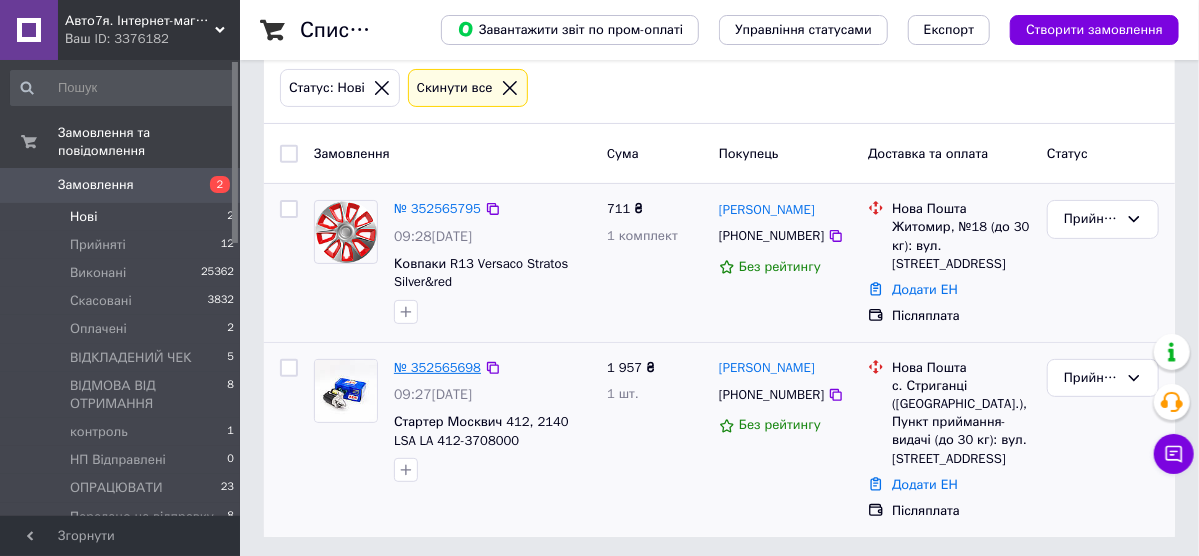 click on "№ 352565698" at bounding box center (437, 367) 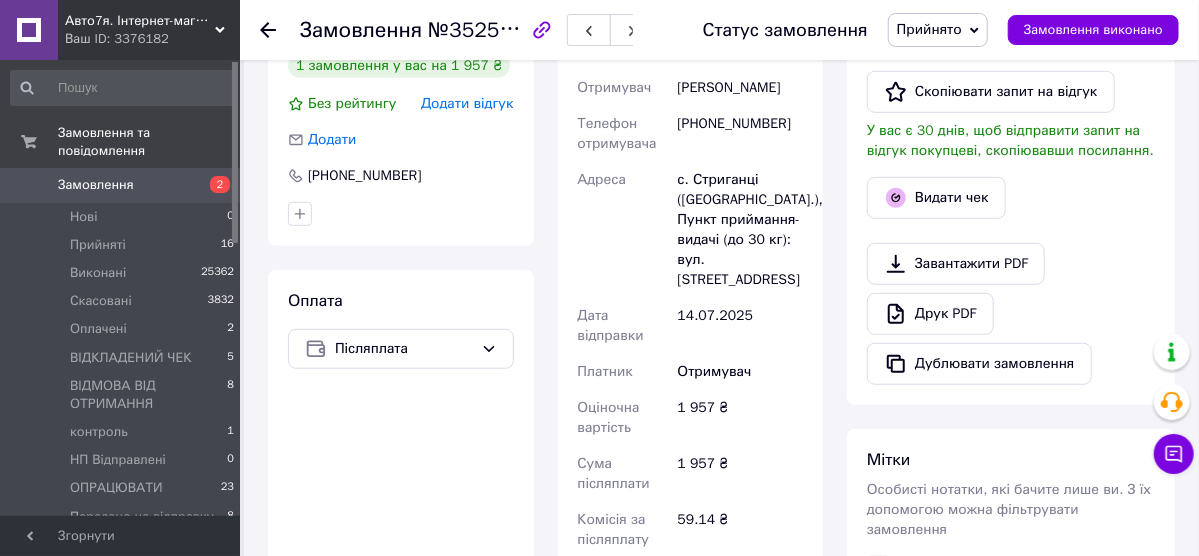 scroll, scrollTop: 800, scrollLeft: 0, axis: vertical 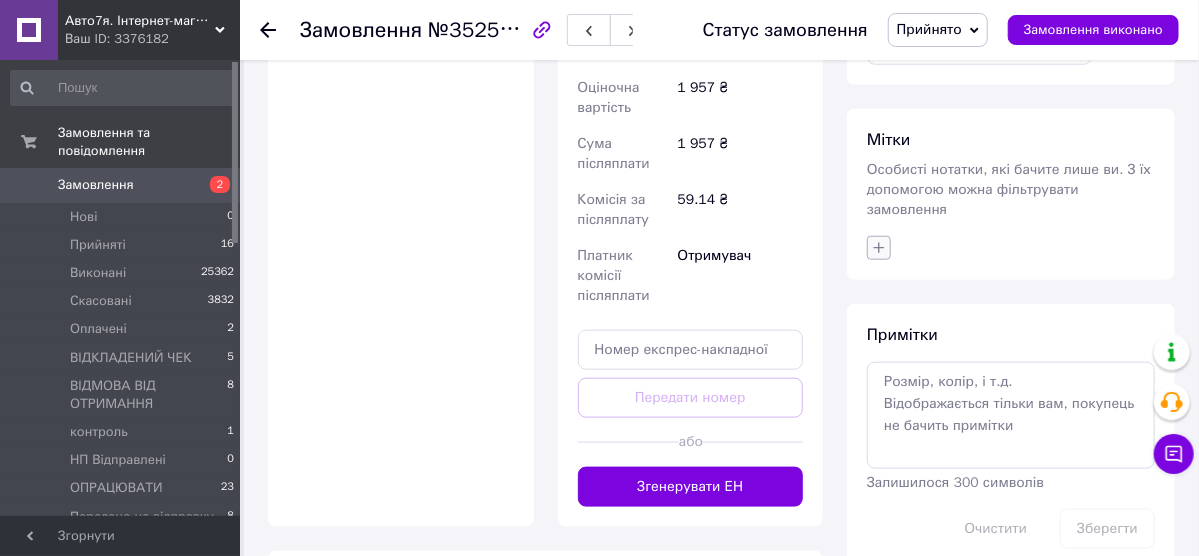 click 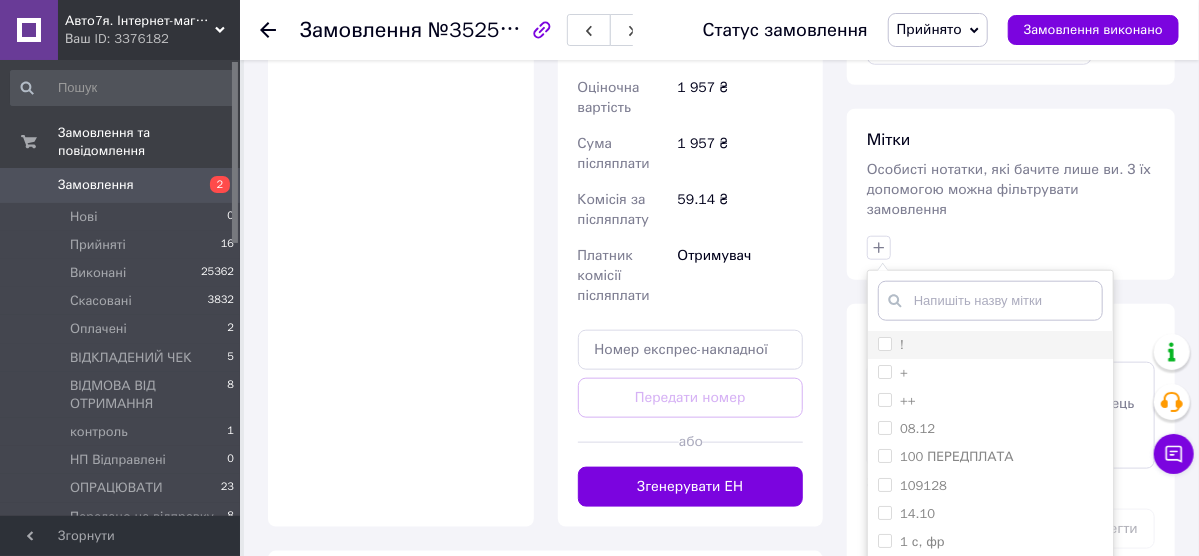click on "!" at bounding box center (884, 343) 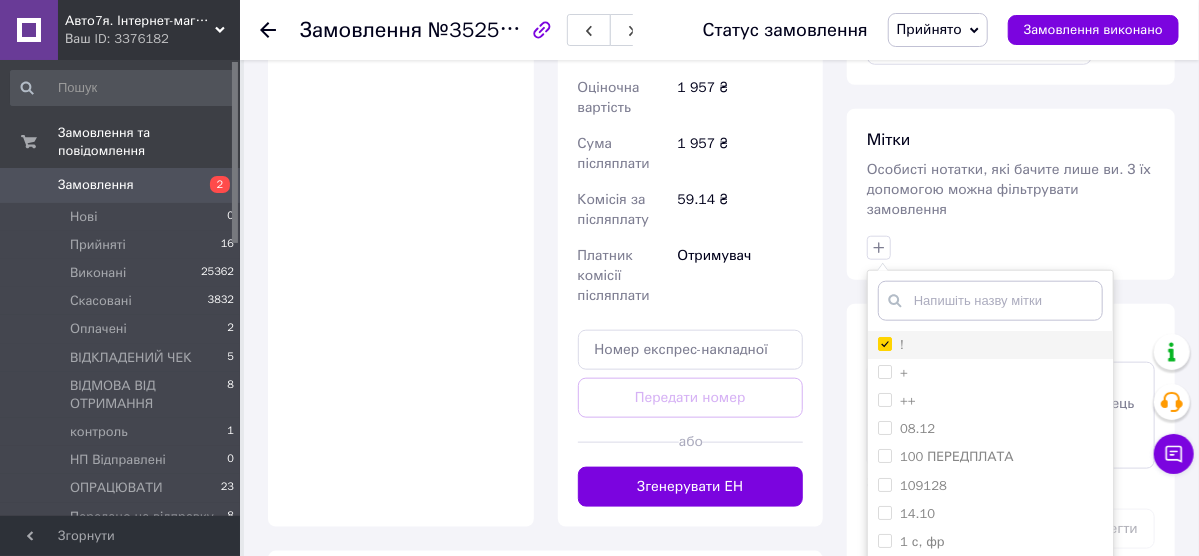 checkbox on "true" 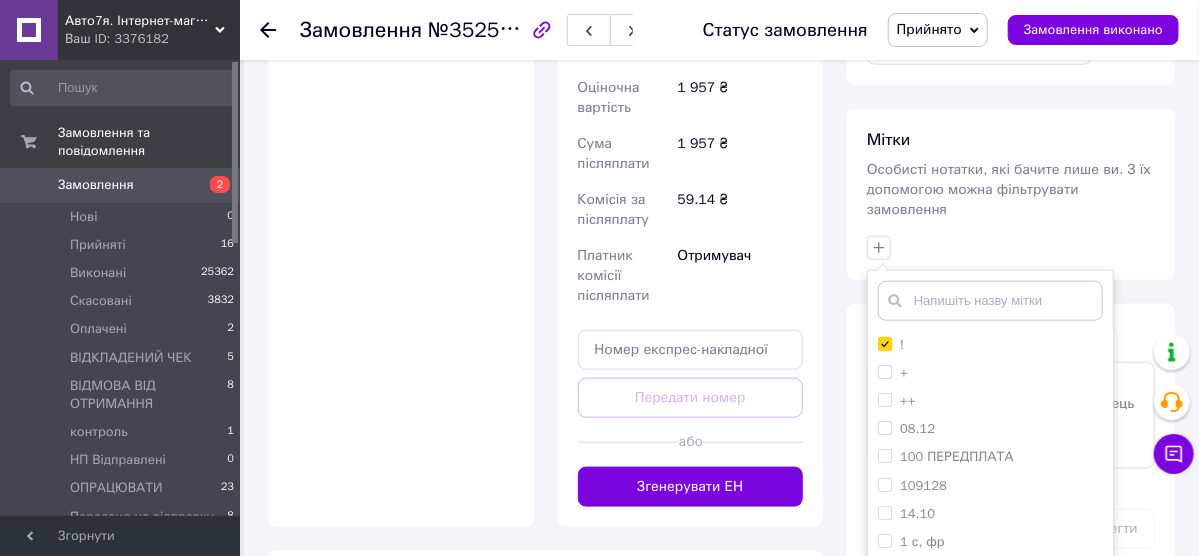 scroll, scrollTop: 1003, scrollLeft: 0, axis: vertical 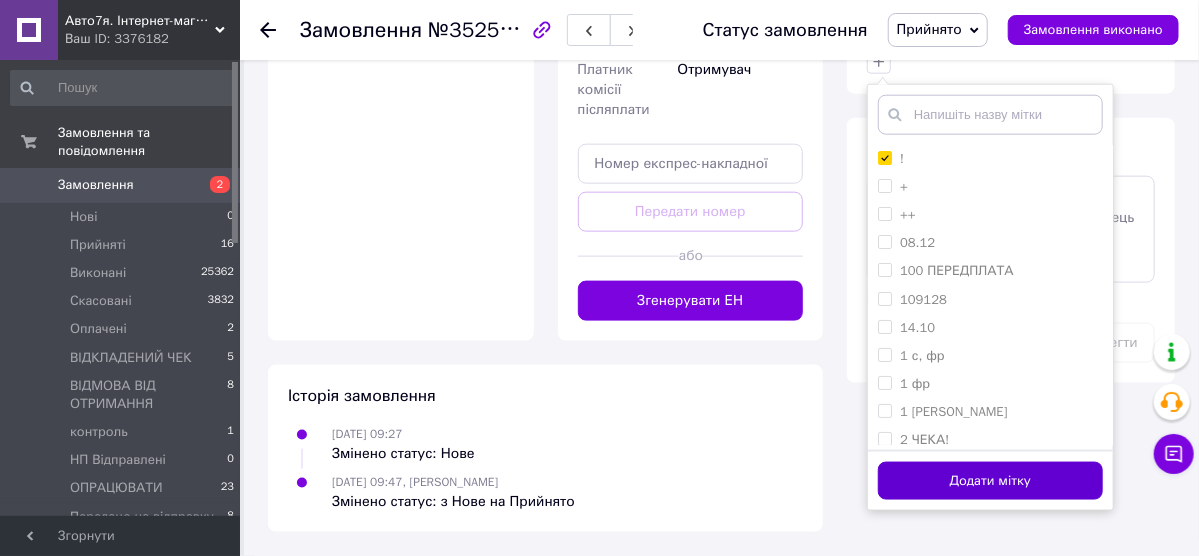 click on "Додати мітку" at bounding box center [990, 481] 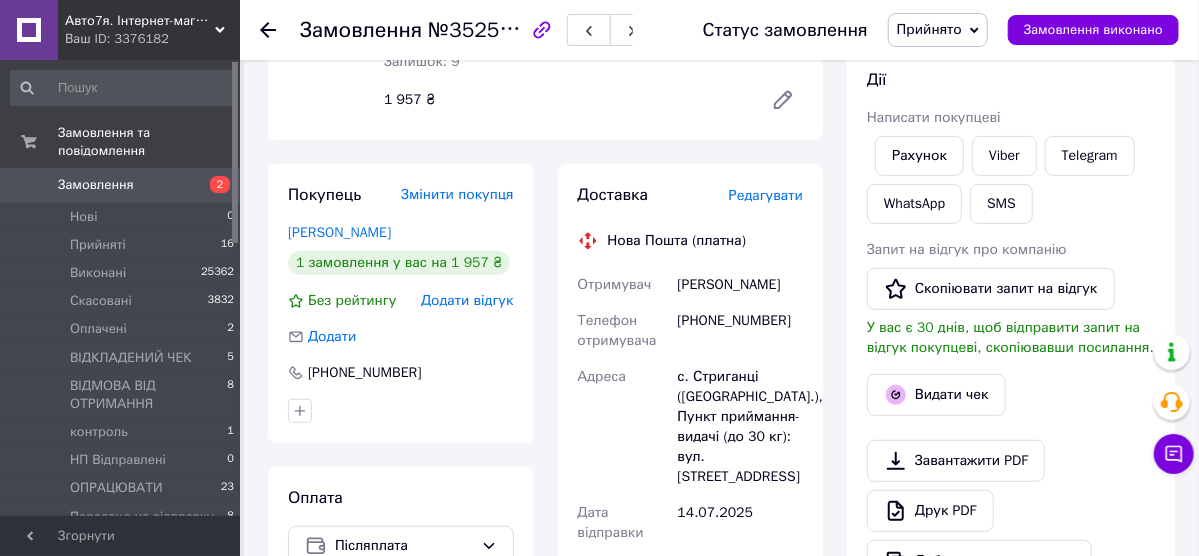 scroll, scrollTop: 203, scrollLeft: 0, axis: vertical 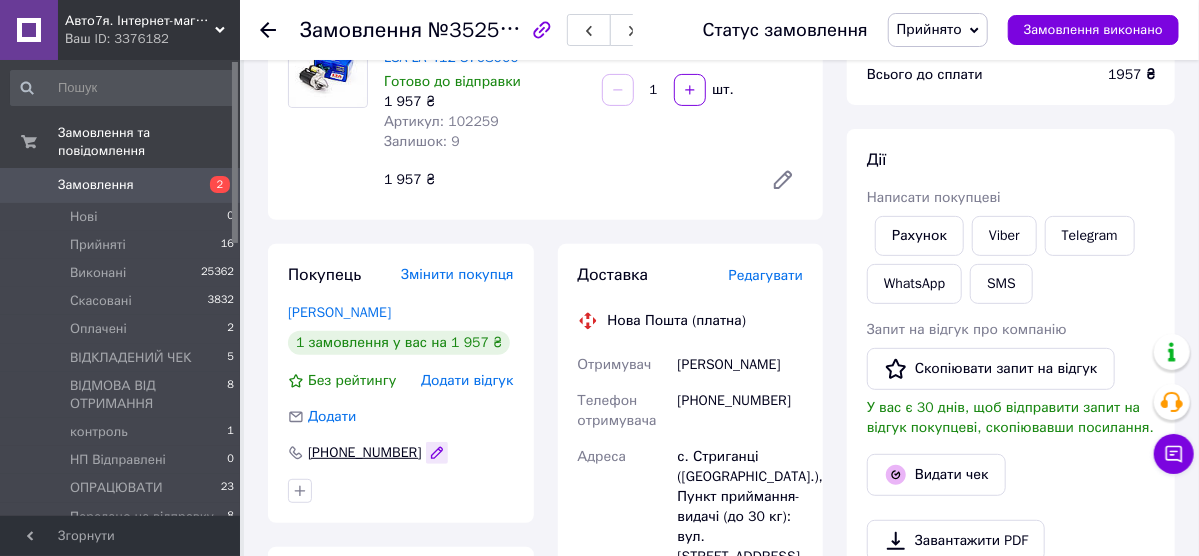 click 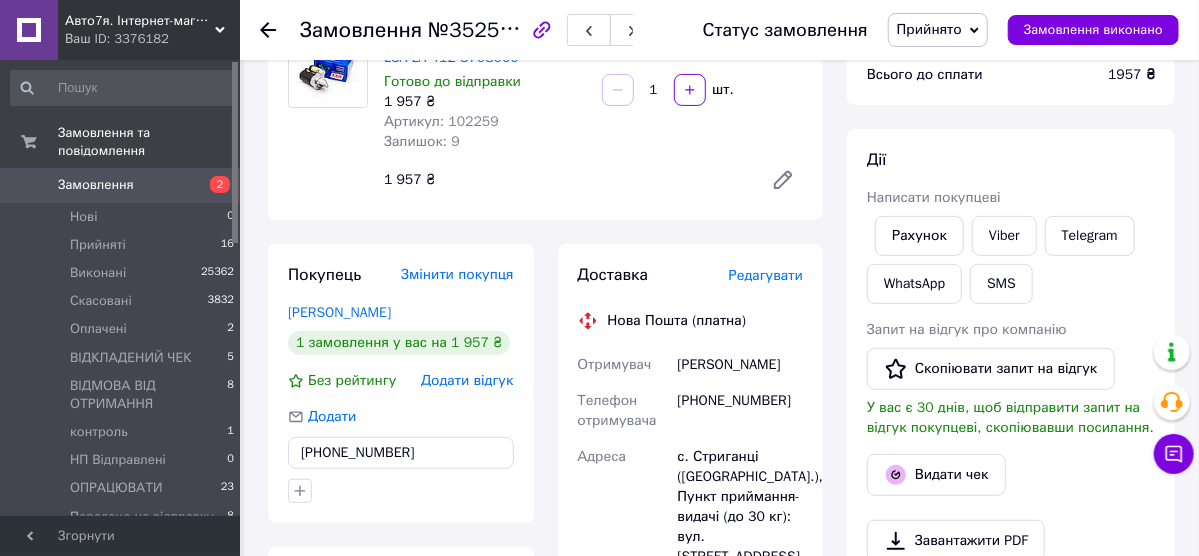 drag, startPoint x: 332, startPoint y: 455, endPoint x: 410, endPoint y: 461, distance: 78.23043 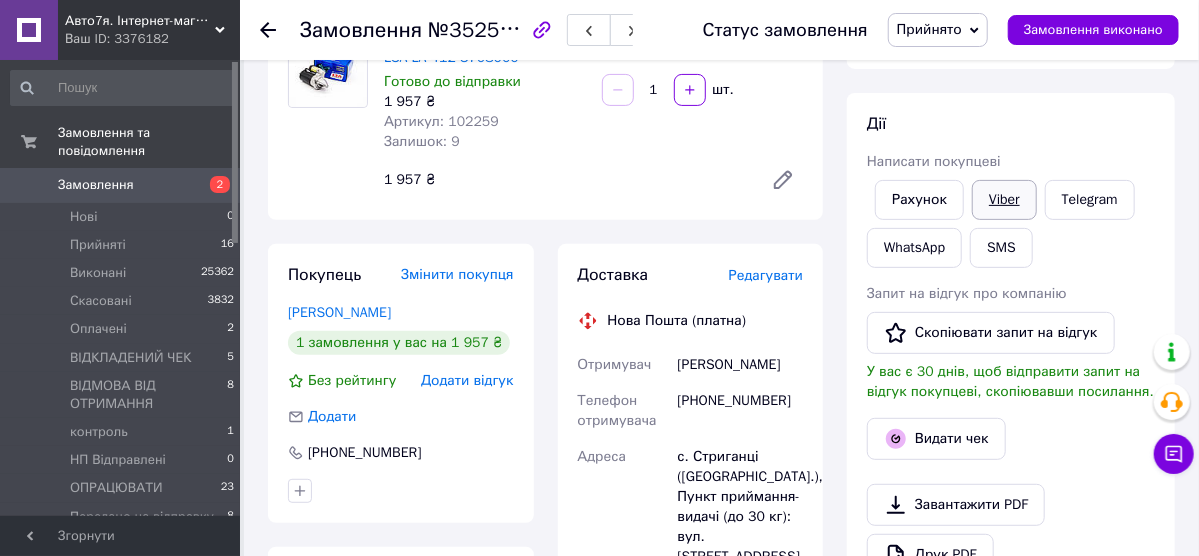 click on "Viber" at bounding box center (1004, 200) 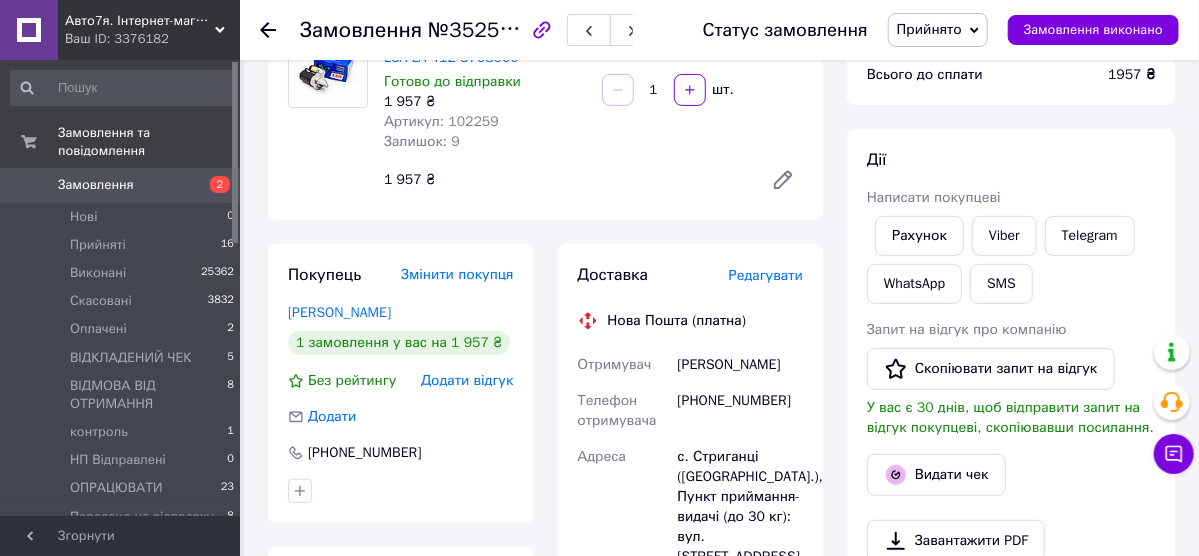 click on "Замовлення №352565698 Статус замовлення Прийнято Виконано Скасовано Оплачено ВІДКЛАДЕНИЙ ЧЕК ВІДМОВА ВІД ОТРИМАННЯ контроль НП Відправлені ОПРАЦЮВАТИ Передано на відправку ПОВЕРНЕННЯ РОЗ/ Укр відправлені ЧЕКИ НОВА ПОШТА Чеки Розетка Пей Замовлення виконано Замовлення з сайту [DATE] 09:27 Товари в замовленні (1) Додати товар Стартер Москвич 412, 2140 LSA LA 412-3708000 Готово до відправки 1 957 ₴ Артикул: 102259 Залишок: 9 1   шт. 1 957 ₴ Покупець Змінити покупця [PERSON_NAME]  1 замовлення у вас на 1 957 ₴ Без рейтингу   Додати відгук Додати [PHONE_NUMBER] Оплата Післяплата Доставка" at bounding box center [721, 646] 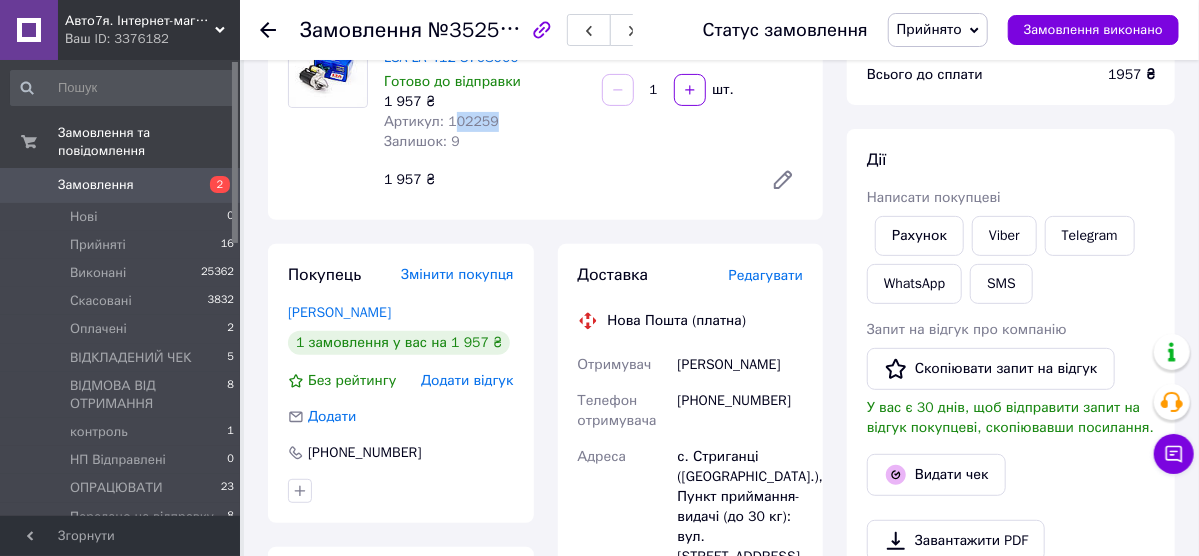 drag, startPoint x: 448, startPoint y: 118, endPoint x: 500, endPoint y: 125, distance: 52.46904 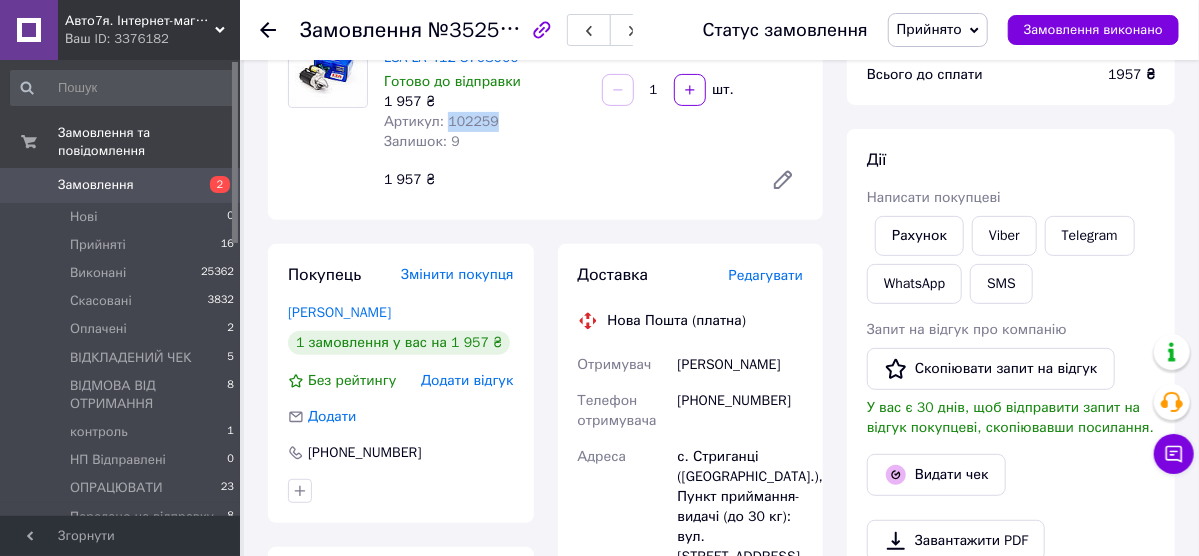 drag, startPoint x: 446, startPoint y: 115, endPoint x: 495, endPoint y: 118, distance: 49.09175 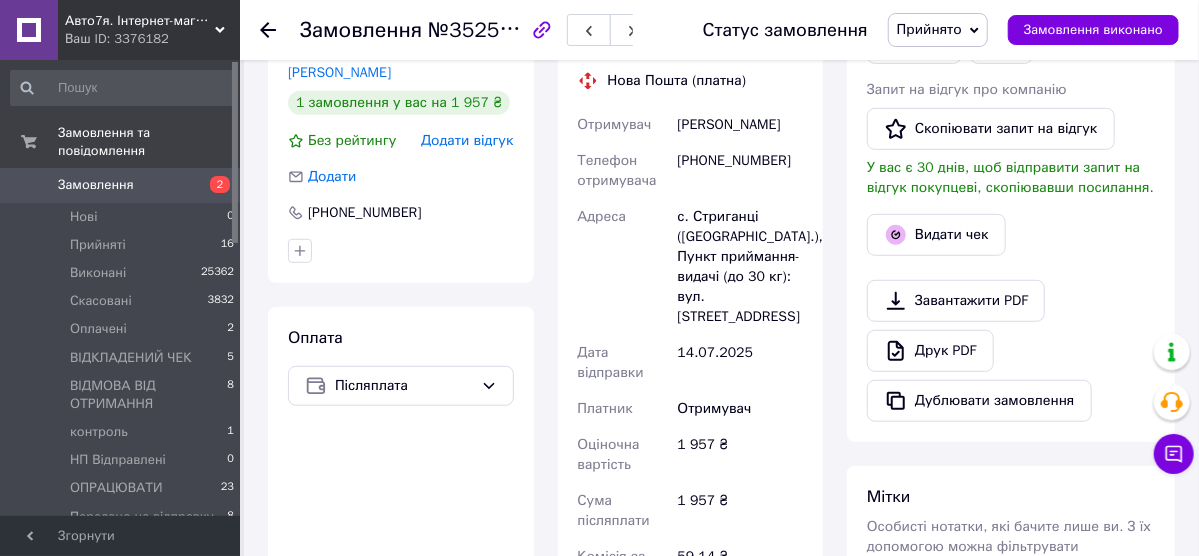 scroll, scrollTop: 203, scrollLeft: 0, axis: vertical 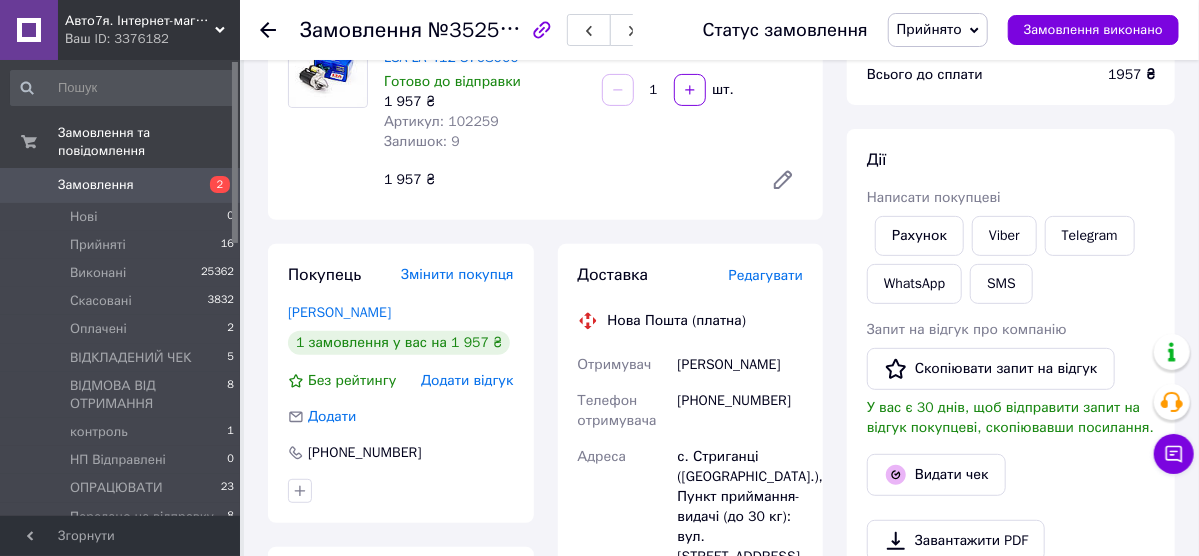 click 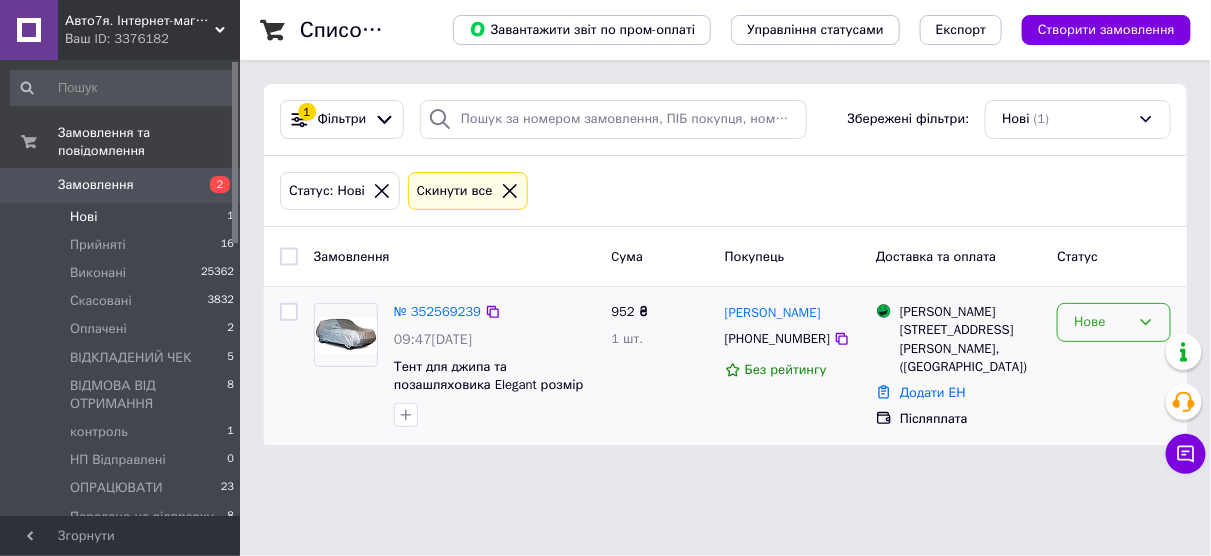 click on "Нове" at bounding box center (1102, 322) 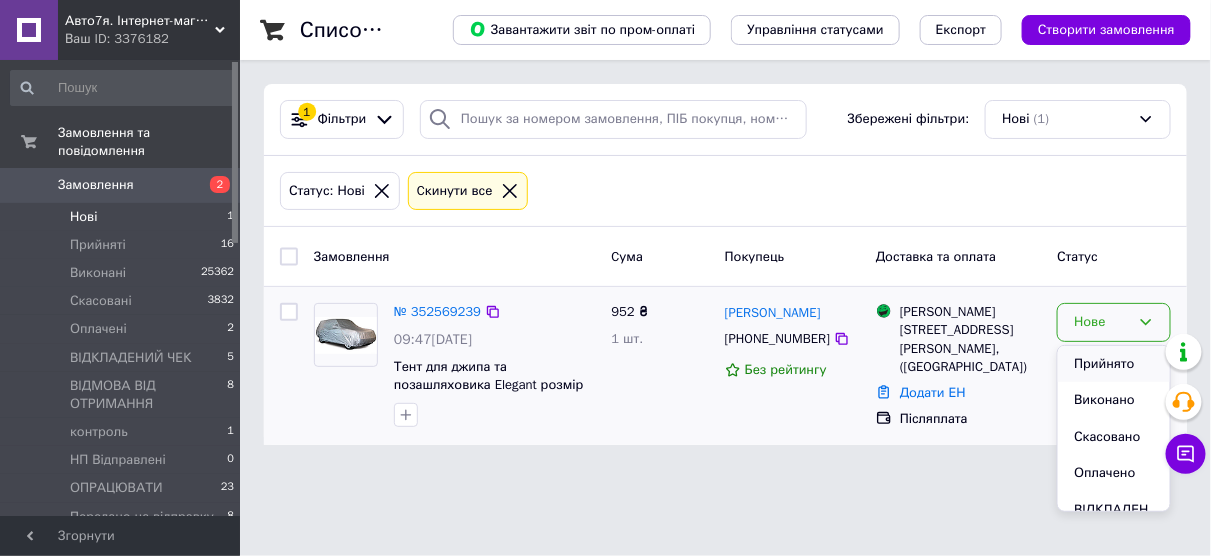 click on "Прийнято" at bounding box center [1114, 364] 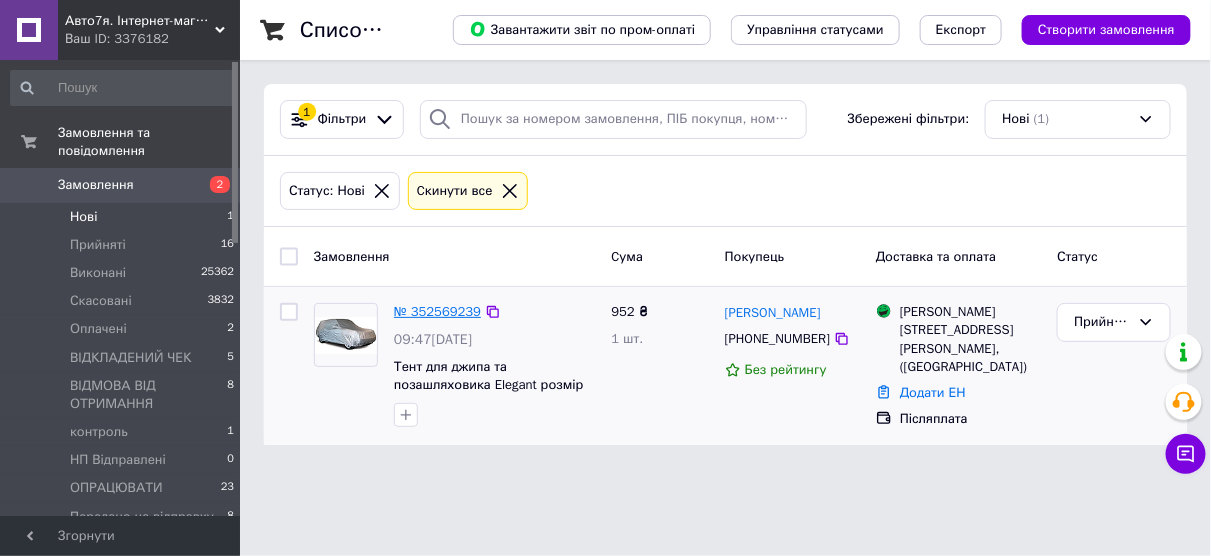 click on "№ 352569239" at bounding box center [437, 311] 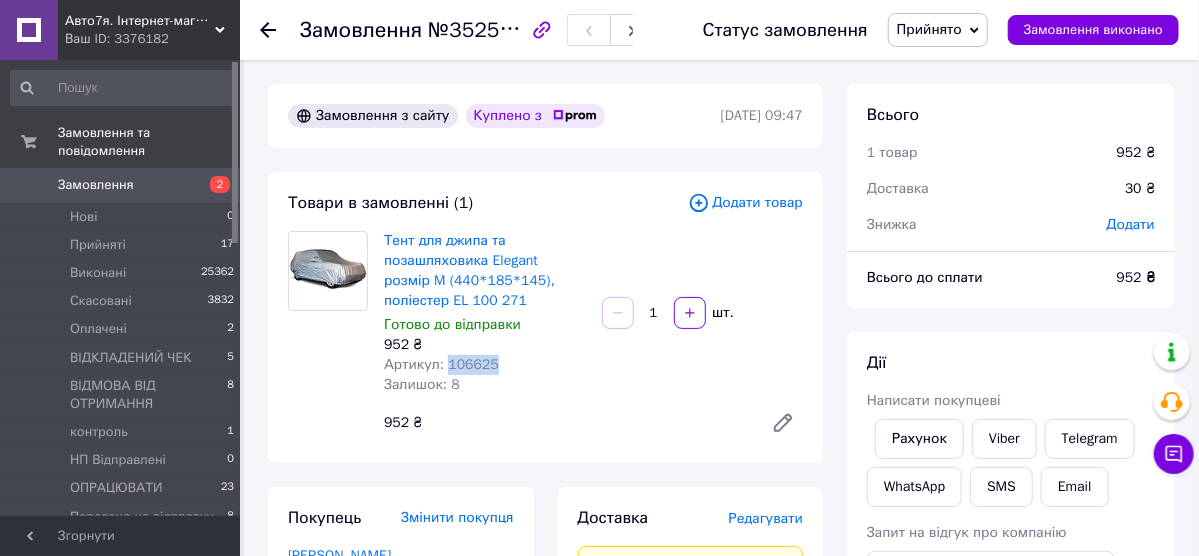 drag, startPoint x: 444, startPoint y: 362, endPoint x: 493, endPoint y: 367, distance: 49.25444 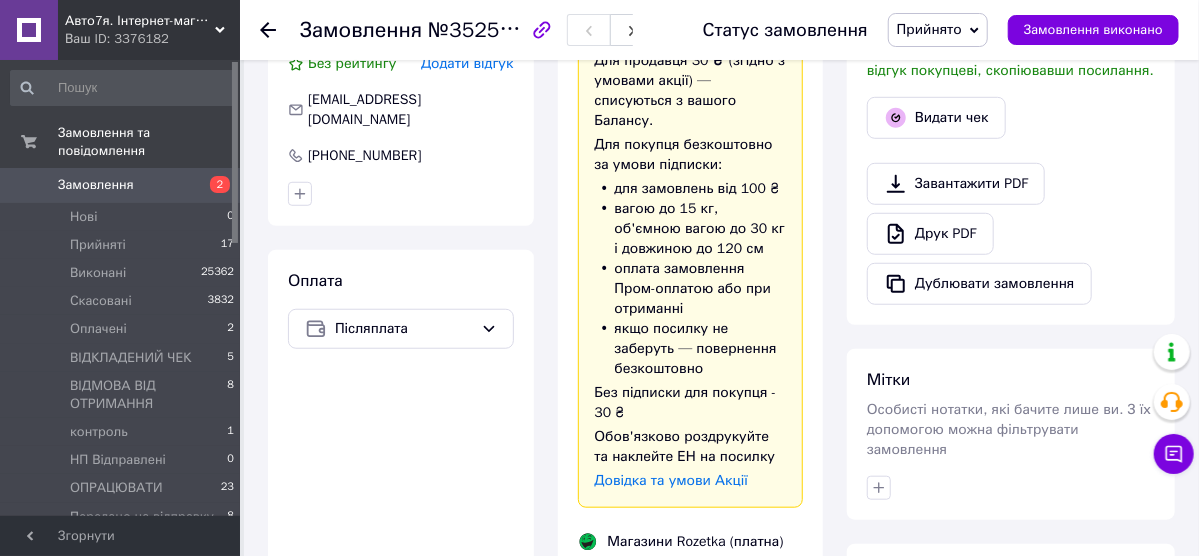 scroll, scrollTop: 800, scrollLeft: 0, axis: vertical 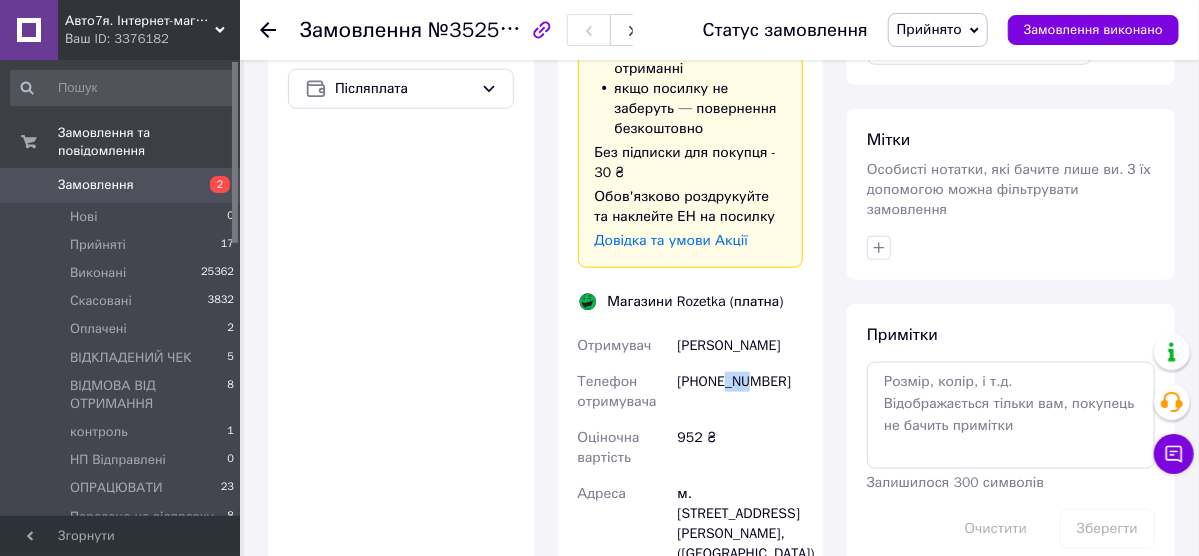 drag, startPoint x: 727, startPoint y: 381, endPoint x: 749, endPoint y: 380, distance: 22.022715 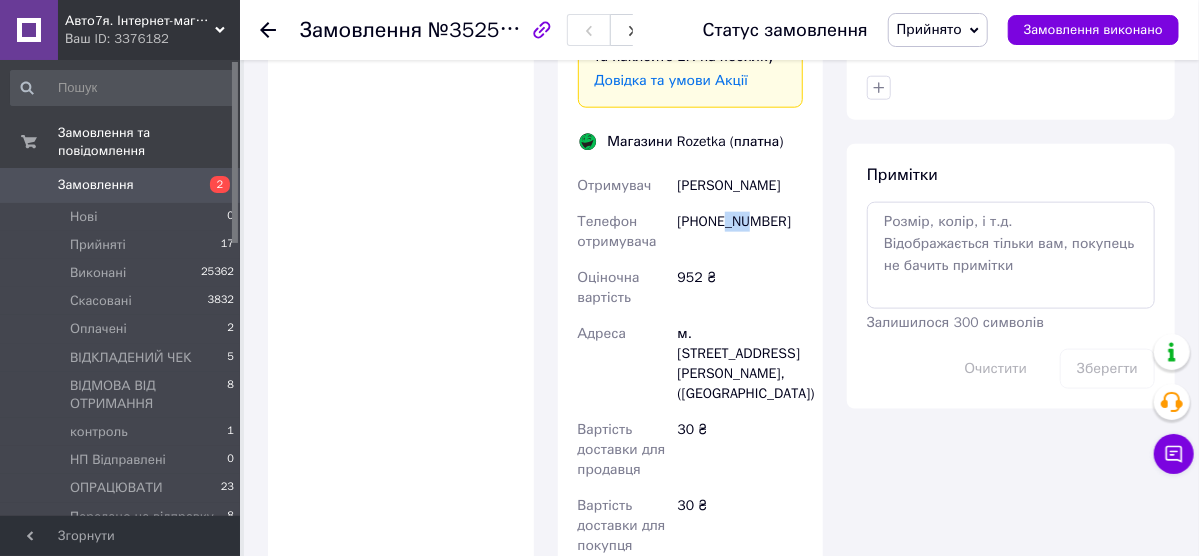 scroll, scrollTop: 720, scrollLeft: 0, axis: vertical 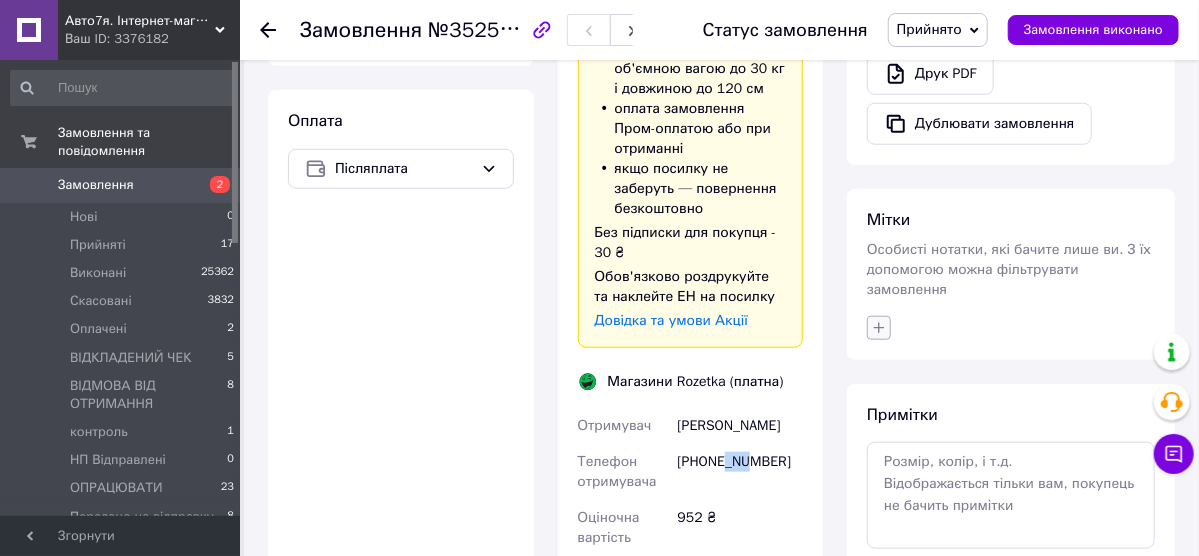 click 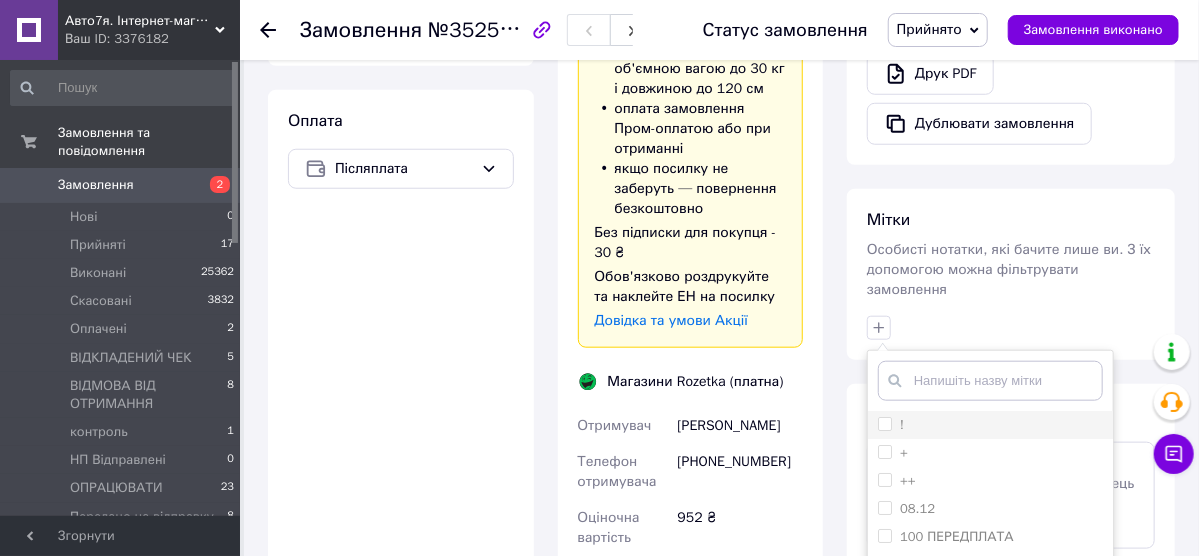 click on "!" at bounding box center [884, 423] 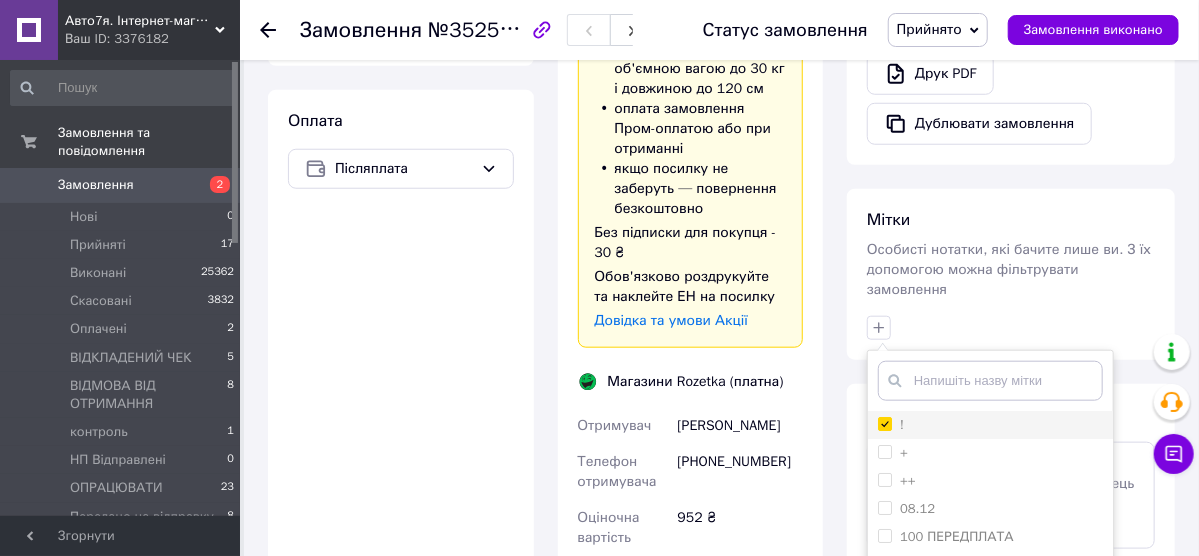 checkbox on "true" 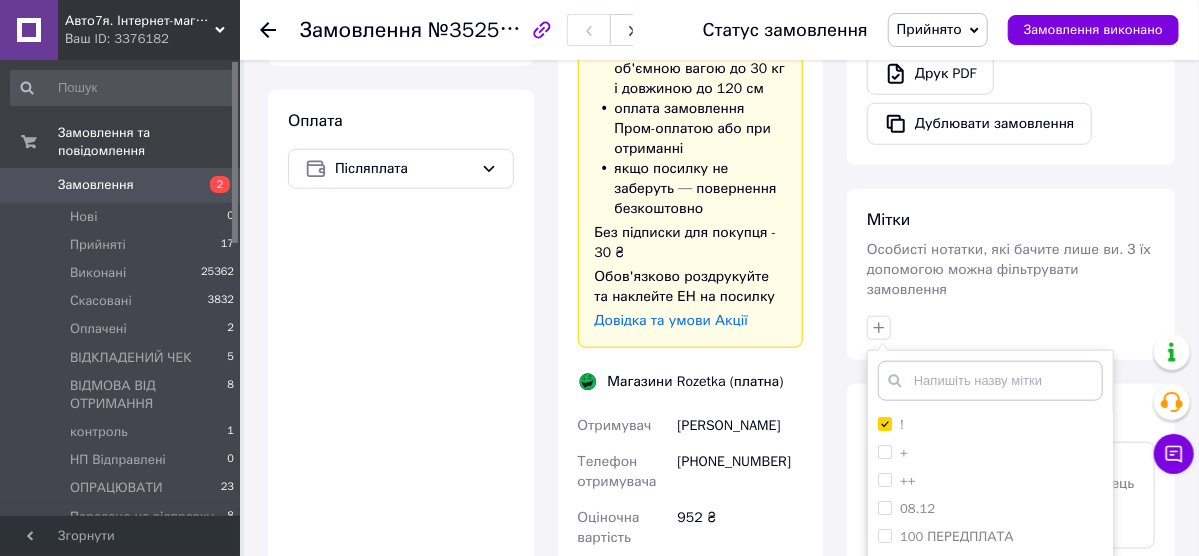 scroll, scrollTop: 960, scrollLeft: 0, axis: vertical 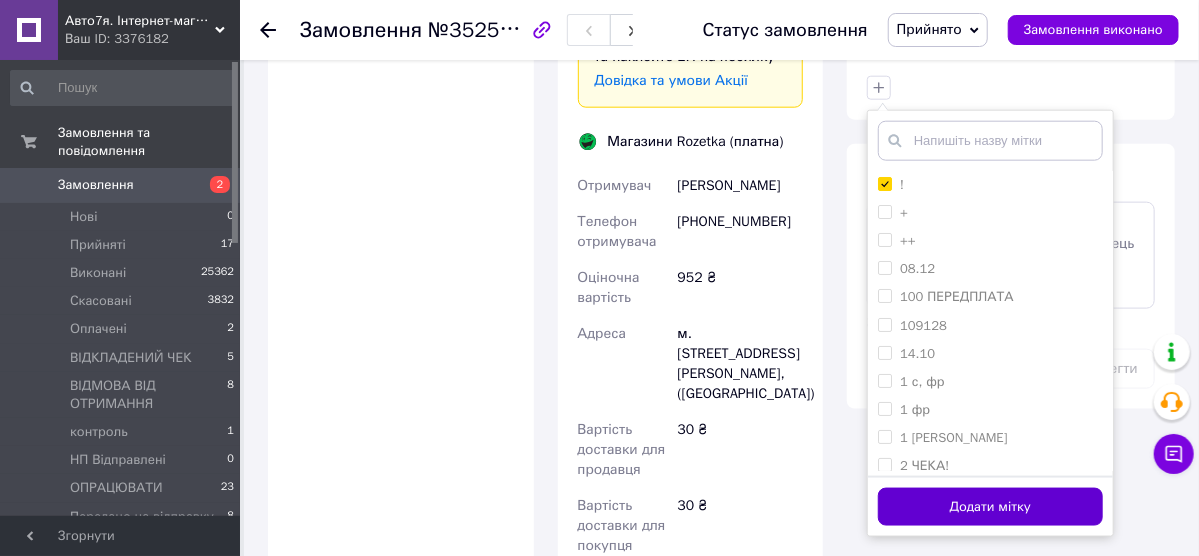 click on "Додати мітку" at bounding box center (990, 507) 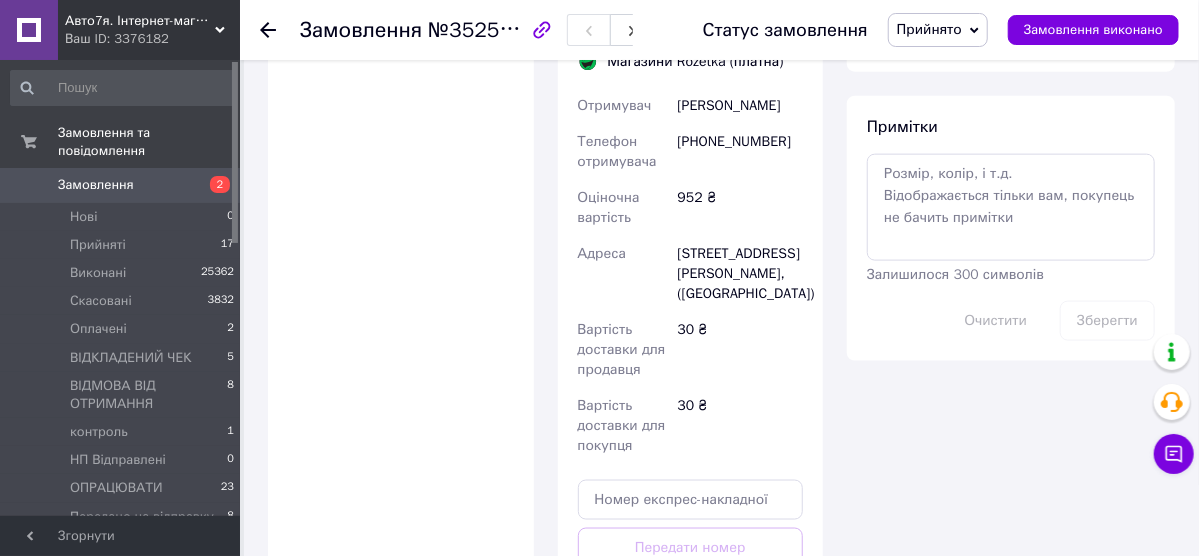 scroll, scrollTop: 1360, scrollLeft: 0, axis: vertical 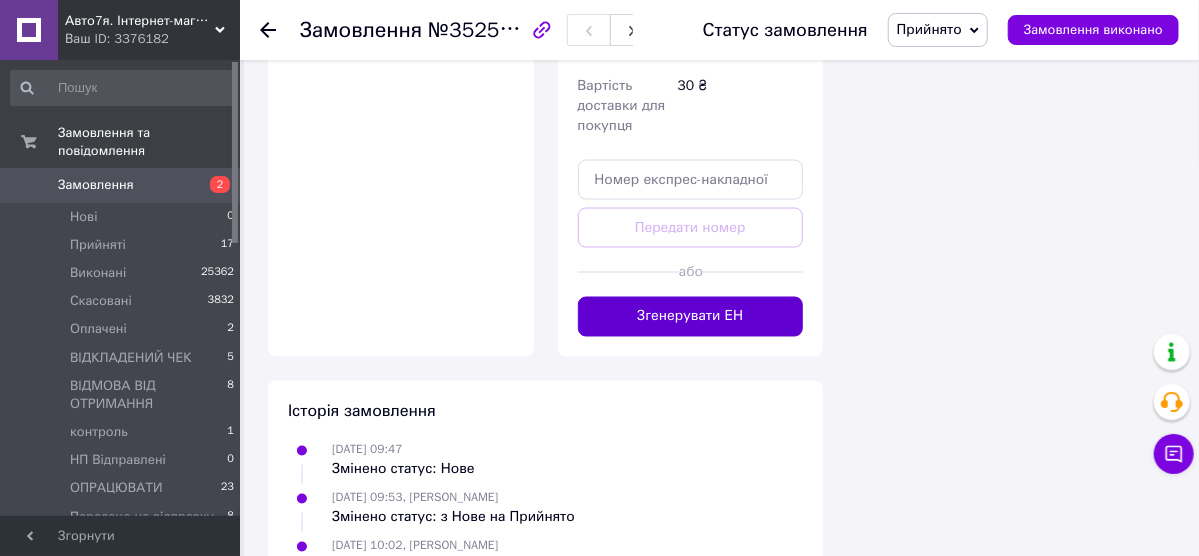 click on "Згенерувати ЕН" at bounding box center [691, 317] 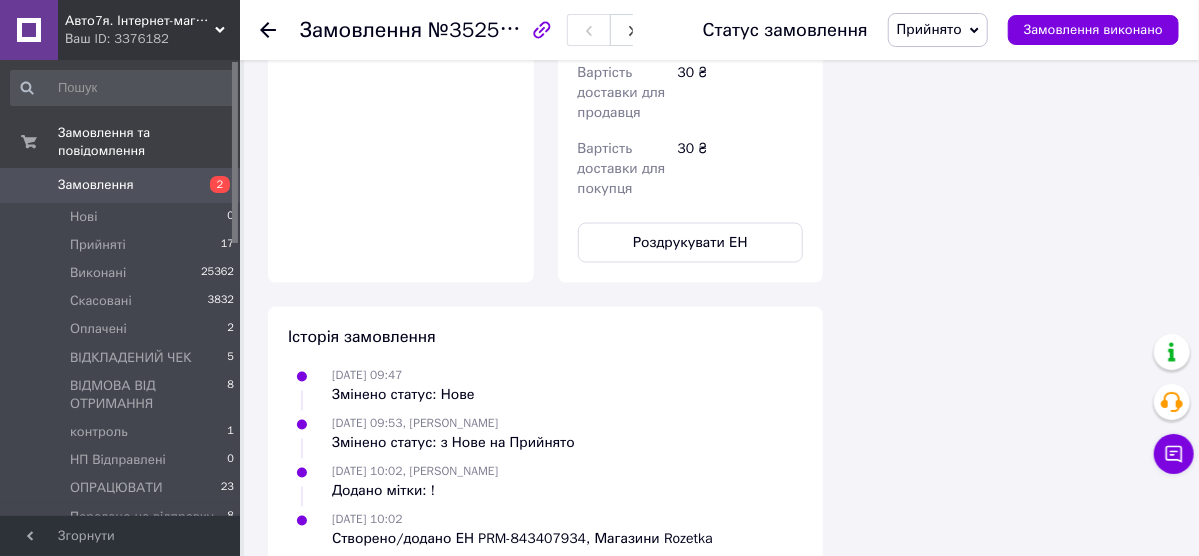 scroll, scrollTop: 1360, scrollLeft: 0, axis: vertical 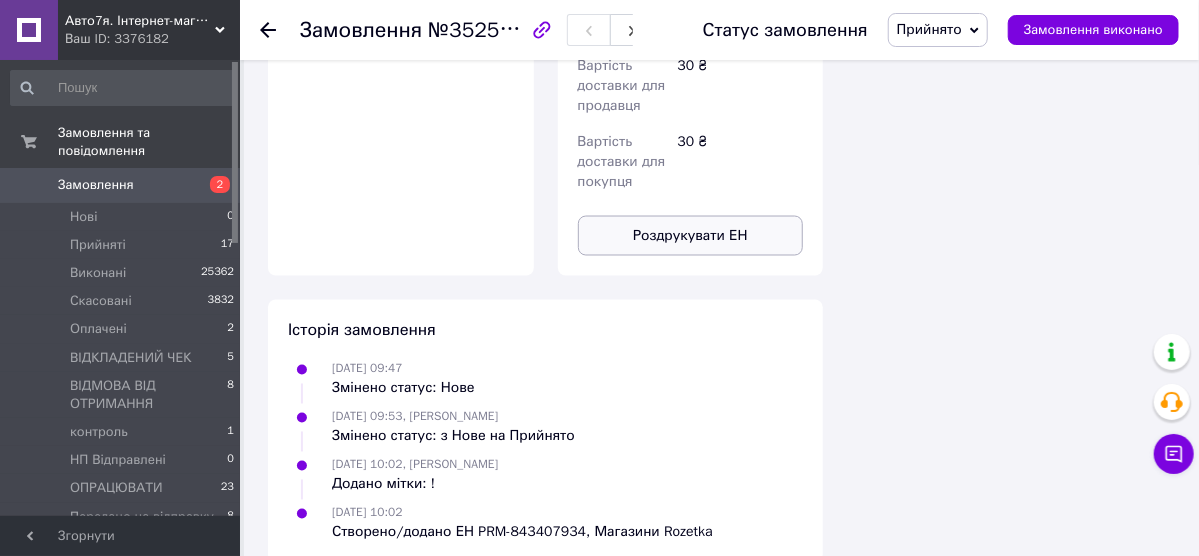 click on "Доставка Редагувати Доставка до магазинів Rozetka Для продавця 30 ₴   (згідно з умовами акції) — списуються з вашого Балансу. Для покупця безкоштовно   за умови підписки: для замовлень від 100 ₴ вагою до 15 кг,
об'ємною вагою до 30 кг
і довжиною до 120 см оплата замовлення Пром-оплатою або при отриманні якщо посилку не заберуть — повернення безкоштовно Без підписки для покупця - 30 ₴ Обов'язково роздрукуйте та наклейте ЕН на посилку Довідка та умови Акції Магазини Rozetka (платна) Номер накладної PRM-843407934 Отримувач [PERSON_NAME]  Телефон отримувача [PHONE_NUMBER] 952 ₴ 30 ₴" at bounding box center (691, -299) 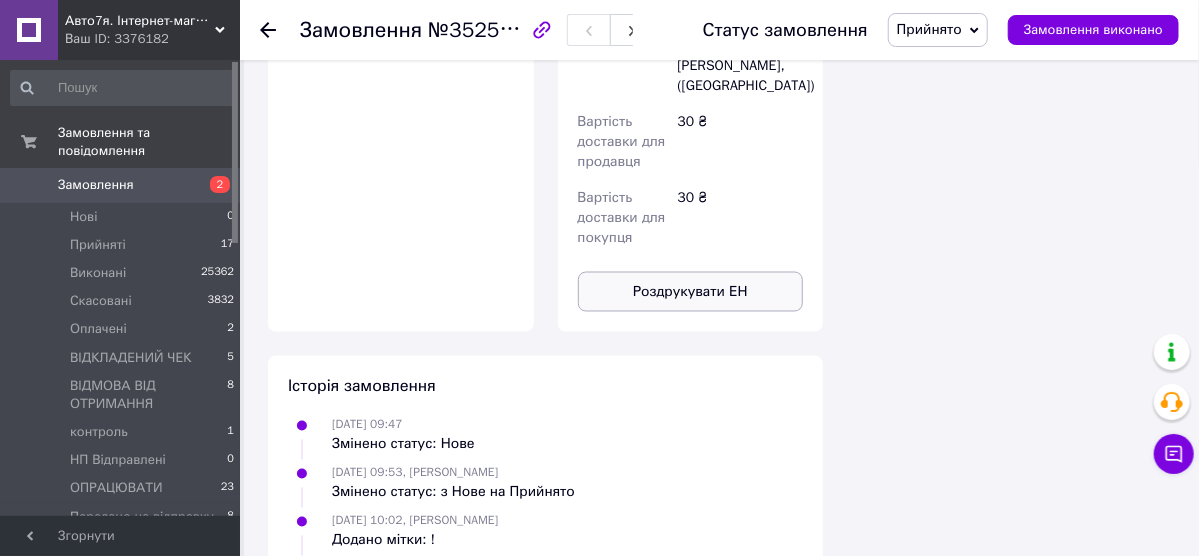 click on "Роздрукувати ЕН" at bounding box center (691, 292) 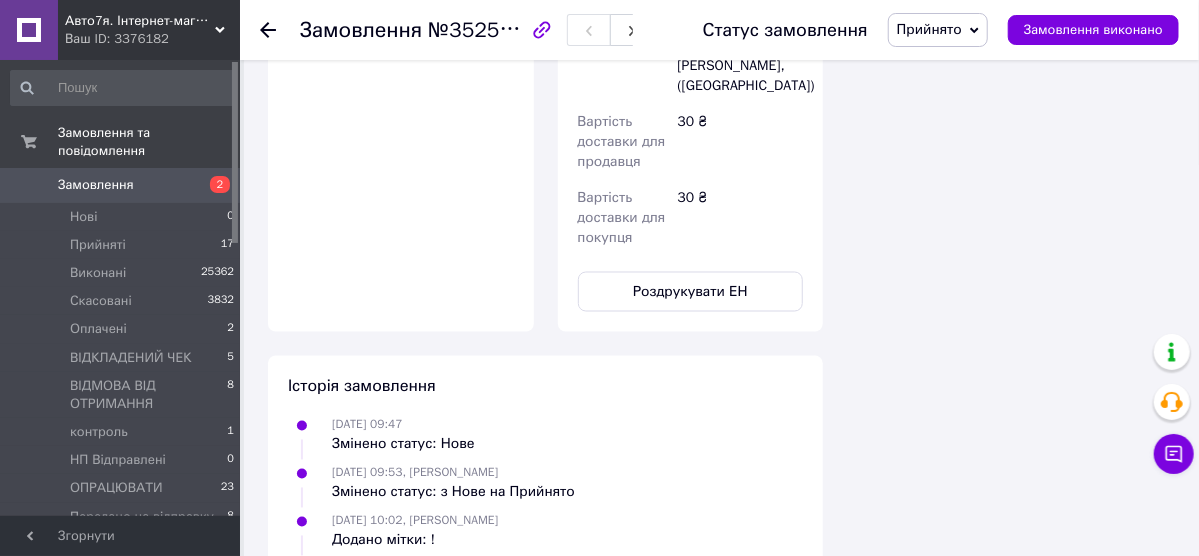 scroll, scrollTop: 1120, scrollLeft: 0, axis: vertical 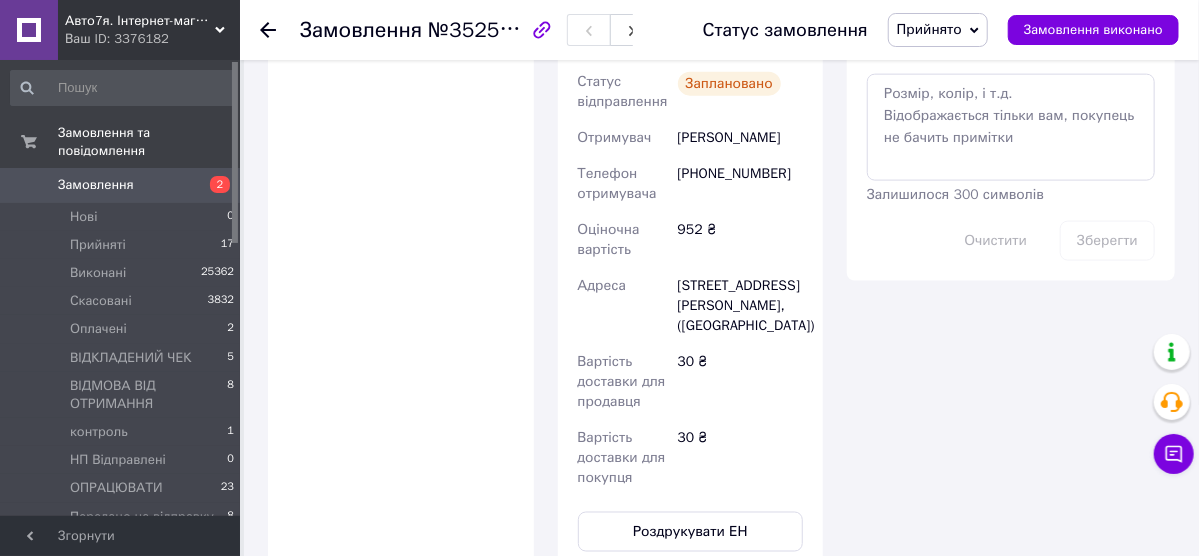 click on "Прийнято" at bounding box center (929, 29) 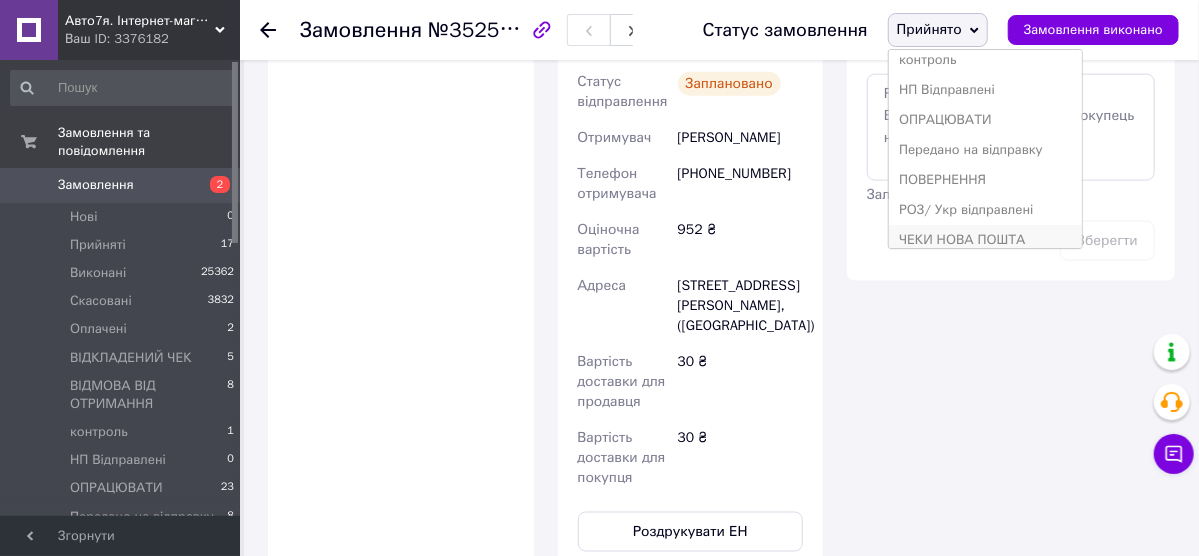 scroll, scrollTop: 200, scrollLeft: 0, axis: vertical 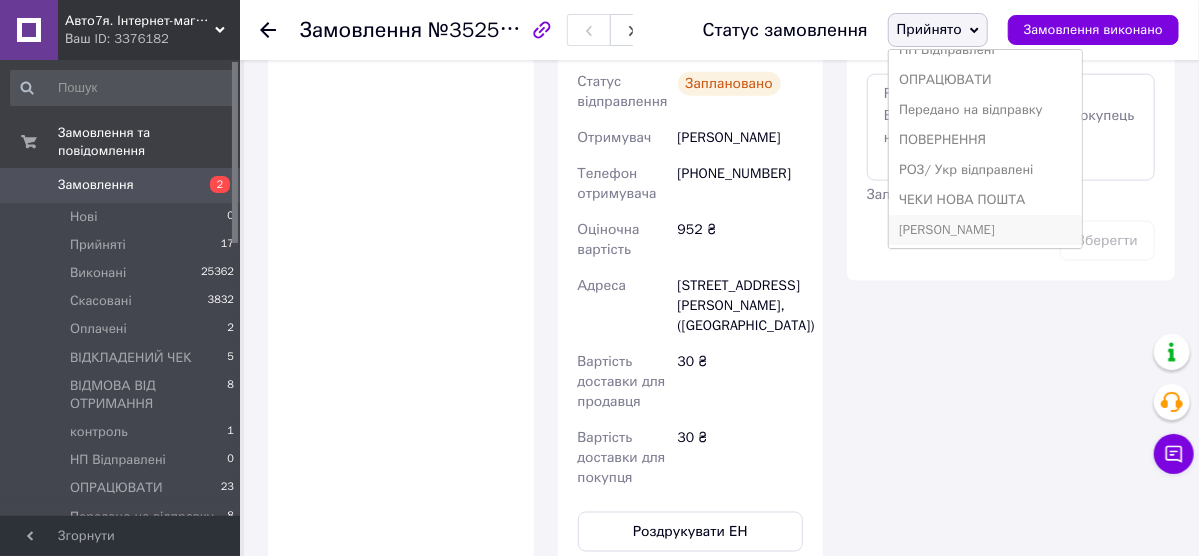 click on "[PERSON_NAME]" at bounding box center [985, 230] 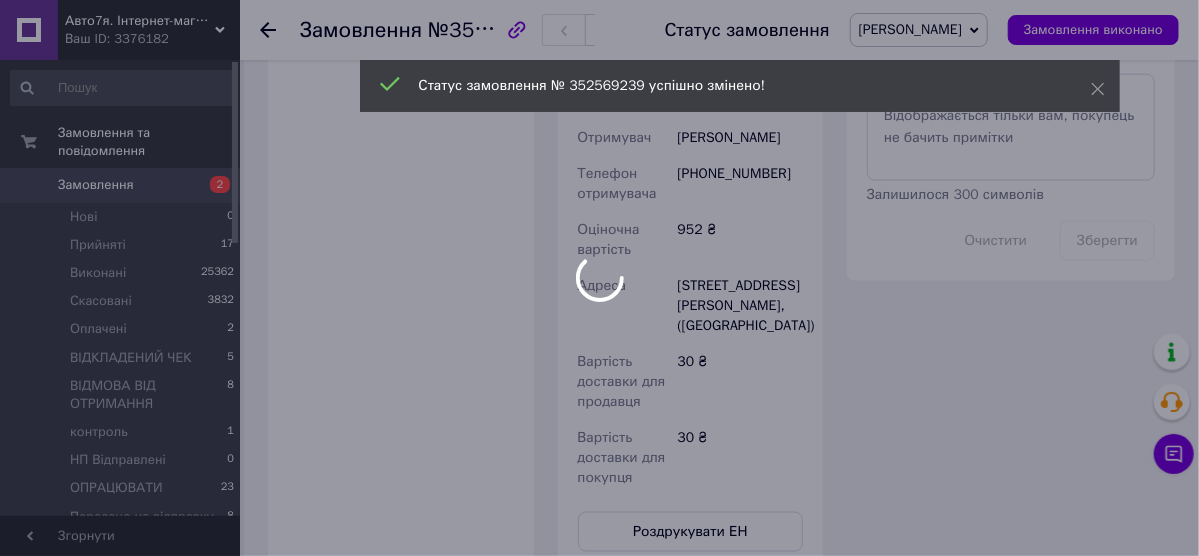 scroll, scrollTop: 800, scrollLeft: 0, axis: vertical 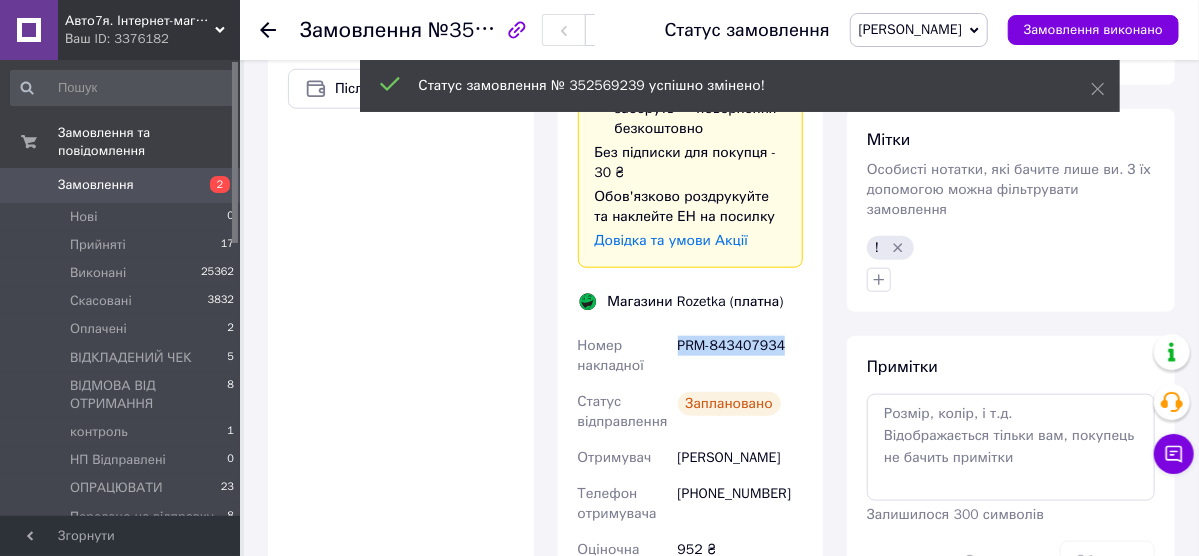 drag, startPoint x: 677, startPoint y: 339, endPoint x: 798, endPoint y: 346, distance: 121.20231 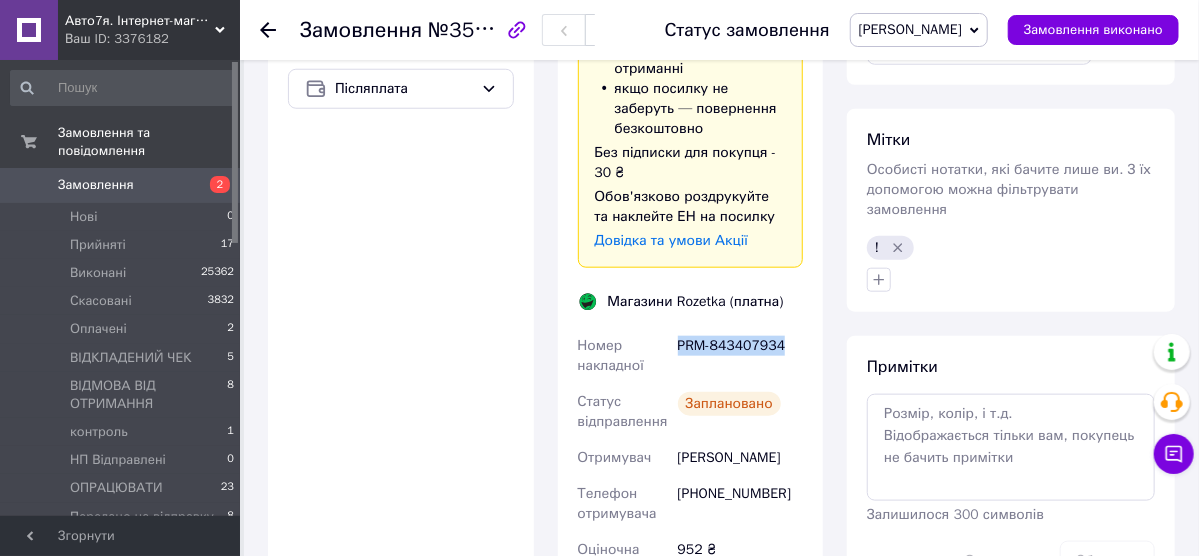 drag, startPoint x: 679, startPoint y: 449, endPoint x: 796, endPoint y: 454, distance: 117.10679 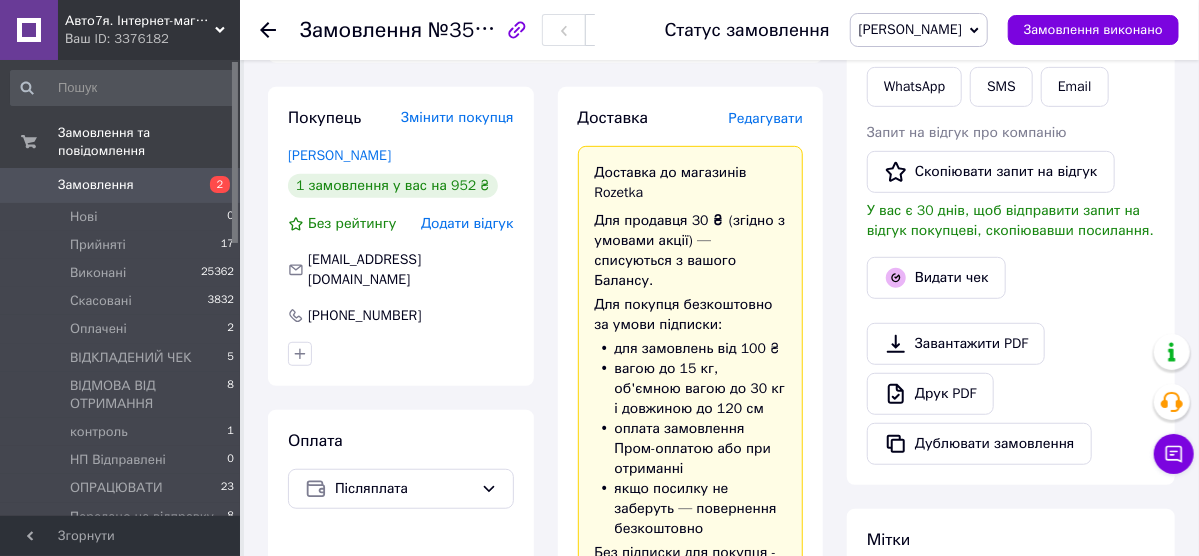 scroll, scrollTop: 80, scrollLeft: 0, axis: vertical 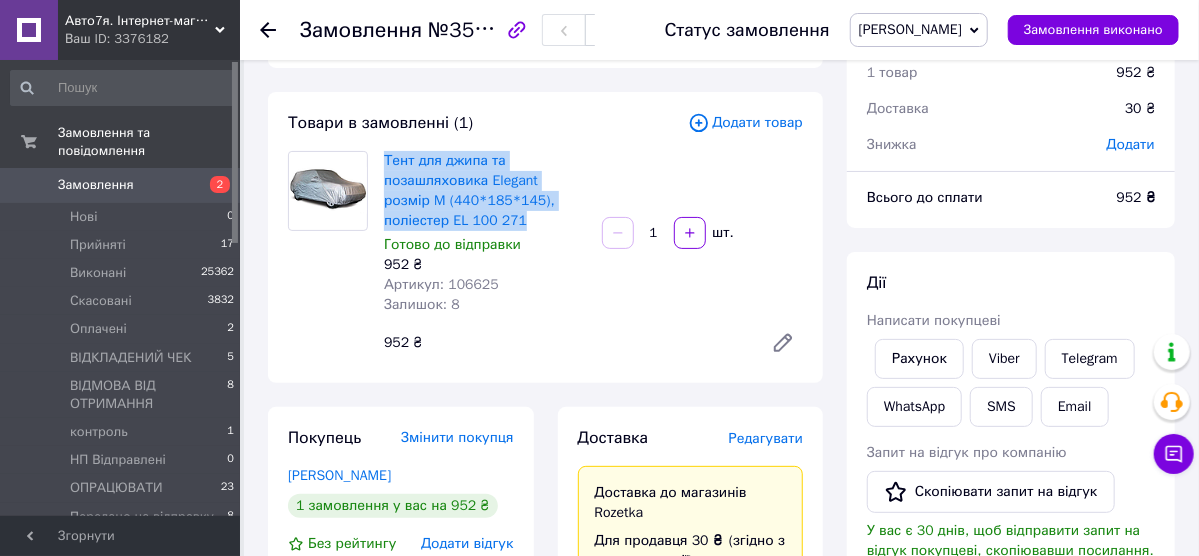 drag, startPoint x: 377, startPoint y: 157, endPoint x: 445, endPoint y: 218, distance: 91.350975 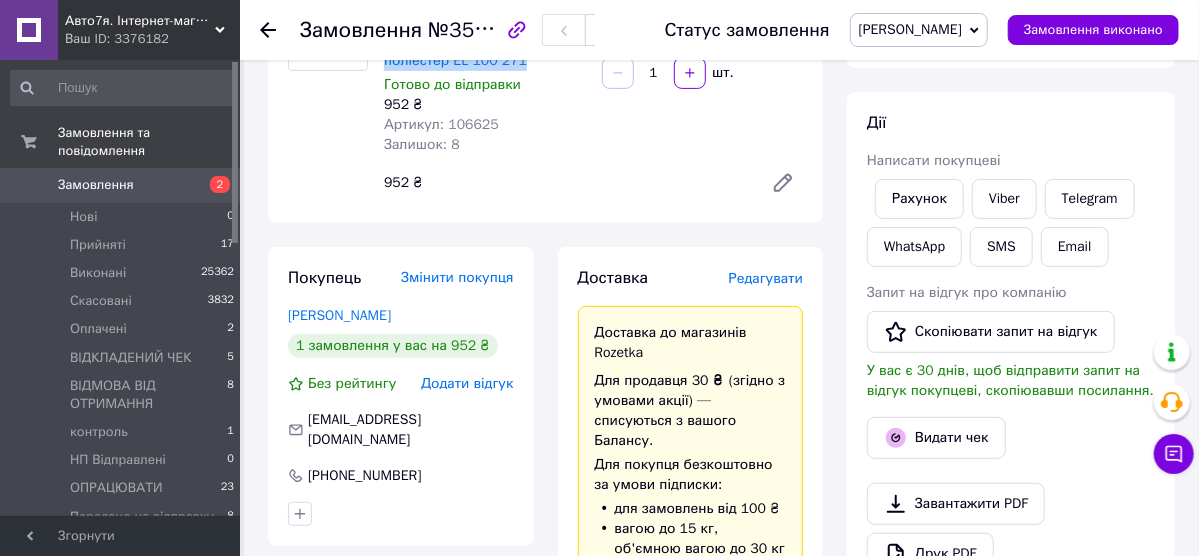 scroll, scrollTop: 0, scrollLeft: 0, axis: both 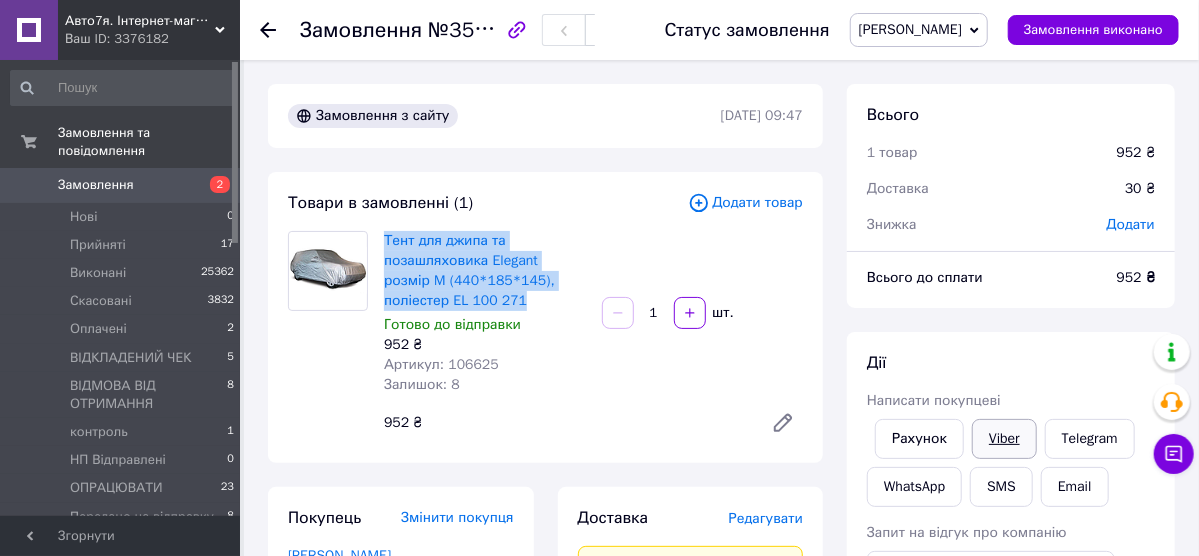 click on "Viber" at bounding box center (1004, 439) 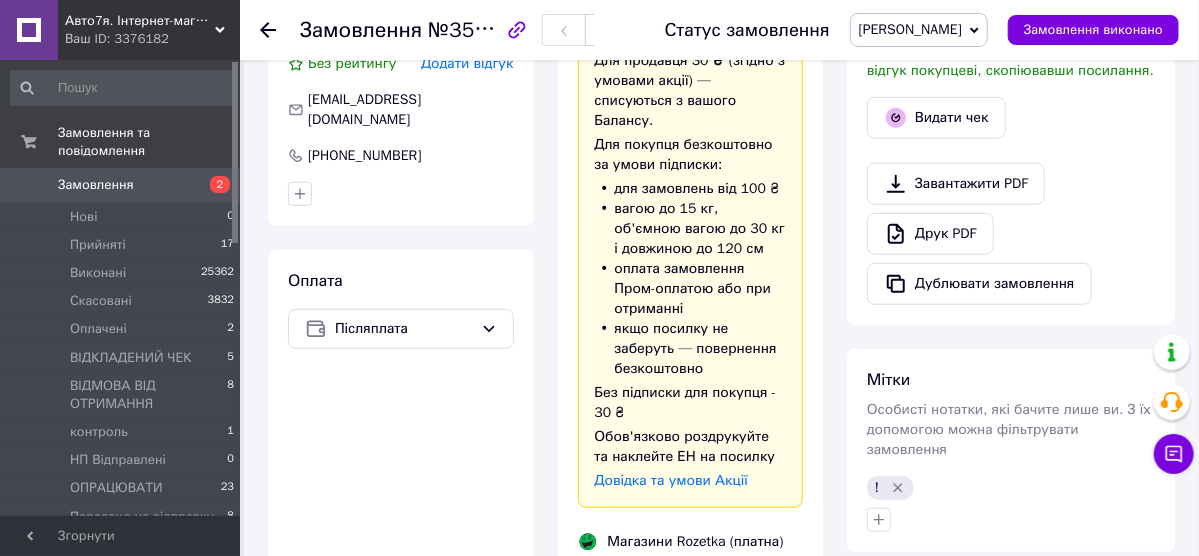 scroll, scrollTop: 480, scrollLeft: 0, axis: vertical 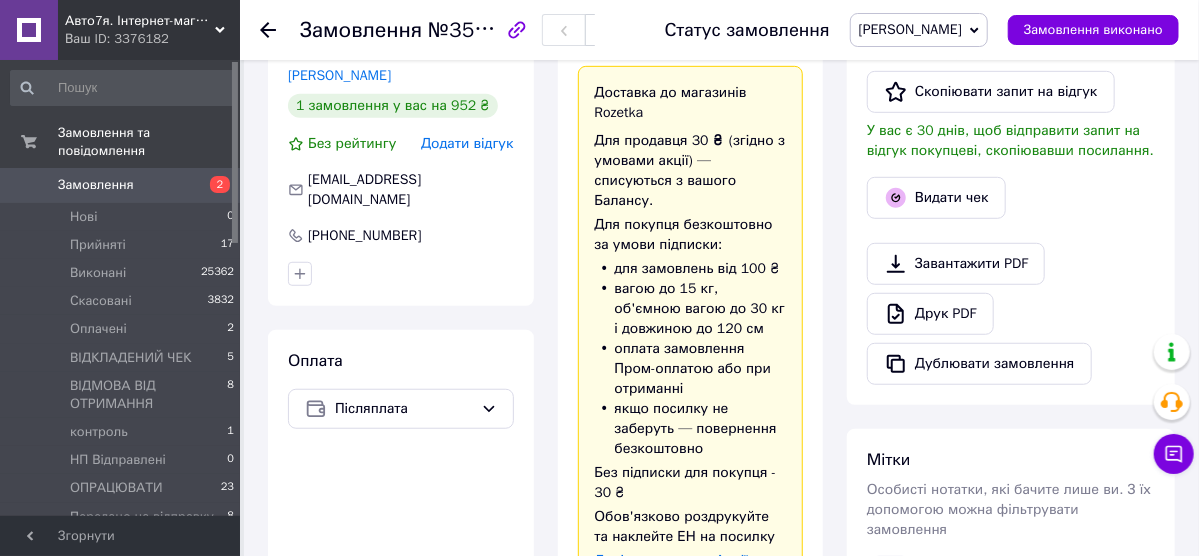 click 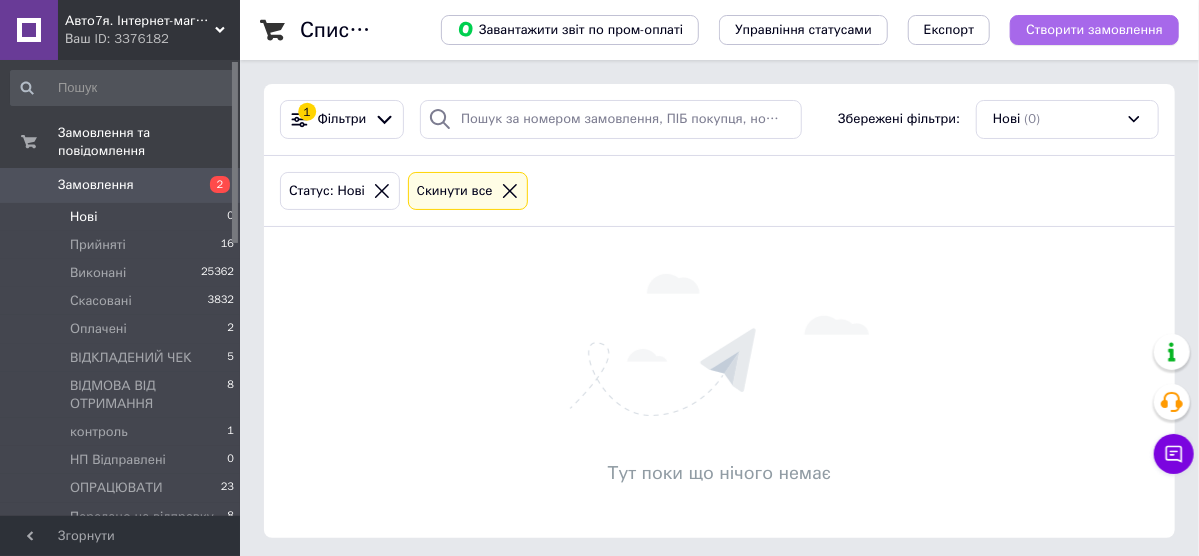 click on "Створити замовлення" at bounding box center [1094, 30] 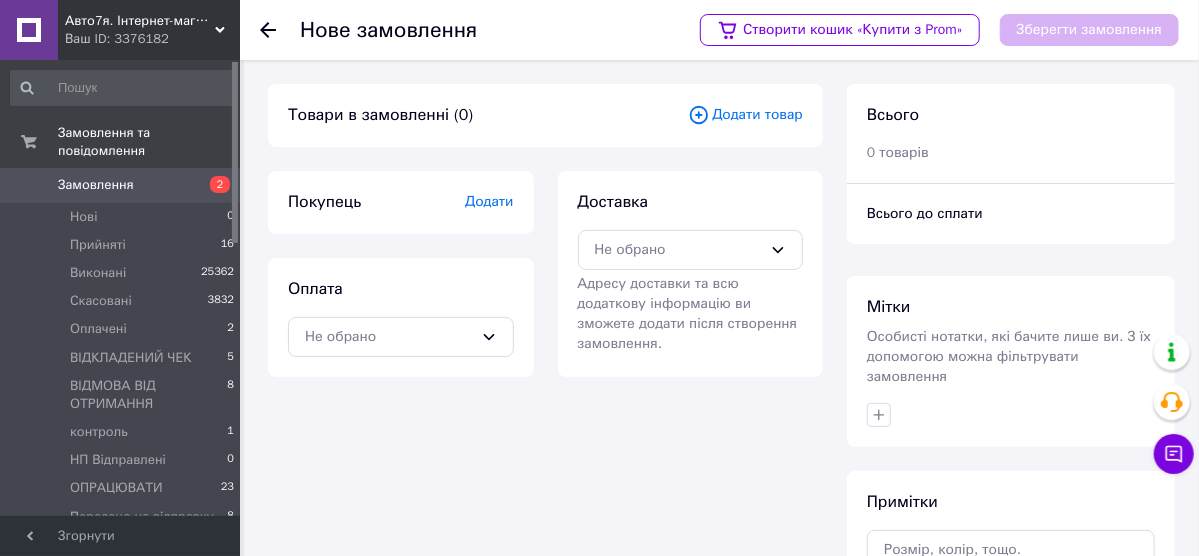 click on "Додати товар" at bounding box center [745, 115] 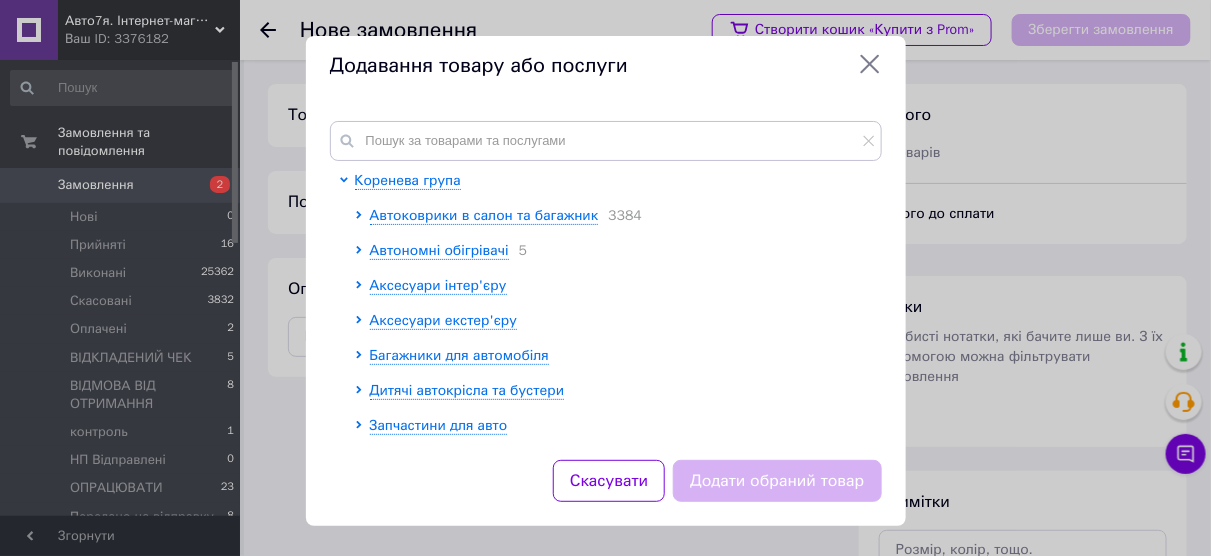 click 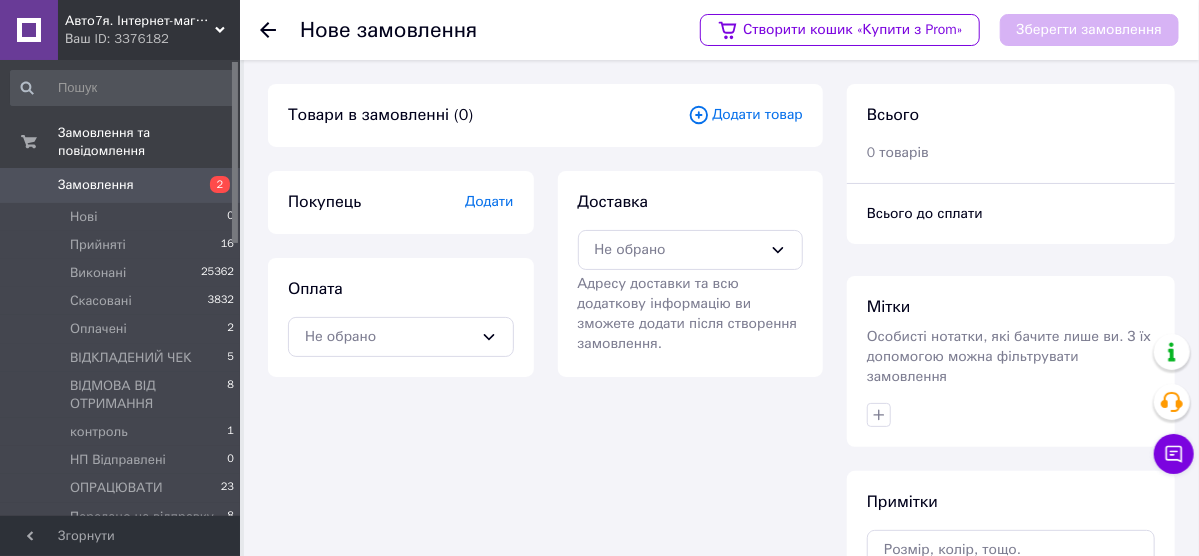 click on "Додати товар" at bounding box center (745, 115) 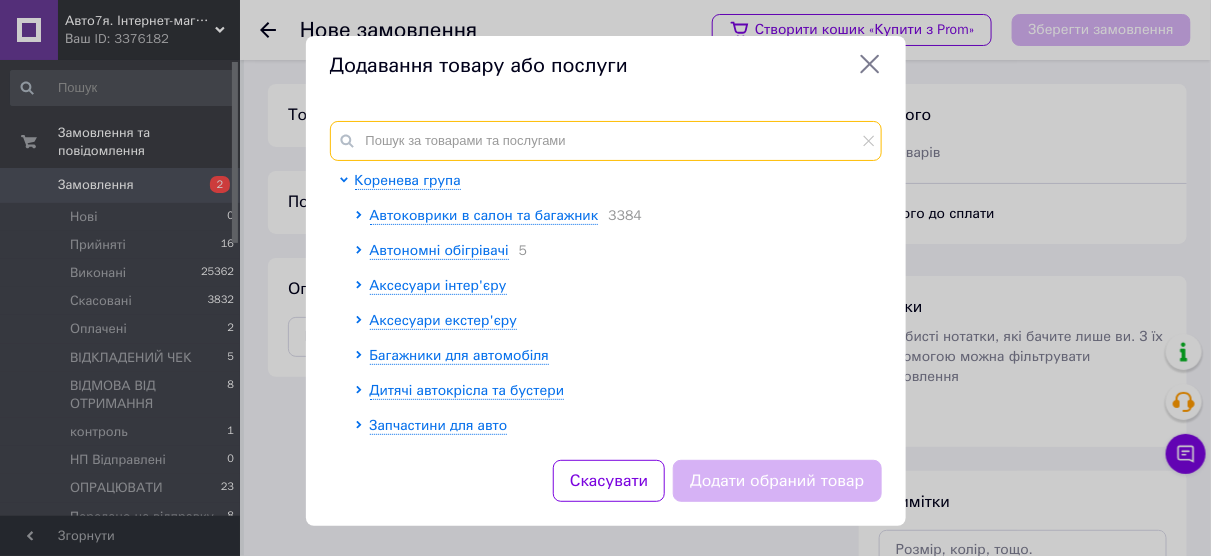 click at bounding box center [606, 141] 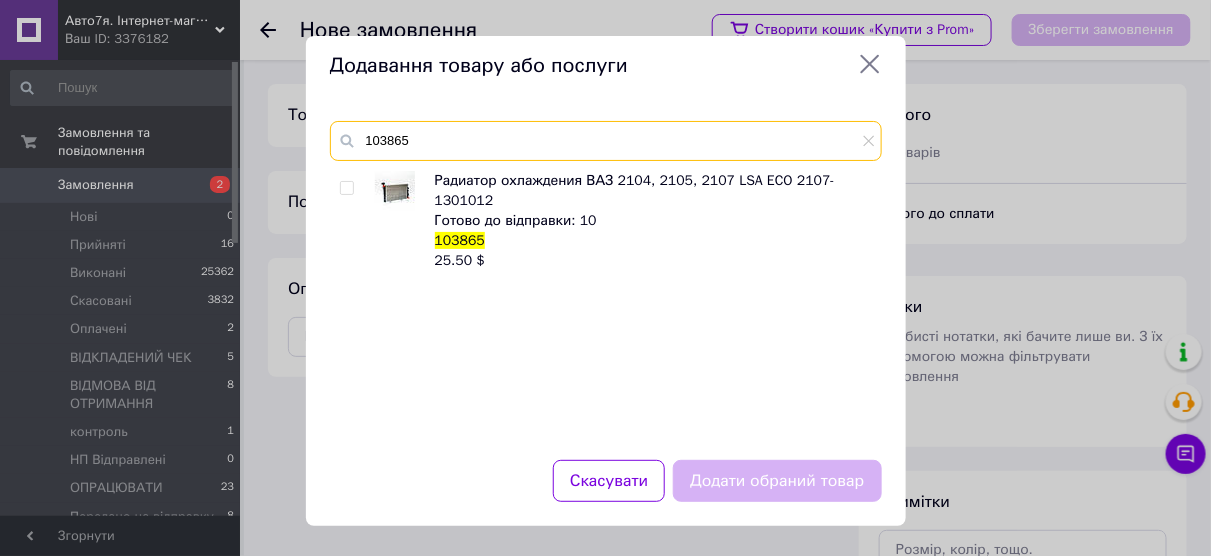 type on "103865" 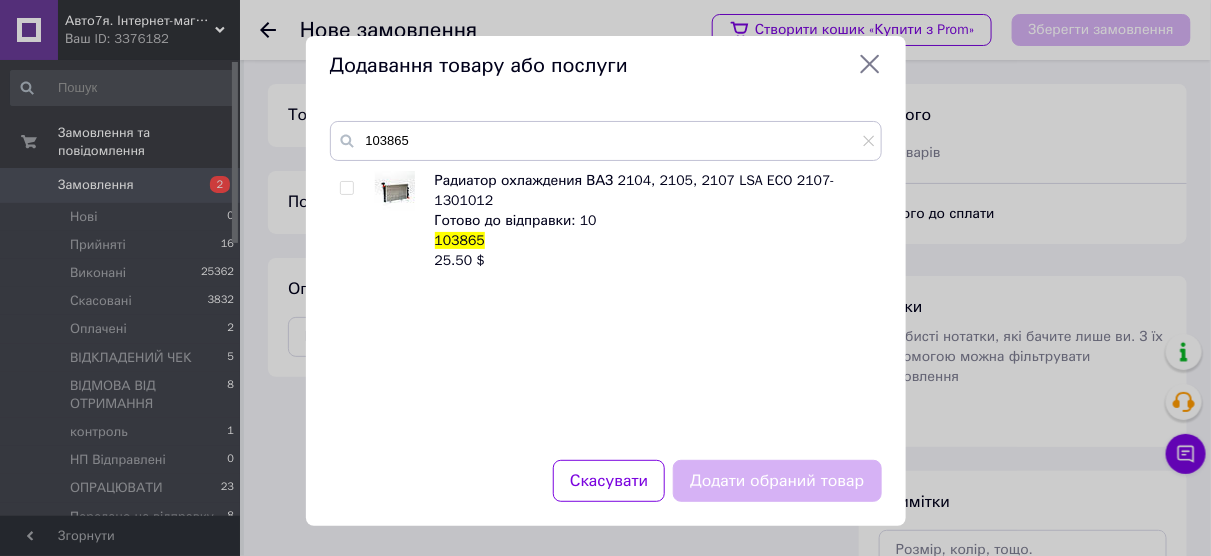 click at bounding box center (346, 188) 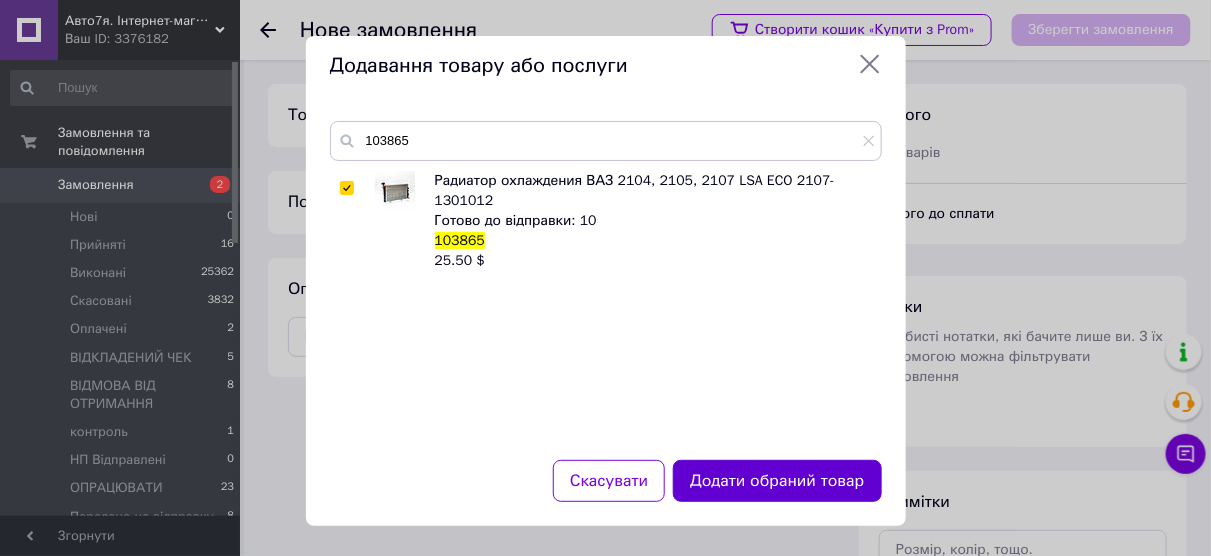 click on "Додати обраний товар" at bounding box center (777, 481) 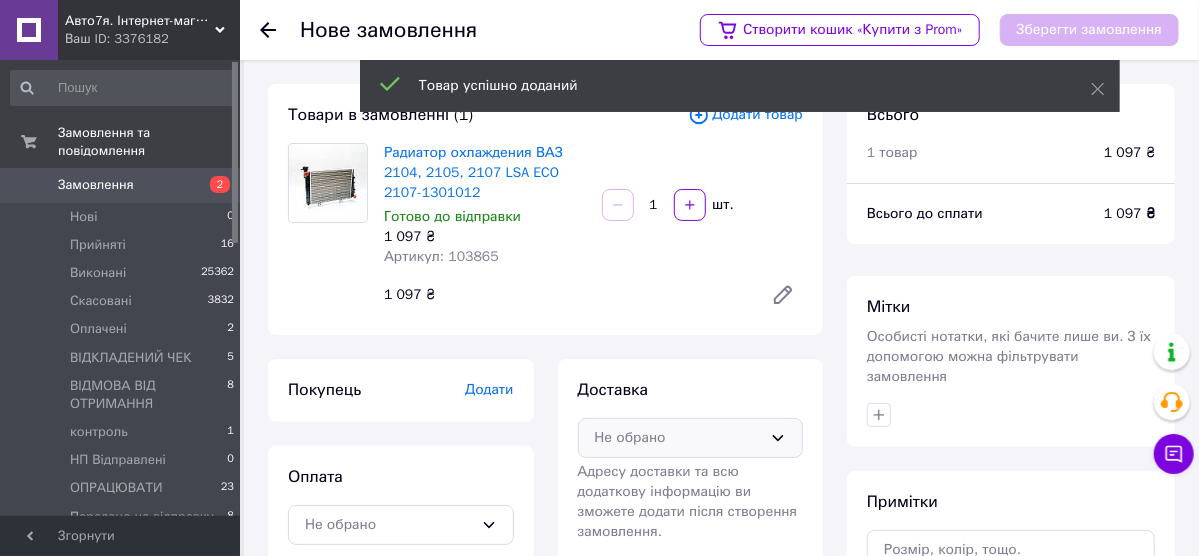 click on "Не обрано" at bounding box center [679, 438] 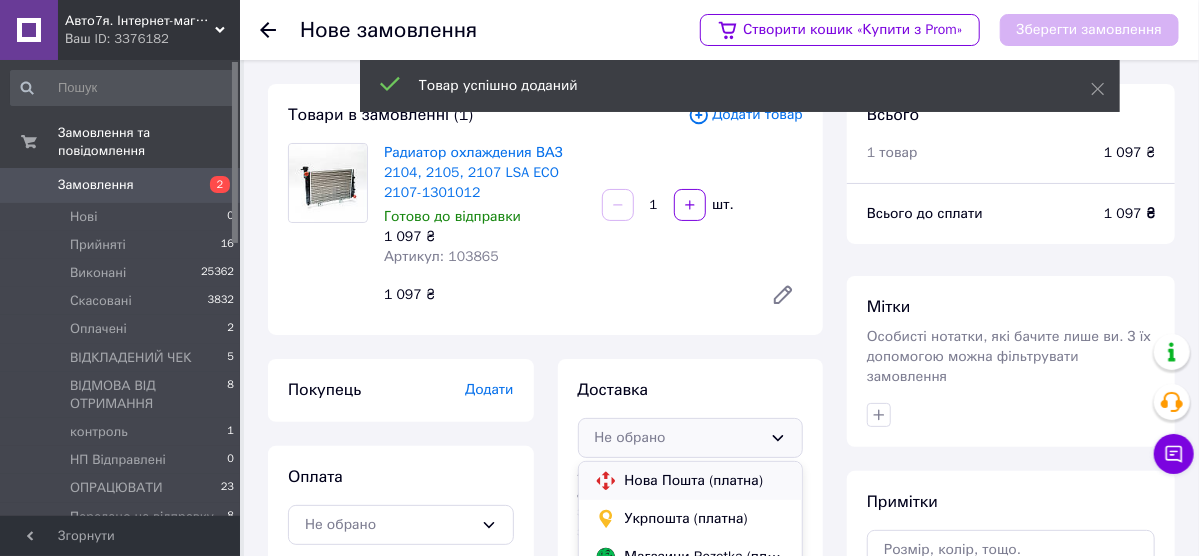 click on "Нова Пошта (платна)" at bounding box center [706, 481] 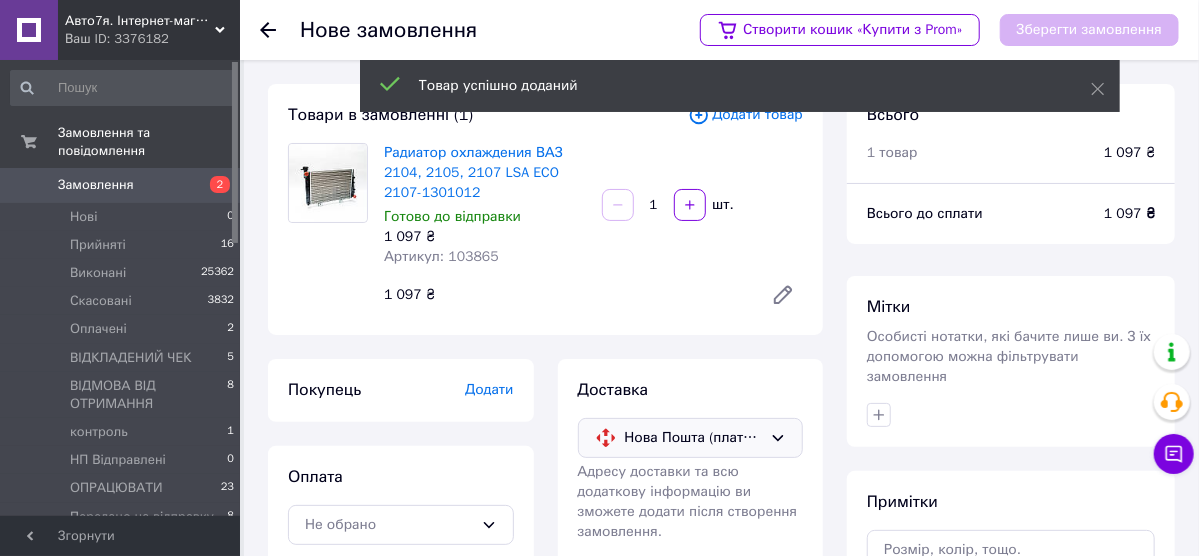 click on "Додати" at bounding box center (489, 389) 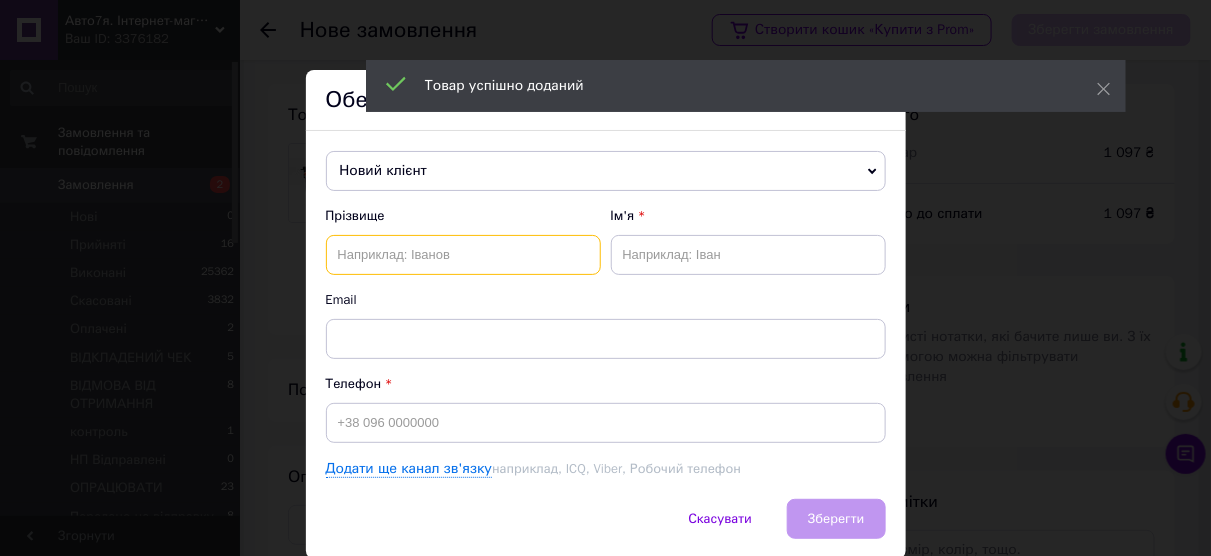 click at bounding box center (463, 255) 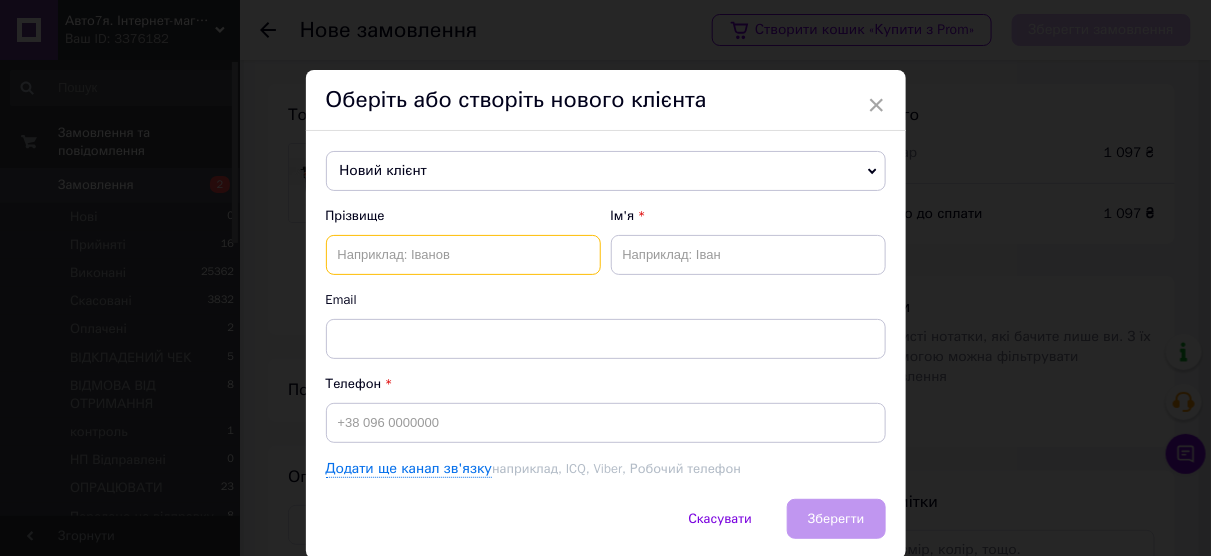 type on "А" 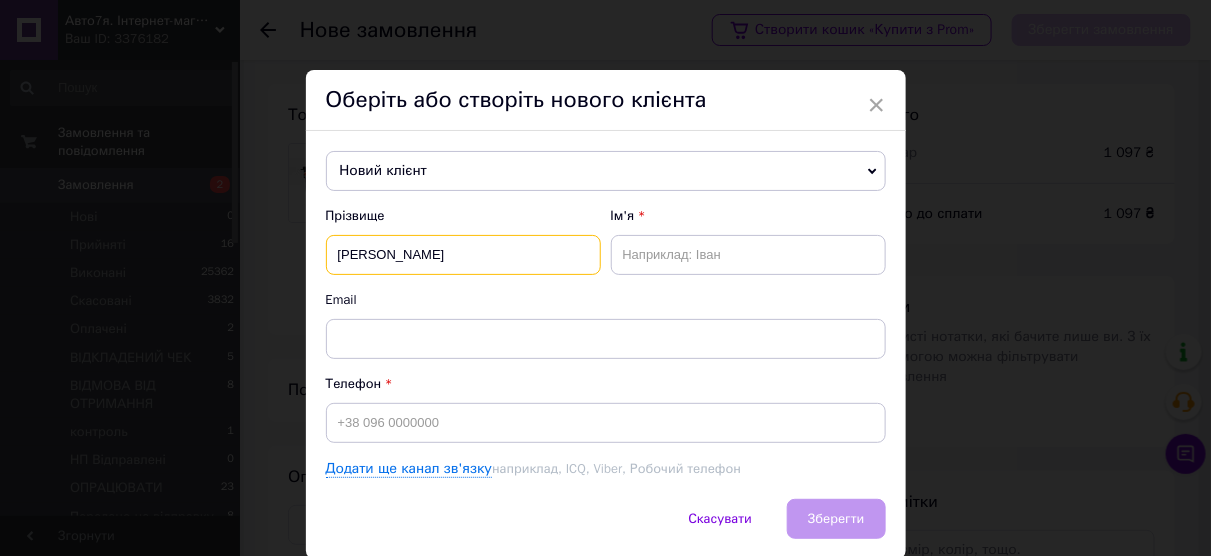 type on "[PERSON_NAME]" 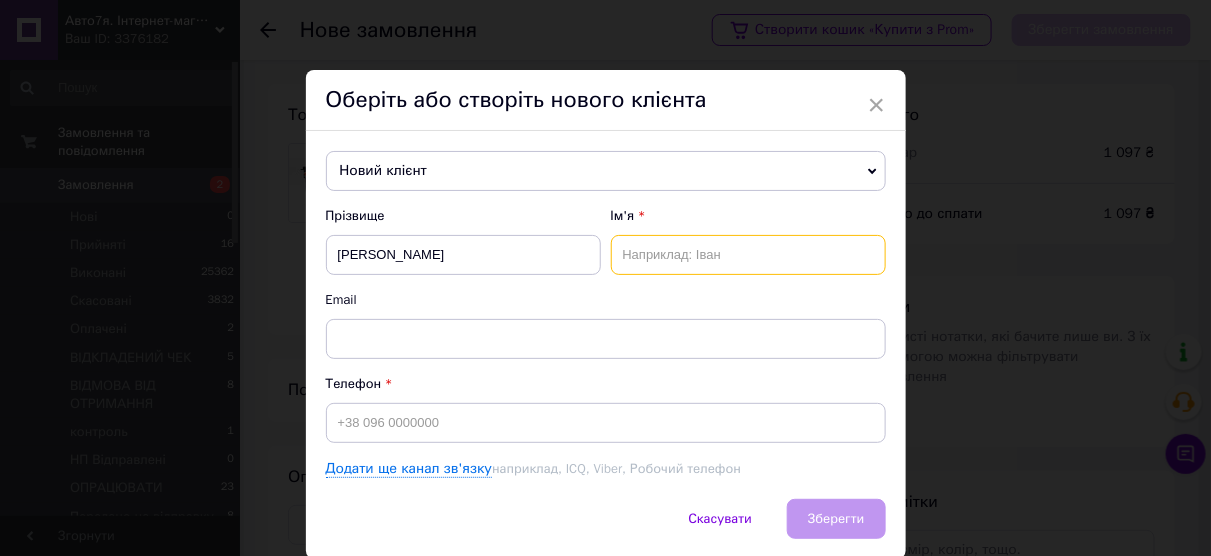 click at bounding box center [748, 255] 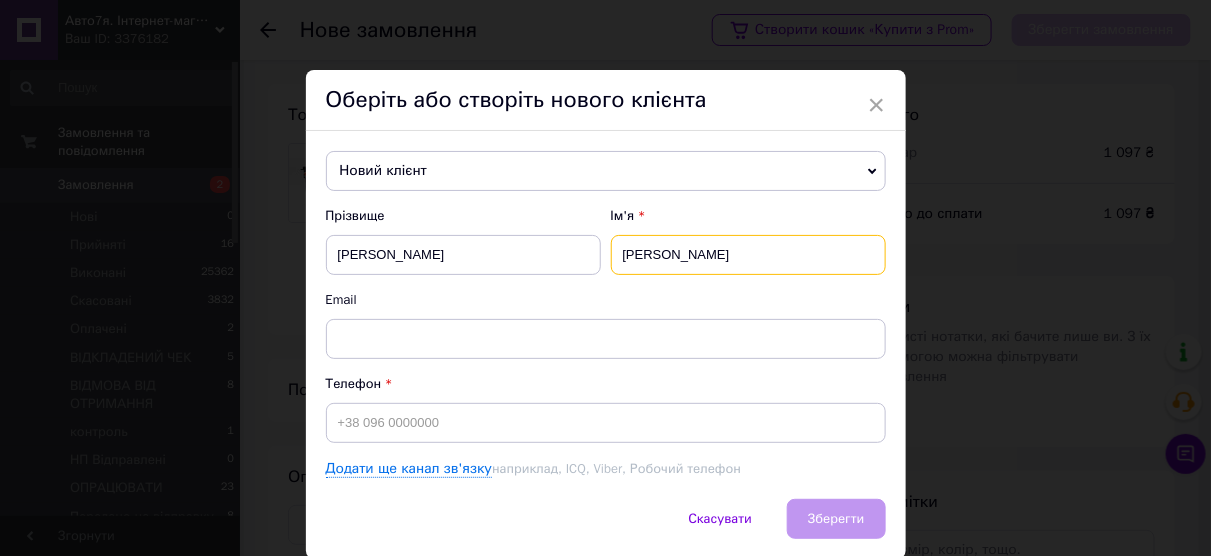 type on "[PERSON_NAME]" 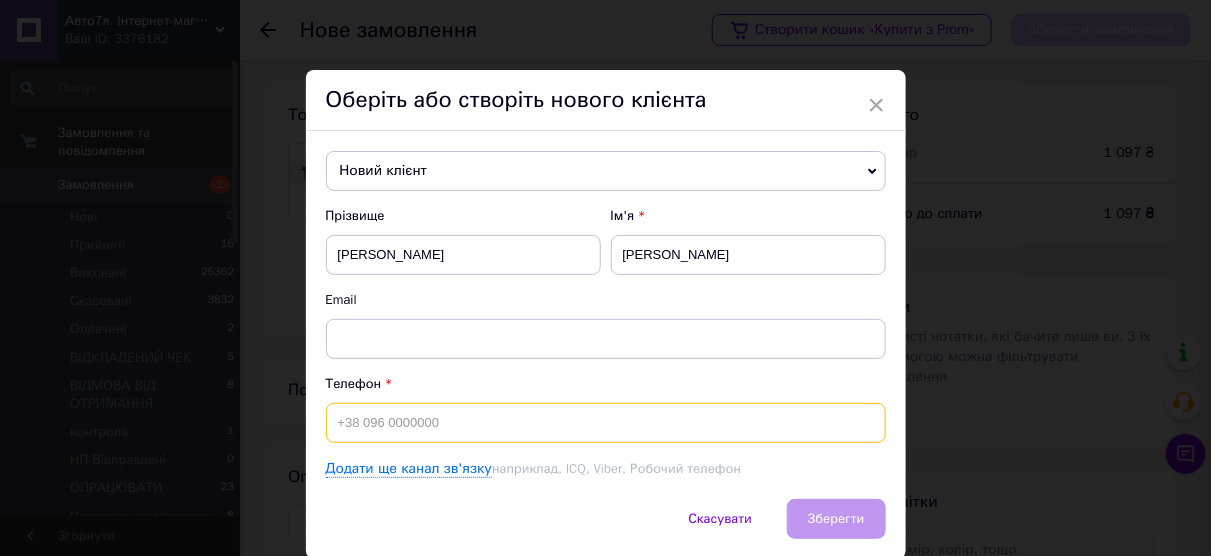 click at bounding box center [606, 423] 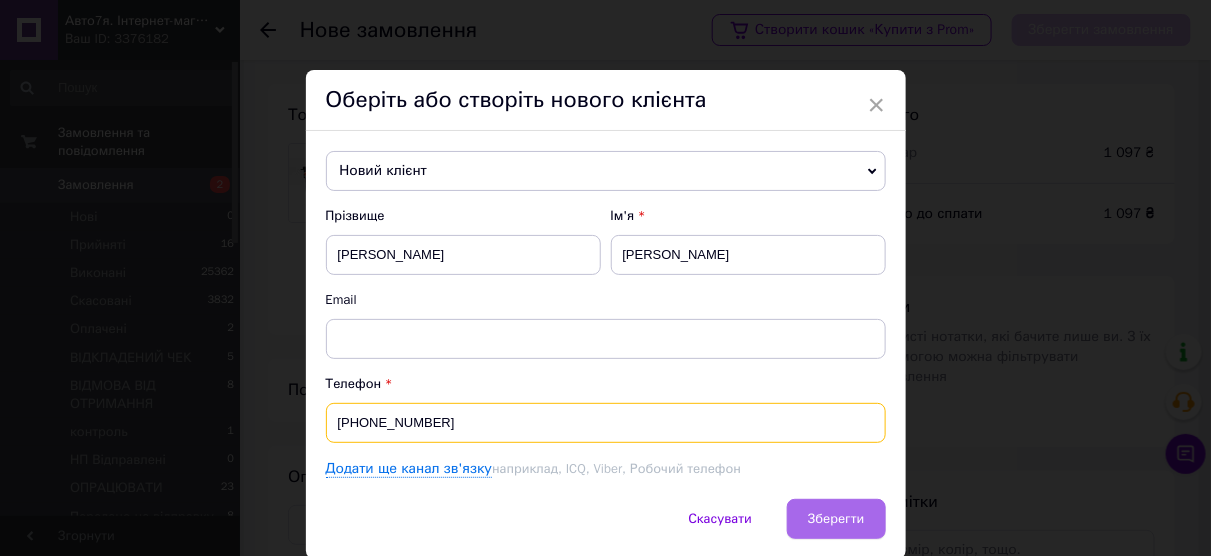 type on "[PHONE_NUMBER]" 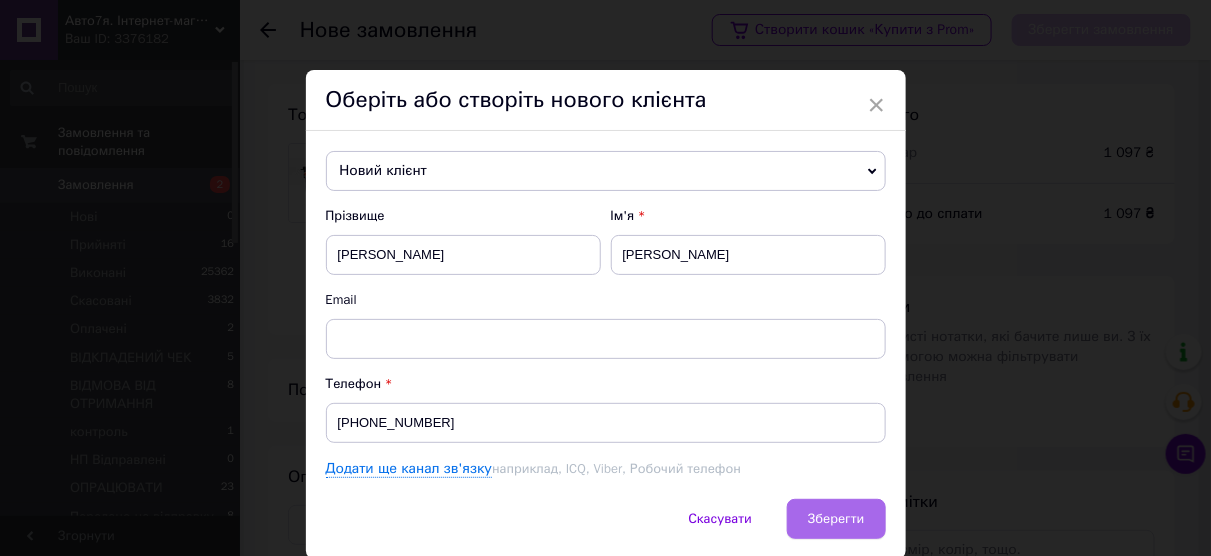 click on "Зберегти" at bounding box center [836, 518] 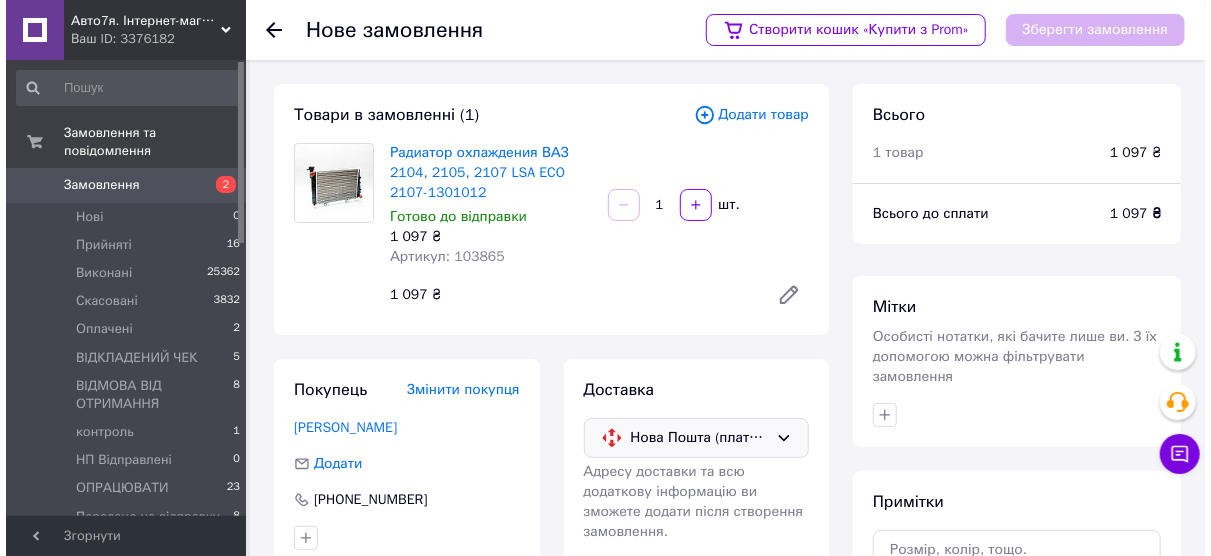 scroll, scrollTop: 240, scrollLeft: 0, axis: vertical 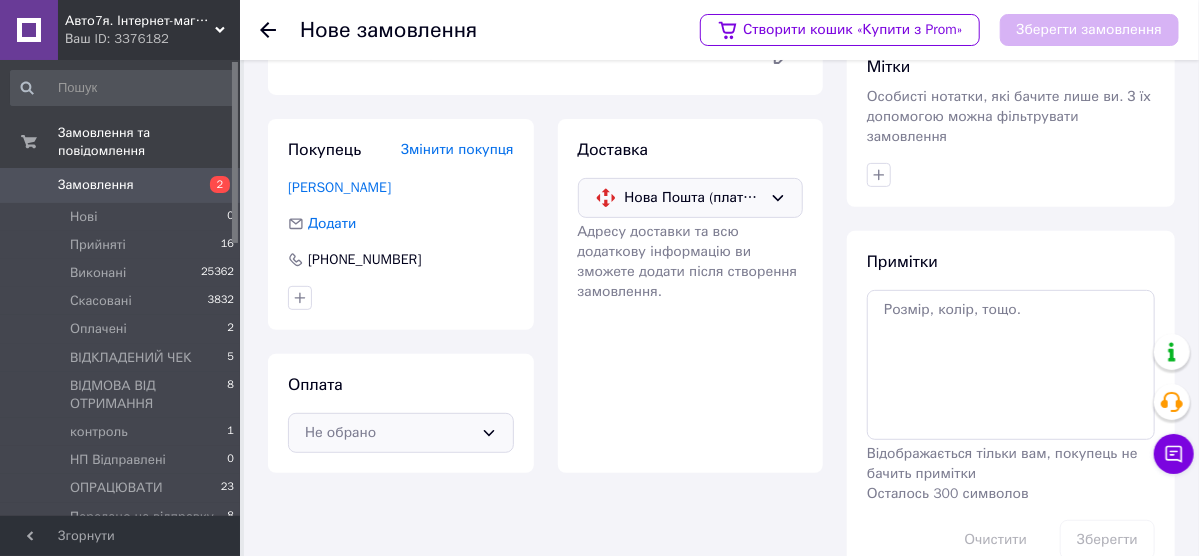 click on "Не обрано" at bounding box center (389, 433) 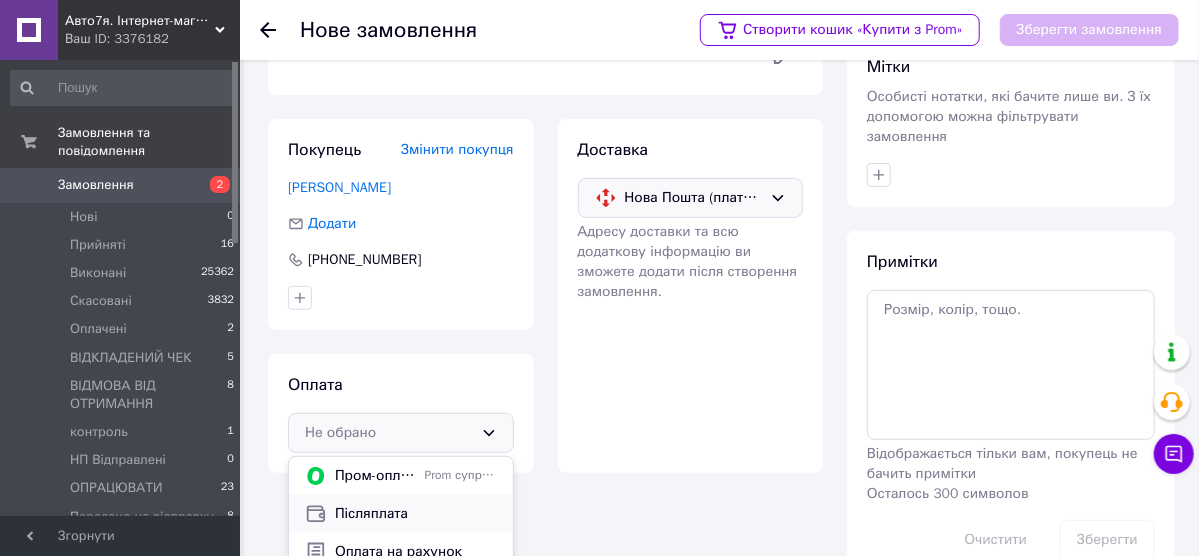 click on "Післяплата" at bounding box center (416, 514) 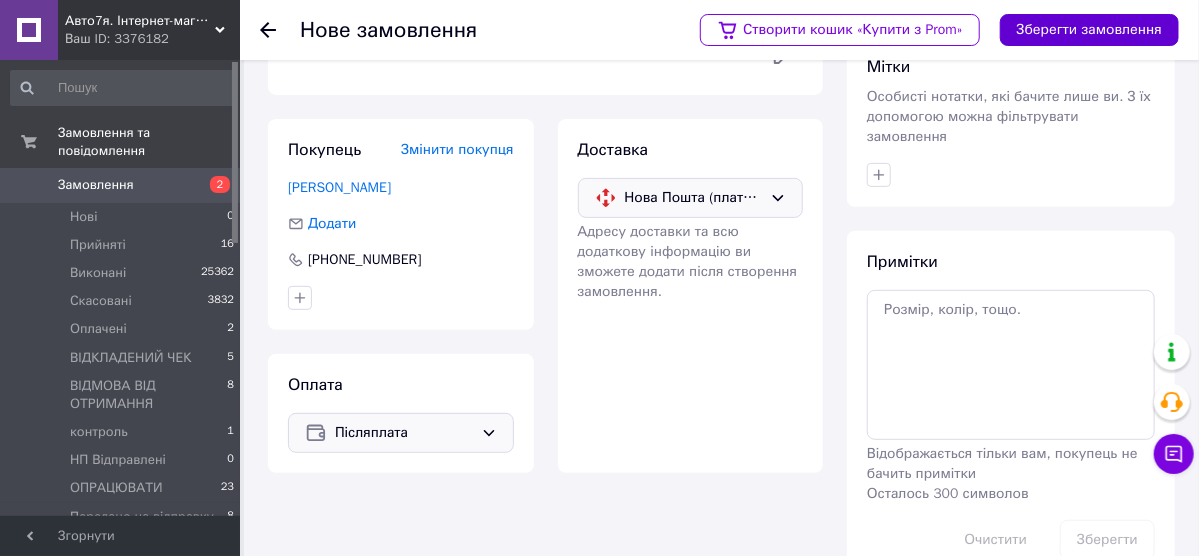 click on "Зберегти замовлення" at bounding box center (1089, 30) 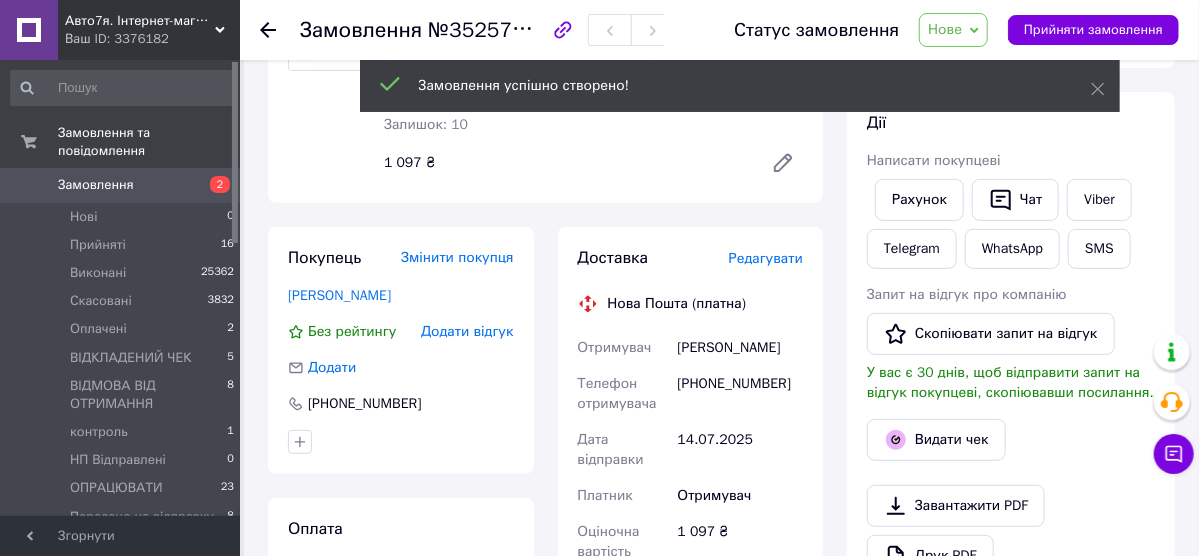 click on "Замовлення успішно створено!" at bounding box center [740, 86] 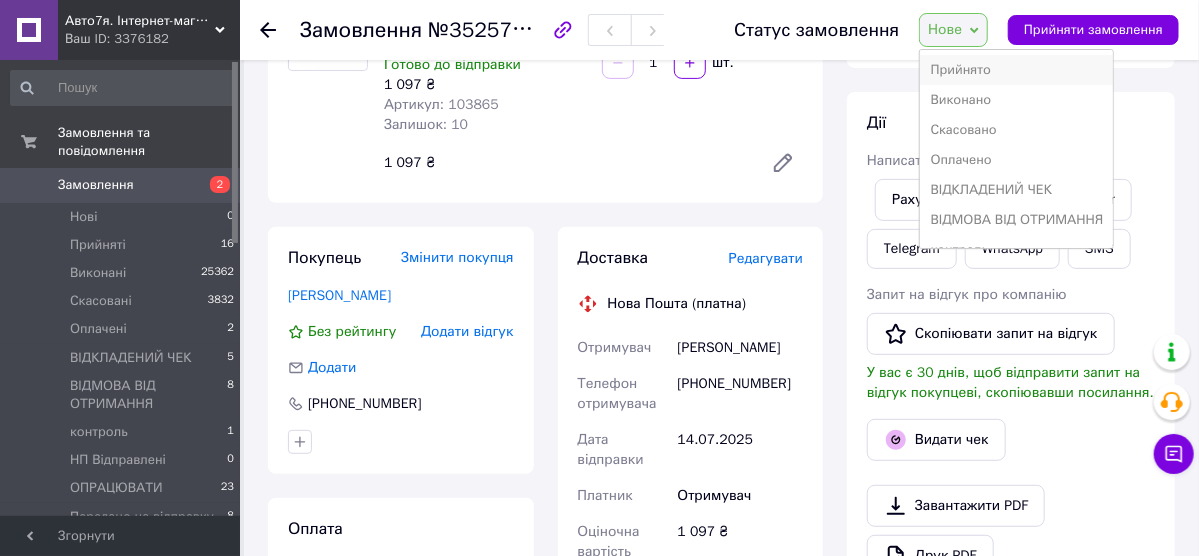 click on "Прийнято" at bounding box center (1016, 70) 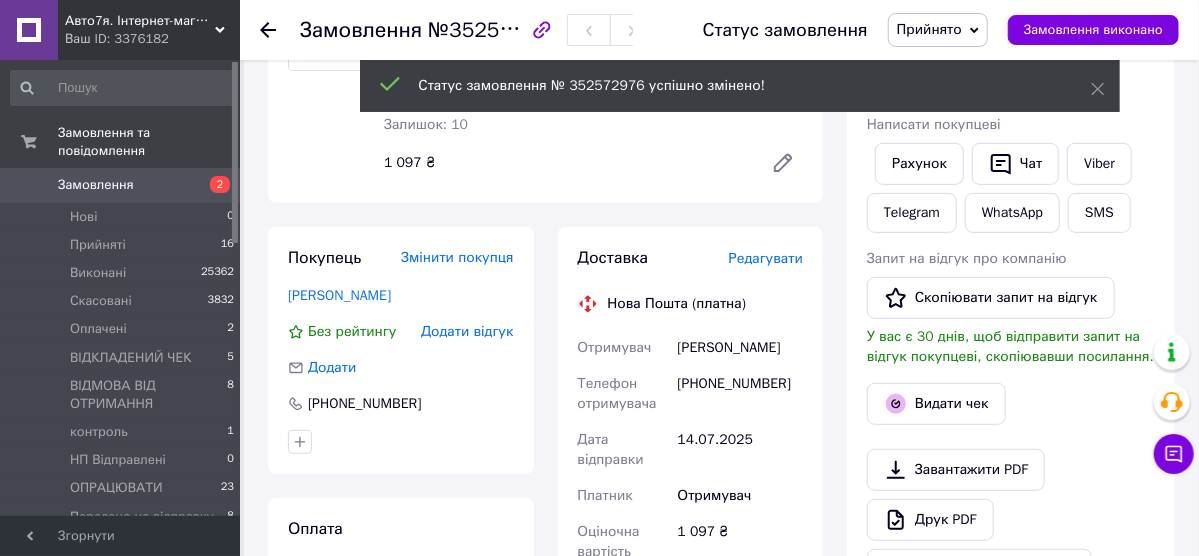 click on "Редагувати" at bounding box center (766, 258) 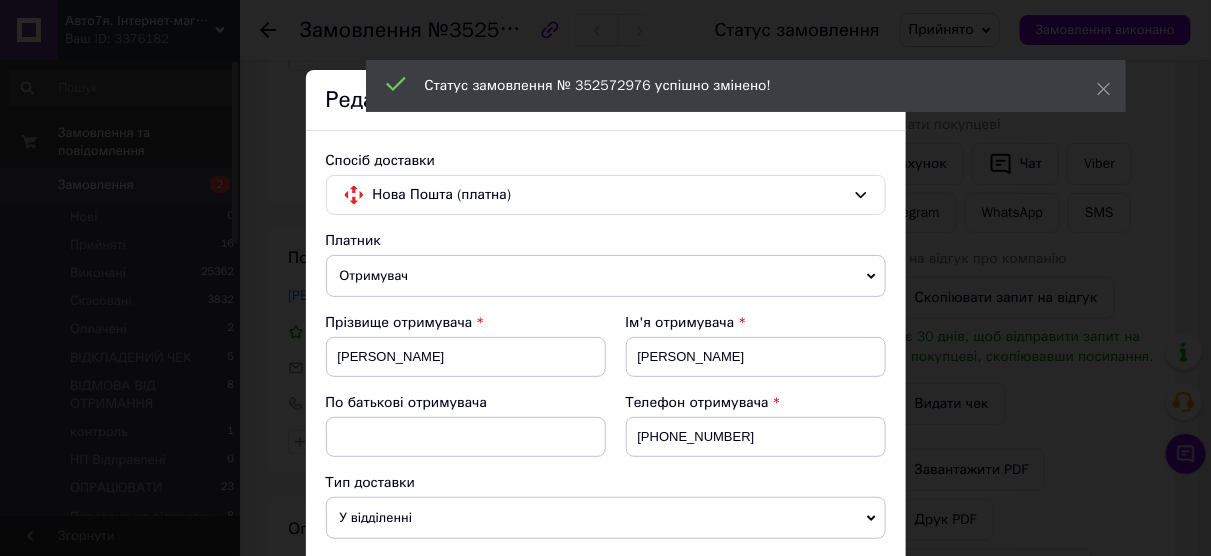 scroll, scrollTop: 240, scrollLeft: 0, axis: vertical 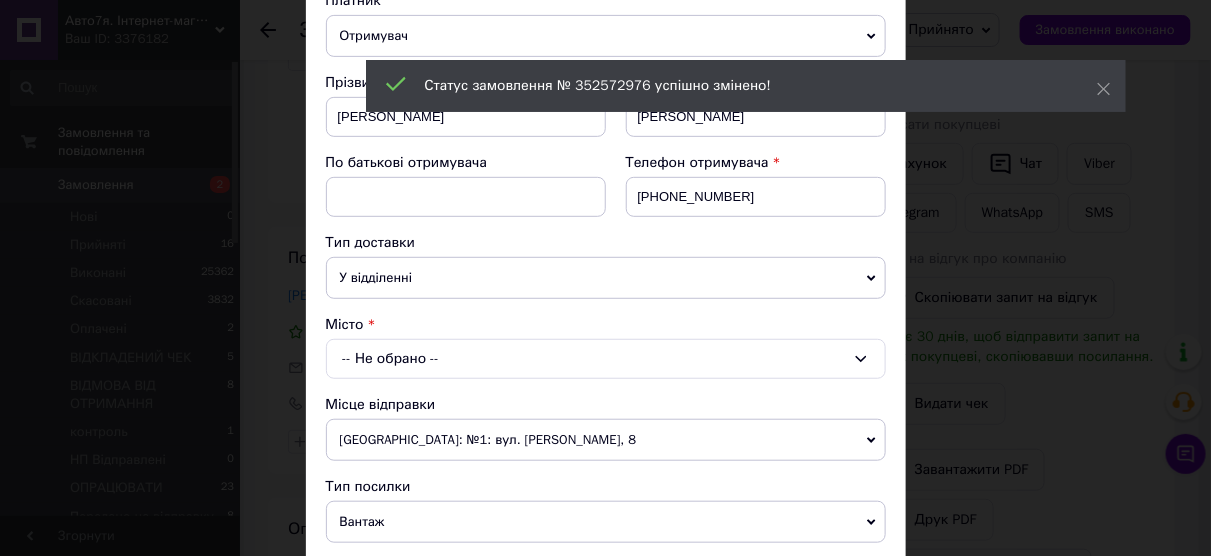 click on "-- Не обрано --" at bounding box center [606, 359] 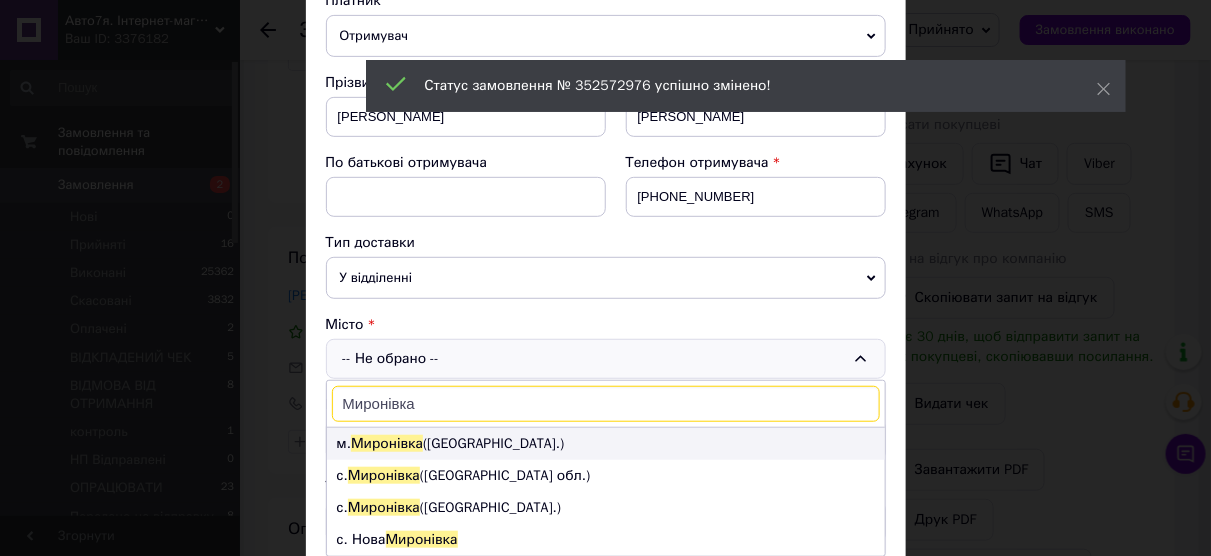 type on "Миронівка" 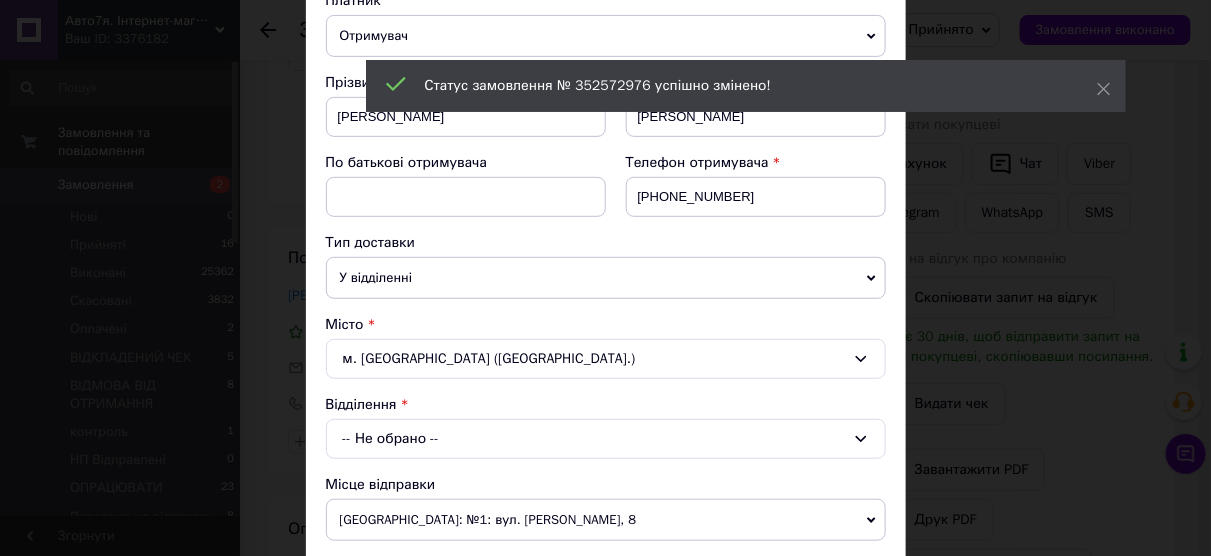 click on "-- Не обрано --" at bounding box center [606, 439] 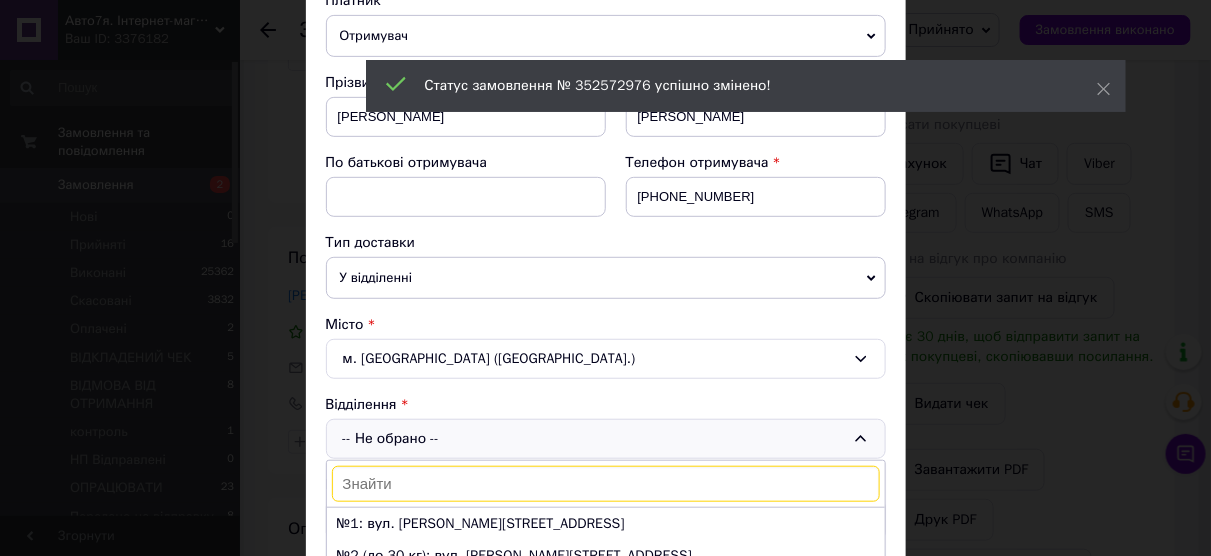 click on "№1: вул. [PERSON_NAME][STREET_ADDRESS]" at bounding box center (606, 524) 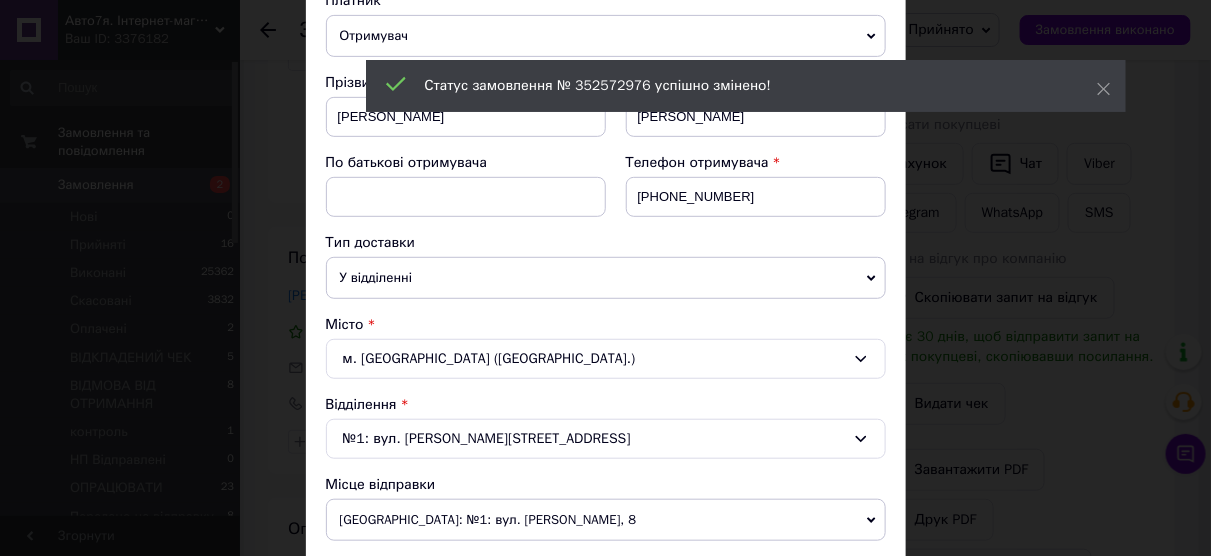 scroll, scrollTop: 480, scrollLeft: 0, axis: vertical 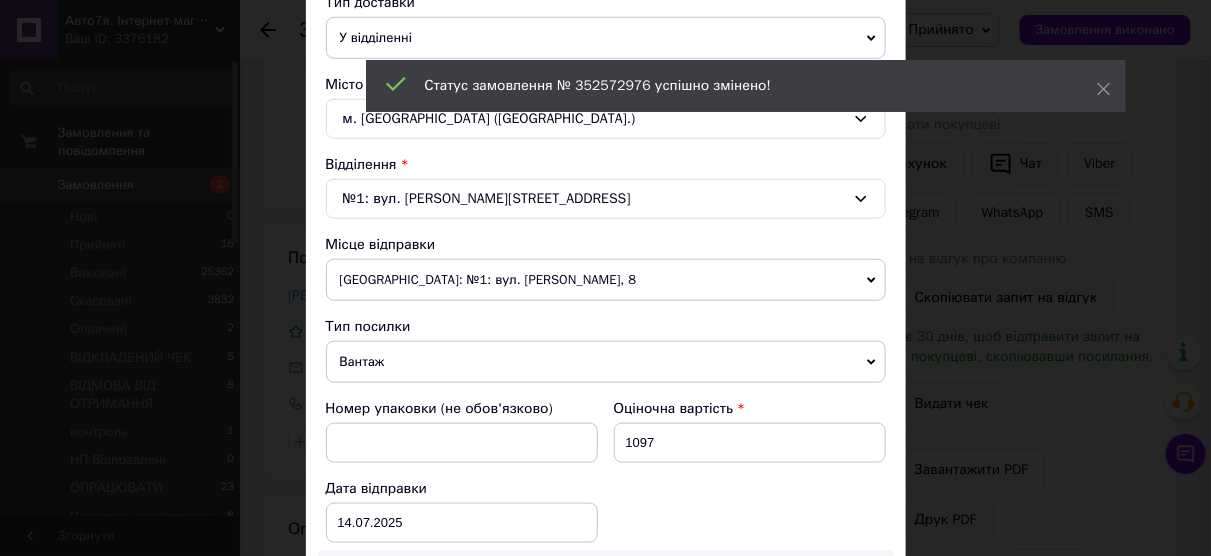 click on "[GEOGRAPHIC_DATA]: №1: вул. [PERSON_NAME], 8" at bounding box center (606, 280) 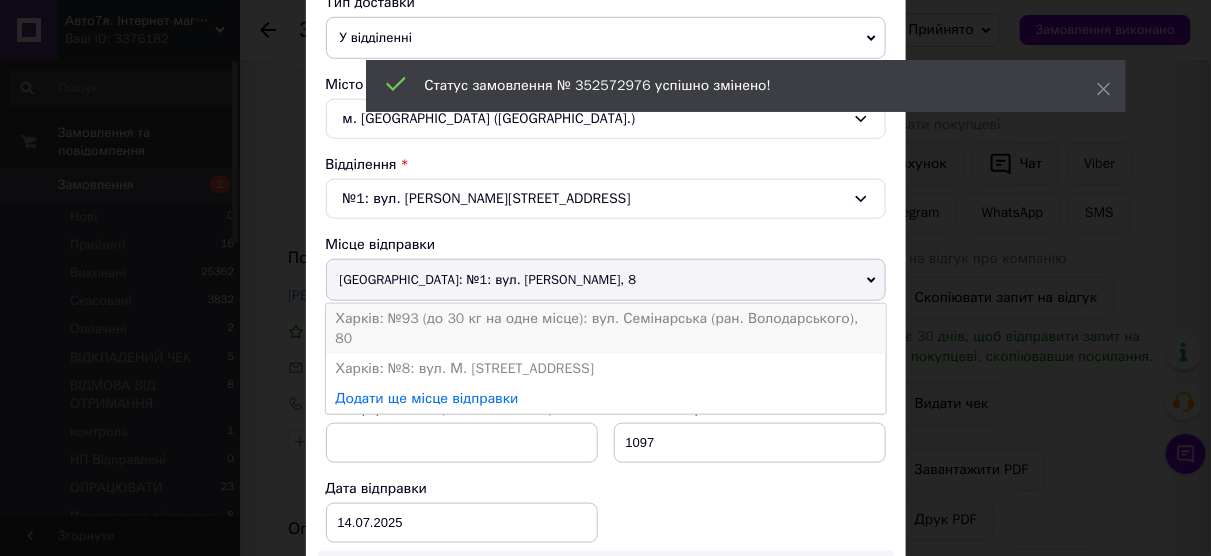 click on "Харків: №93 (до 30 кг на одне місце): вул. Семінарська (ран. Володарського), 80" at bounding box center (606, 329) 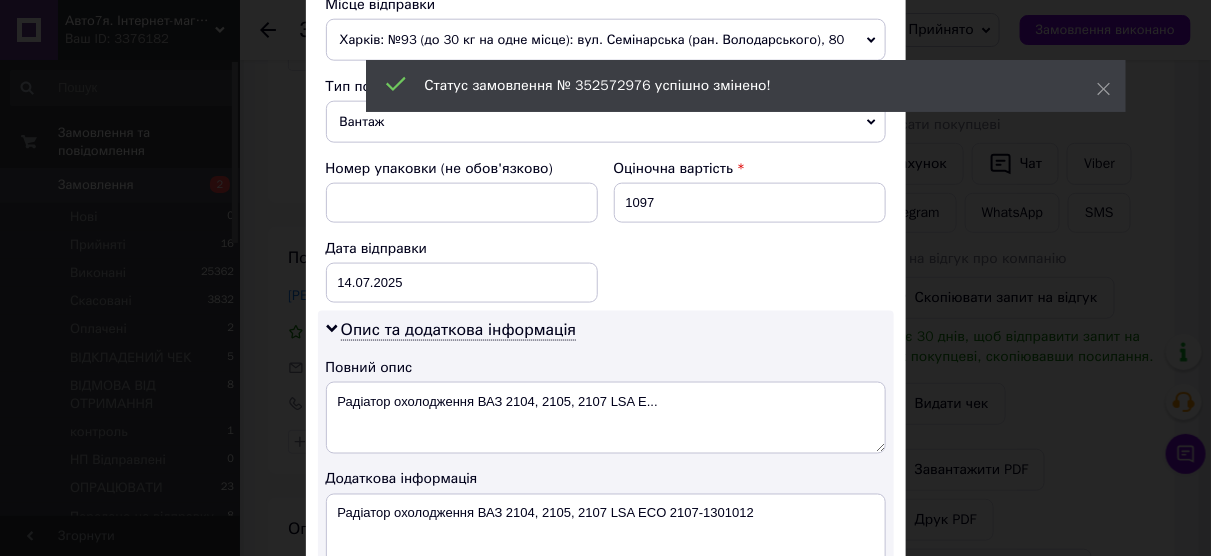 scroll, scrollTop: 800, scrollLeft: 0, axis: vertical 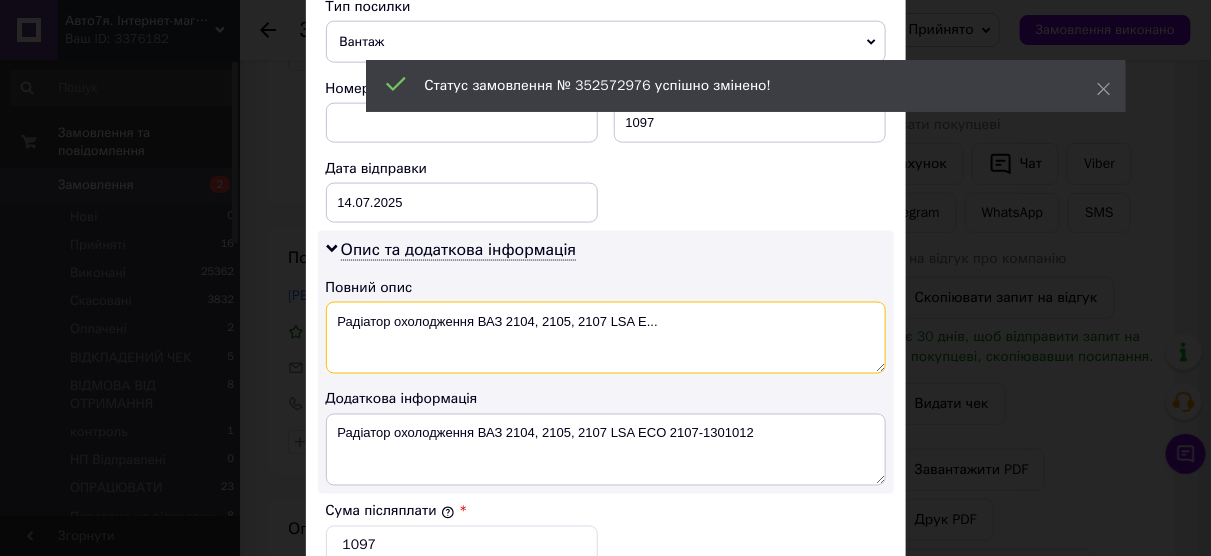 drag, startPoint x: 470, startPoint y: 308, endPoint x: 741, endPoint y: 319, distance: 271.22314 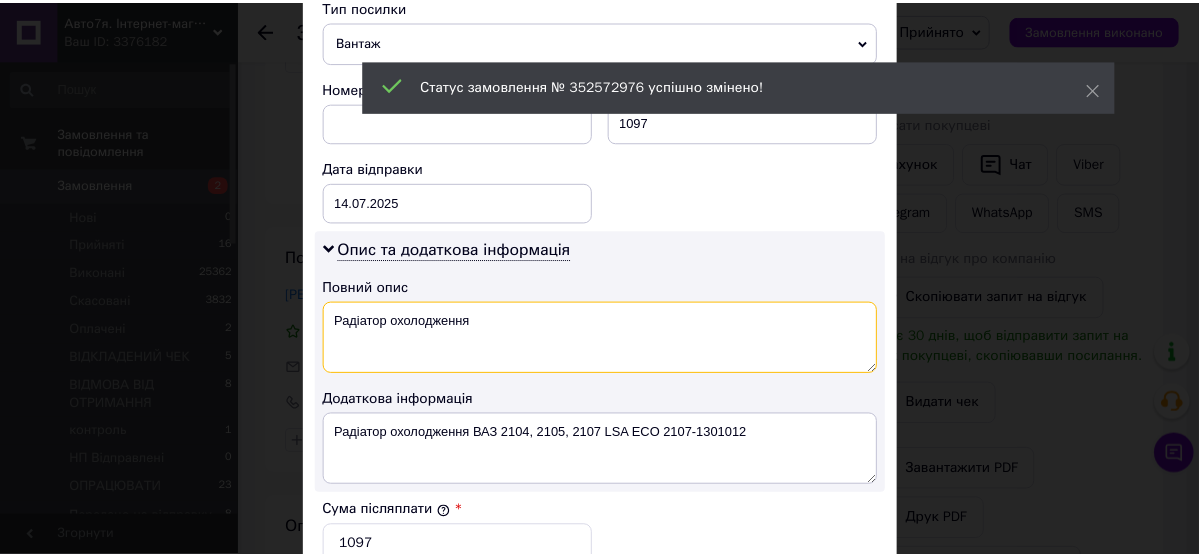 scroll, scrollTop: 1120, scrollLeft: 0, axis: vertical 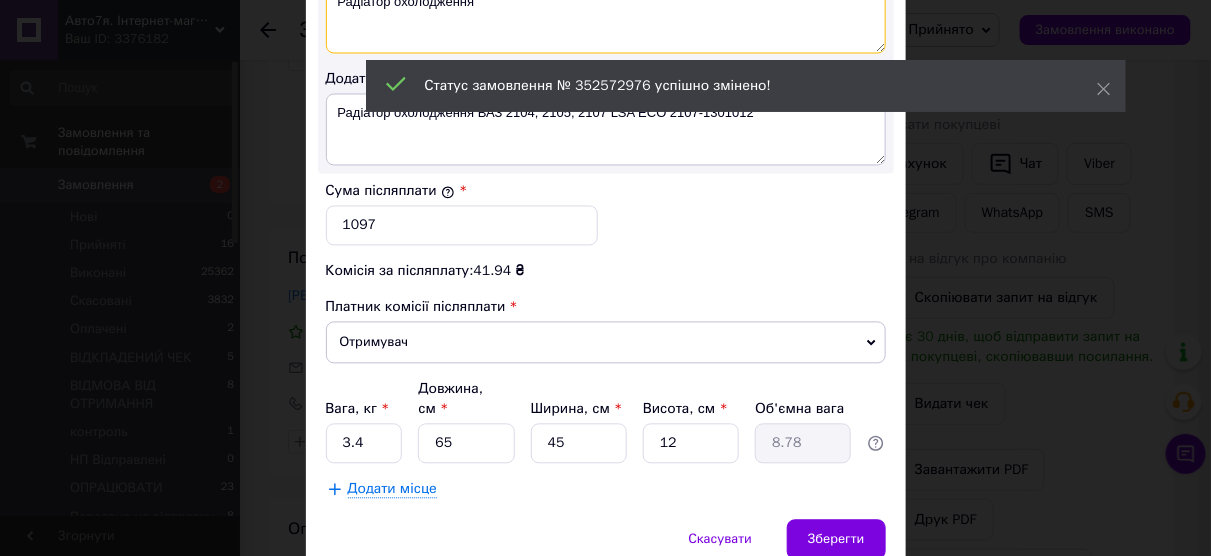 type on "Радіатор охолодження" 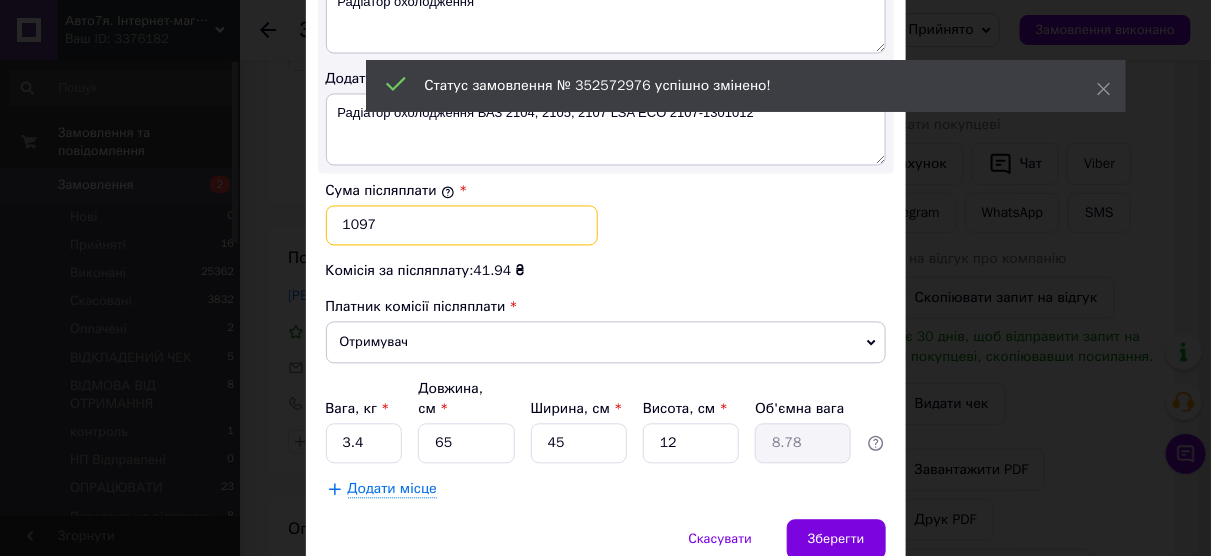 drag, startPoint x: 356, startPoint y: 221, endPoint x: 339, endPoint y: 221, distance: 17 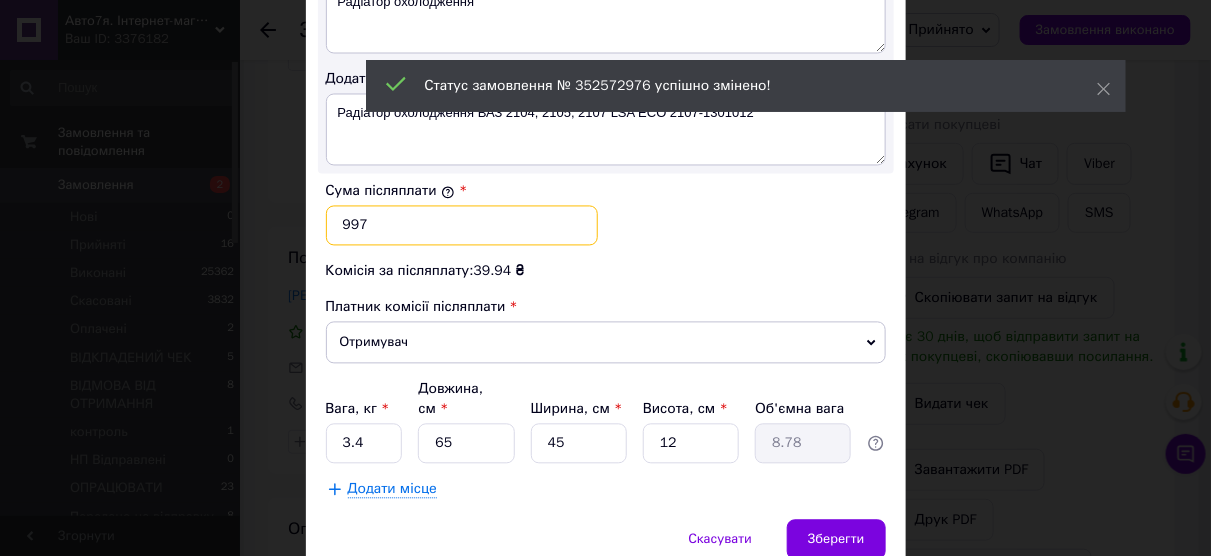 type on "997" 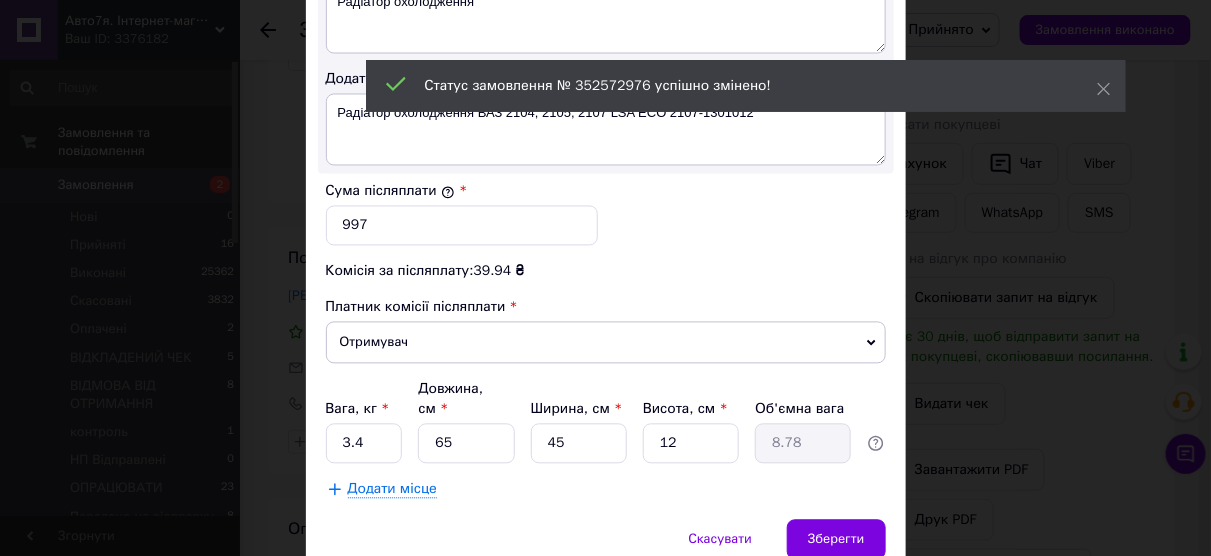 click on "Спосіб доставки Нова Пошта (платна) Платник Отримувач Відправник Прізвище отримувача [PERSON_NAME] Ім'я отримувача [PERSON_NAME] батькові отримувача Телефон отримувача [PHONE_NUMBER] Тип доставки У відділенні Кур'єром В поштоматі Місто м. [GEOGRAPHIC_DATA] ([GEOGRAPHIC_DATA].) Відділення №1: вул. [STREET_ADDRESS] Місце відправки Харків: №93 (до 30 кг на одне місце): вул. Семінарська (ран. [GEOGRAPHIC_DATA]), 80 [GEOGRAPHIC_DATA]: №1: вул. [PERSON_NAME], 8 Харків: №8: вул. М. Гончарівська, 28/30 Додати ще місце відправки Тип посилки Вантаж Документи Номер упаковки (не обов'язково) Оціночна вартість 1097 [DATE]" at bounding box center (606, -235) 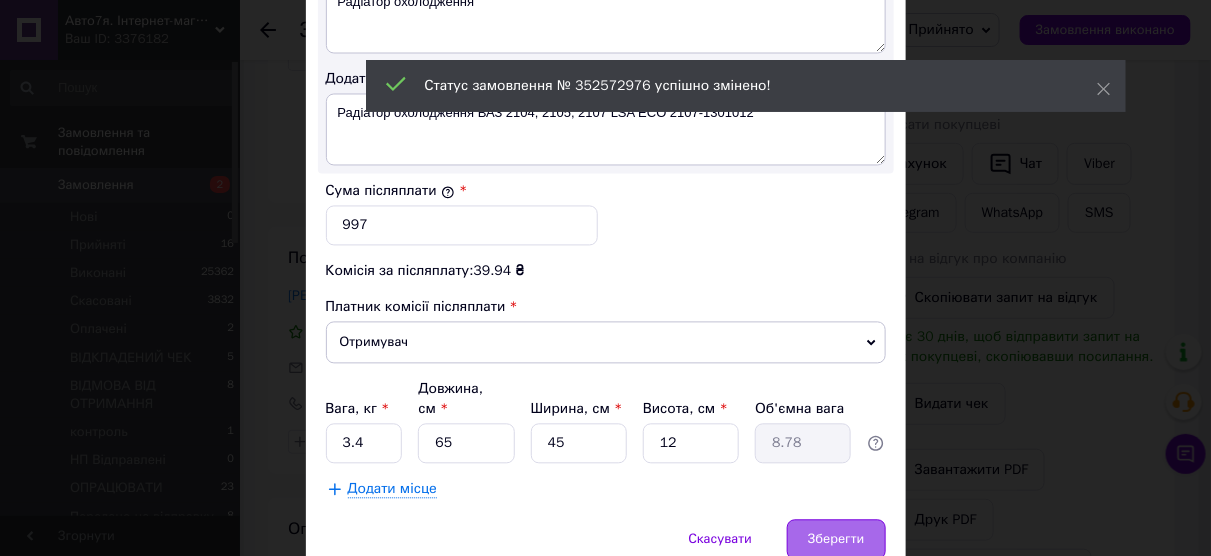 click on "Зберегти" at bounding box center (836, 540) 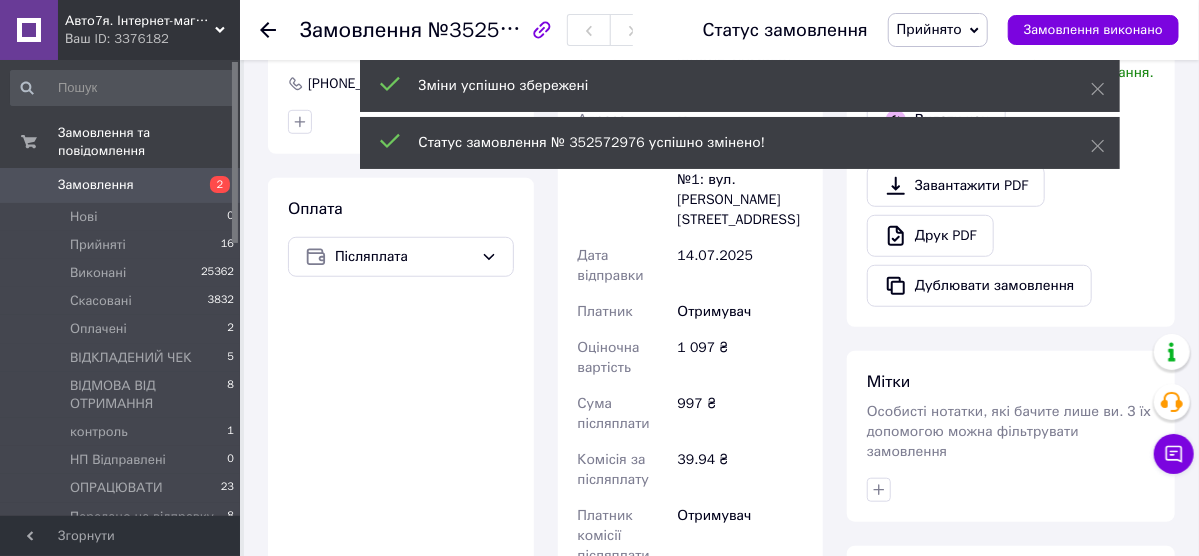 scroll, scrollTop: 880, scrollLeft: 0, axis: vertical 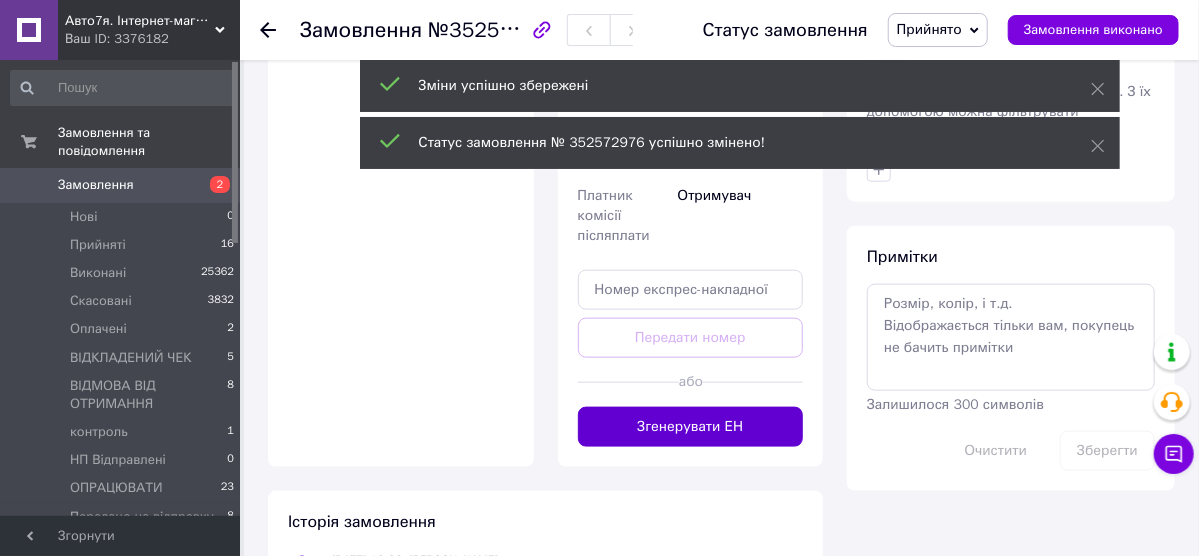 click on "Згенерувати ЕН" at bounding box center (691, 427) 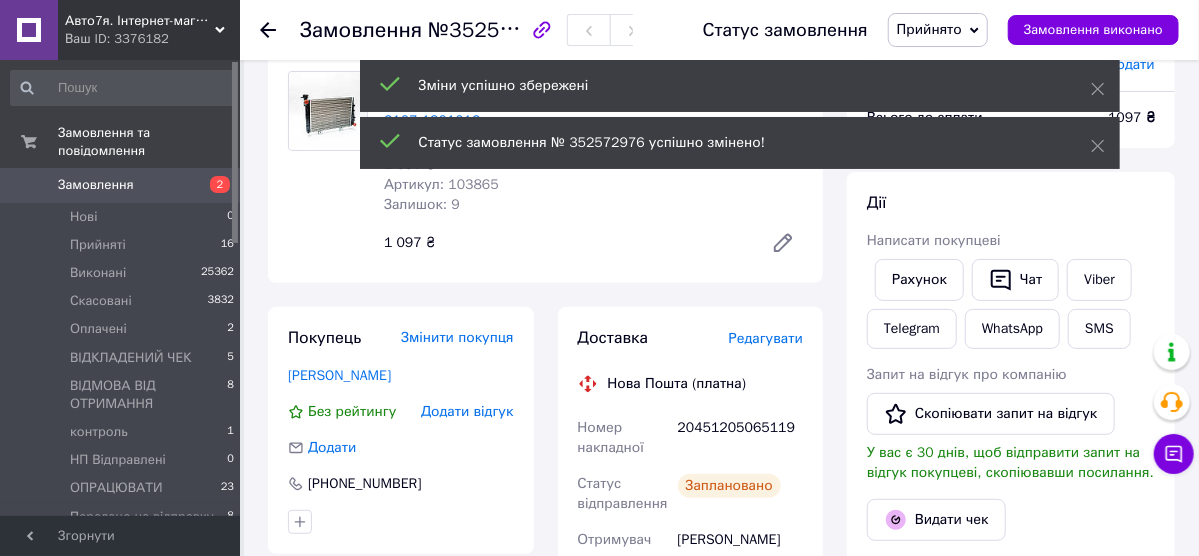 scroll, scrollTop: 0, scrollLeft: 0, axis: both 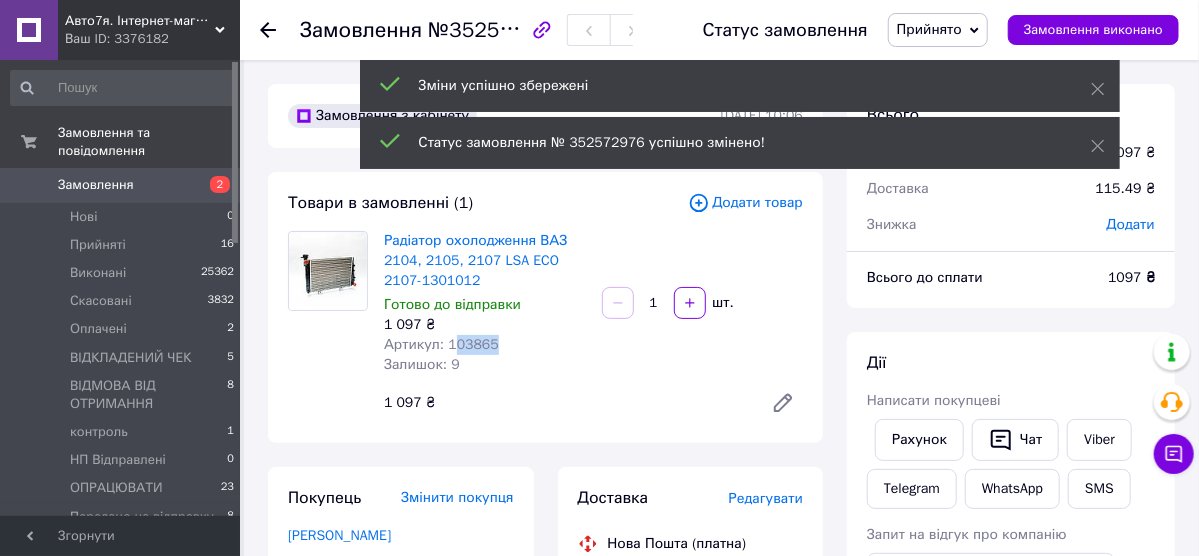 click on "Артикул: 103865" at bounding box center [485, 345] 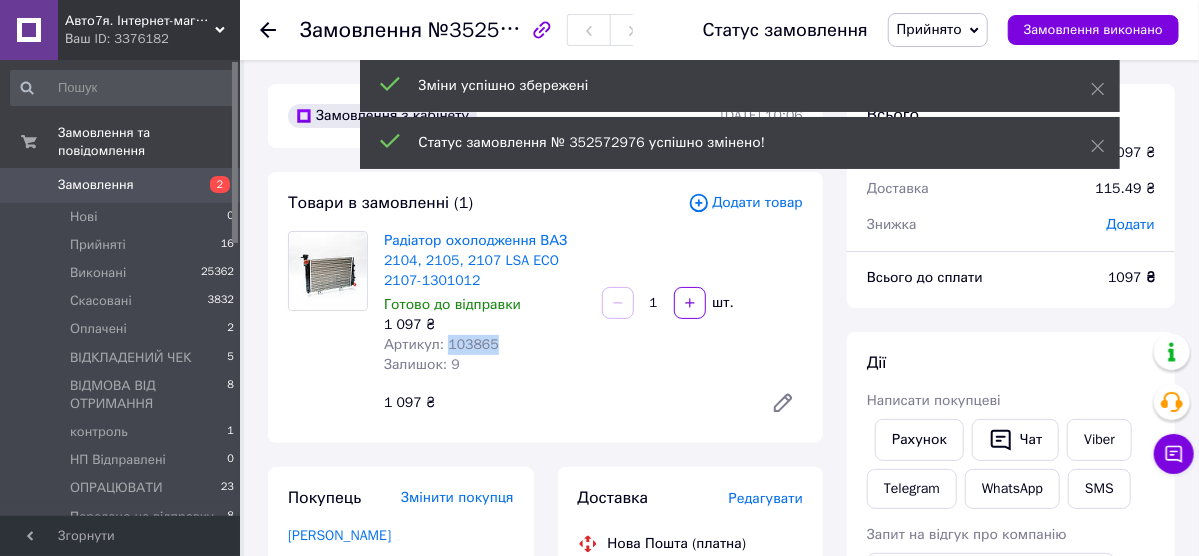 drag, startPoint x: 444, startPoint y: 340, endPoint x: 495, endPoint y: 340, distance: 51 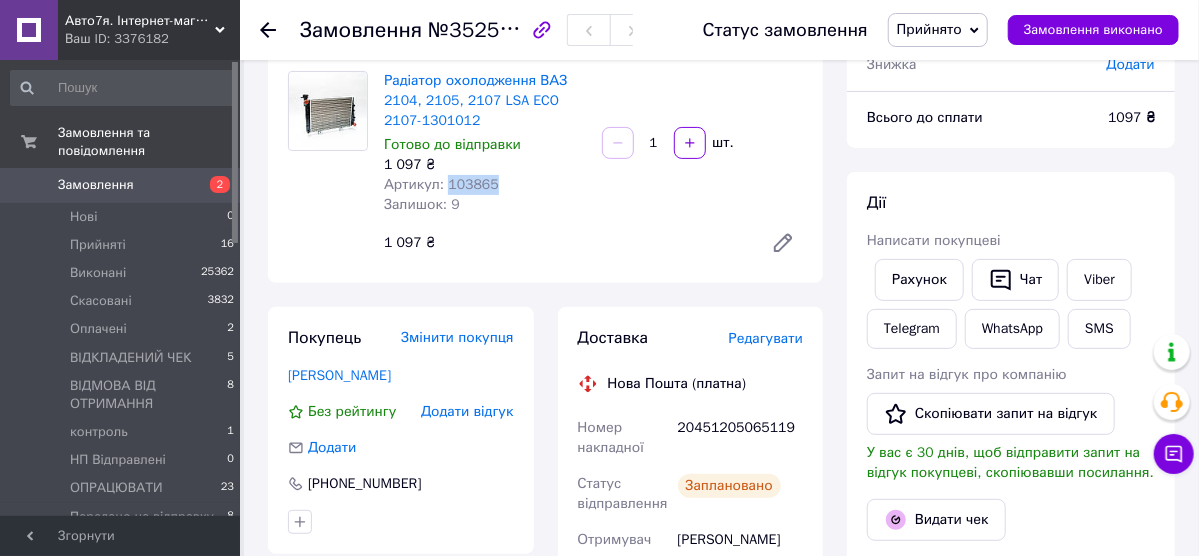 scroll, scrollTop: 400, scrollLeft: 0, axis: vertical 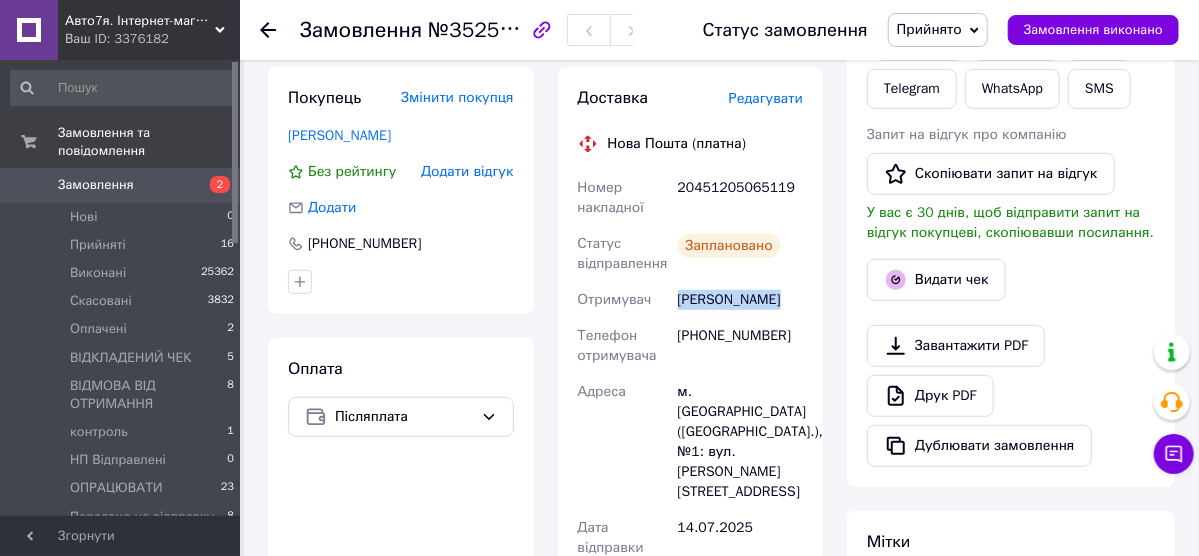 drag, startPoint x: 675, startPoint y: 305, endPoint x: 786, endPoint y: 296, distance: 111.364265 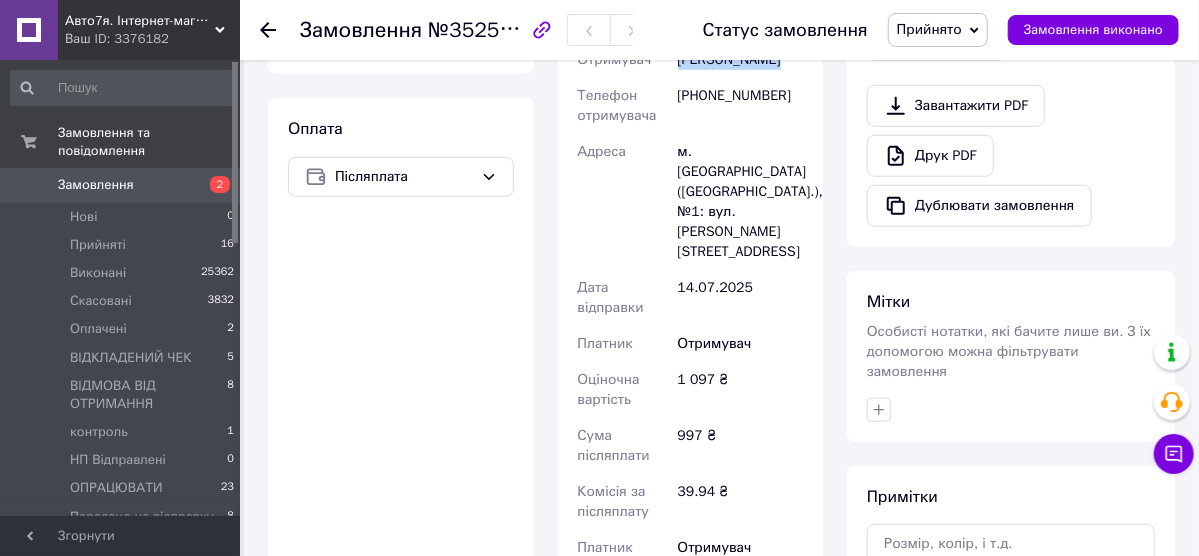 scroll, scrollTop: 720, scrollLeft: 0, axis: vertical 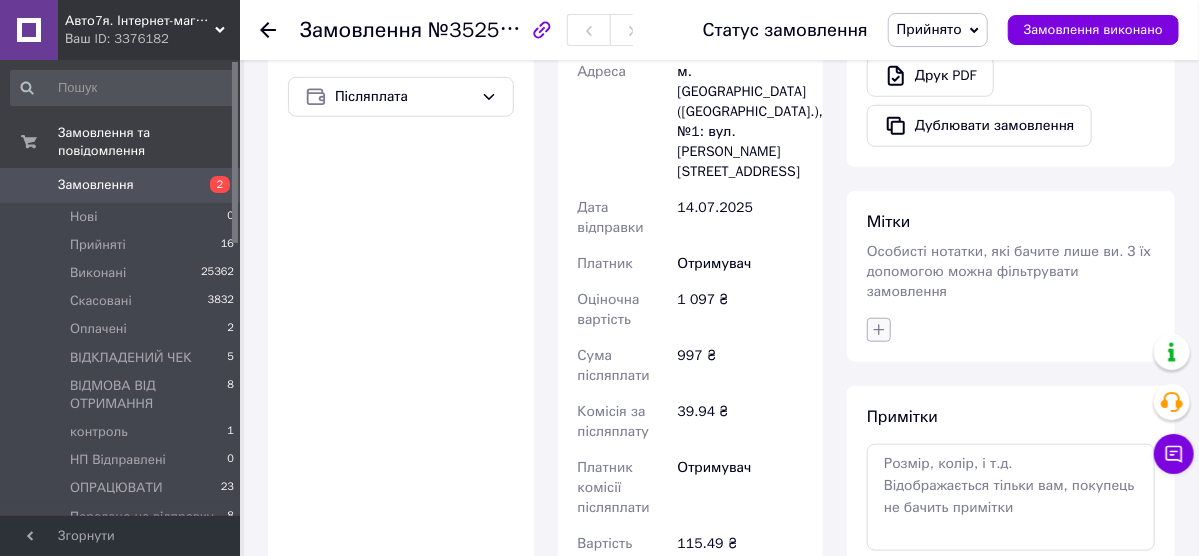 click 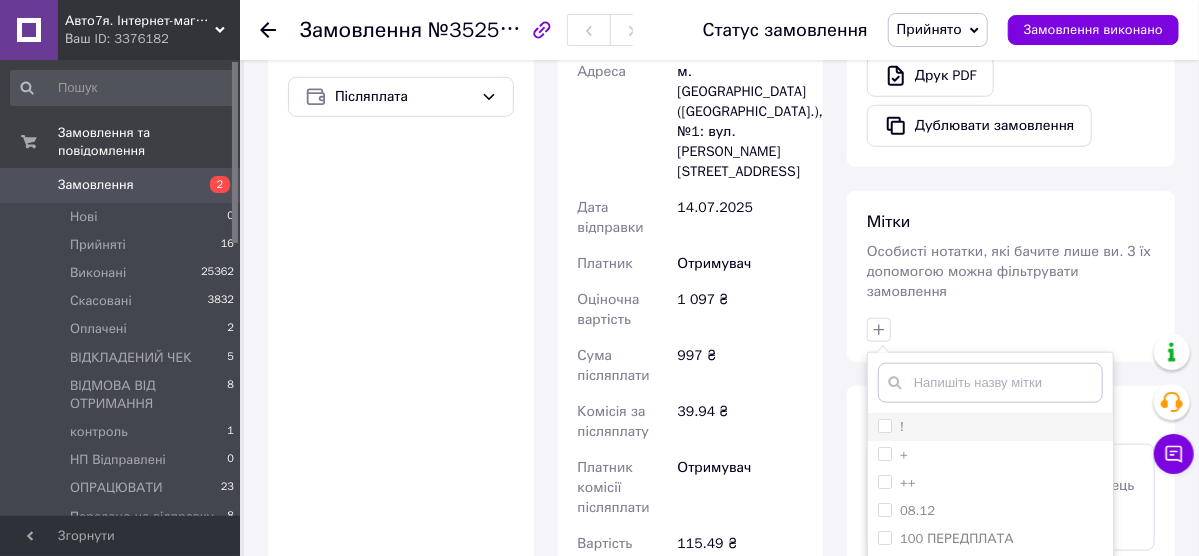 click on "!" at bounding box center (884, 425) 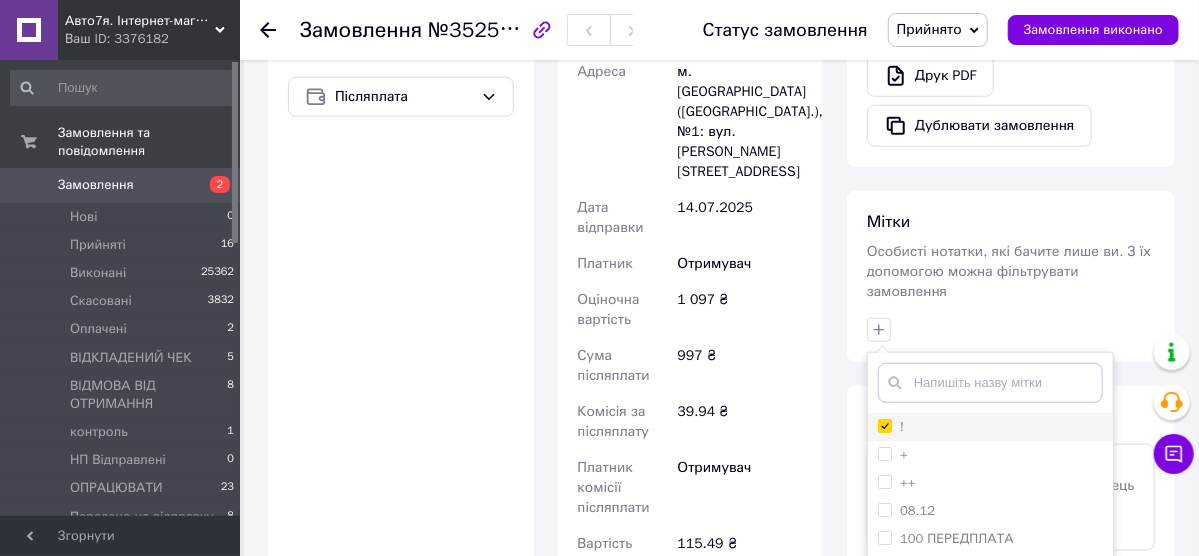 checkbox on "true" 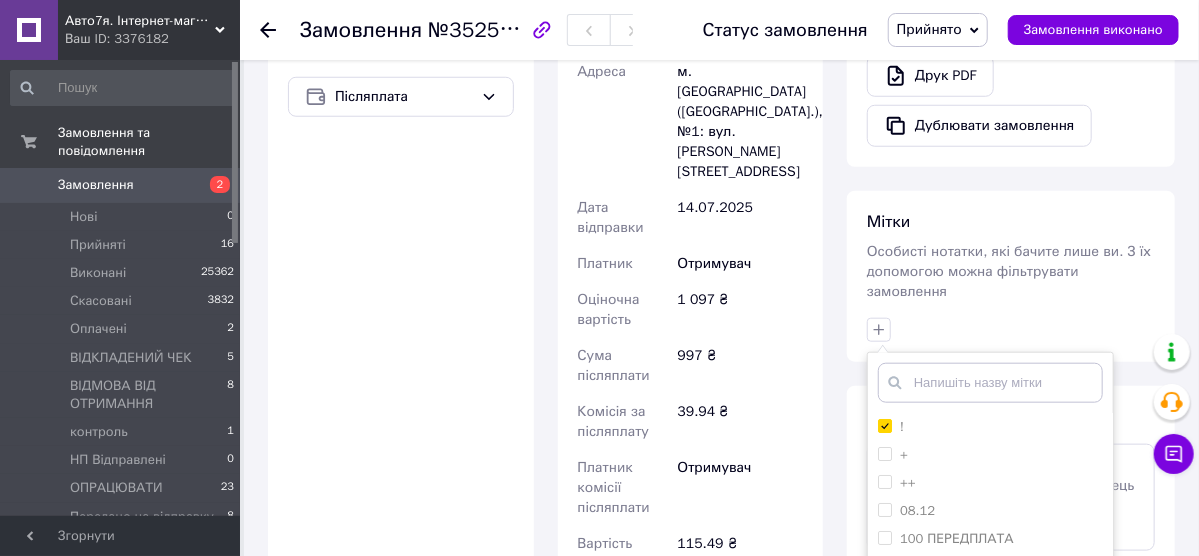 scroll, scrollTop: 1120, scrollLeft: 0, axis: vertical 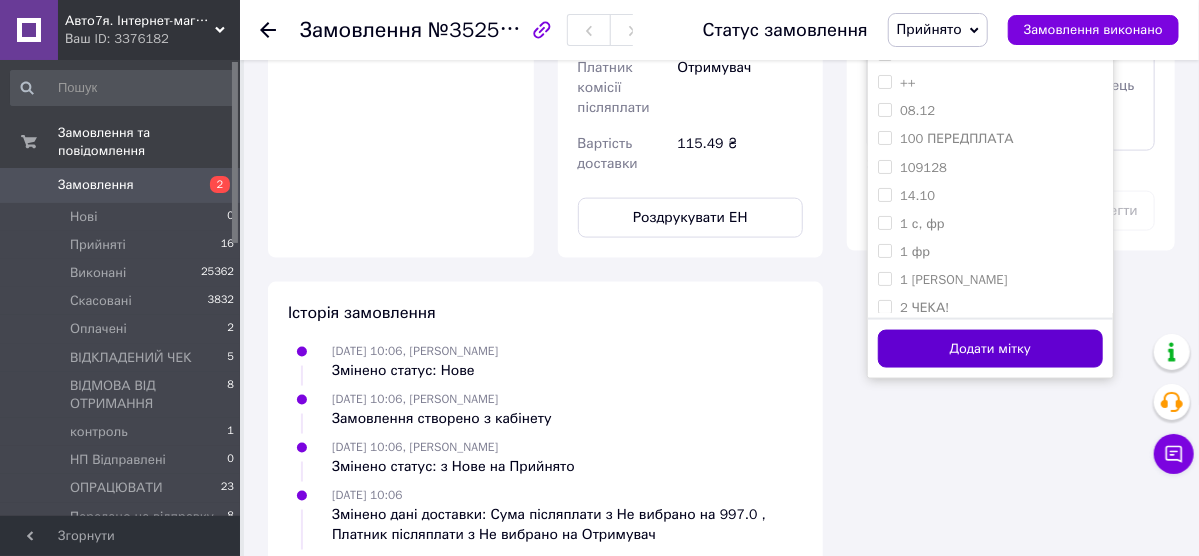 click on "Додати мітку" at bounding box center (990, 349) 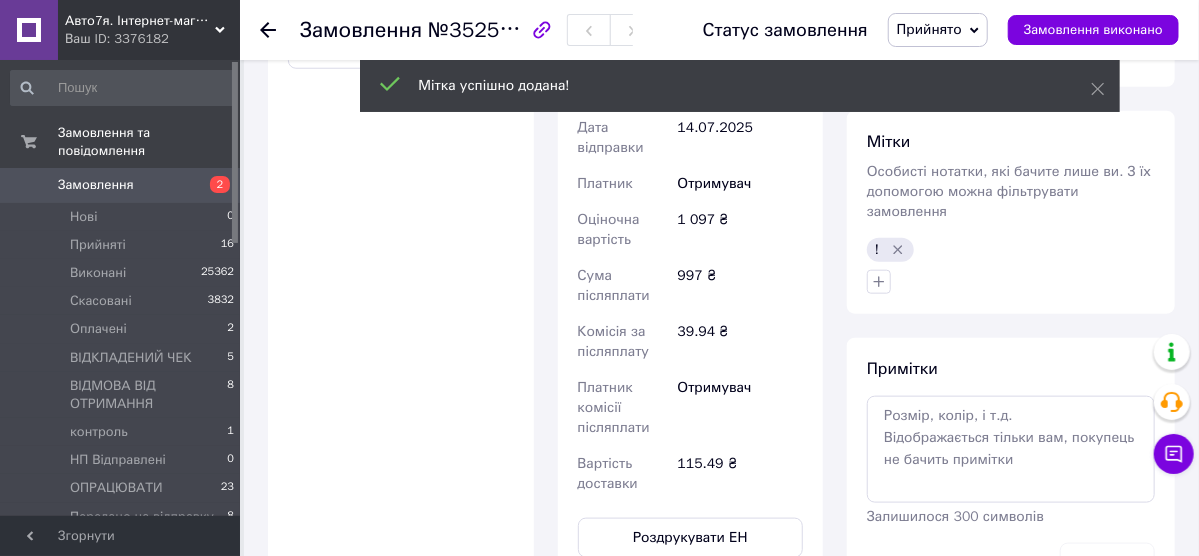 scroll, scrollTop: 832, scrollLeft: 0, axis: vertical 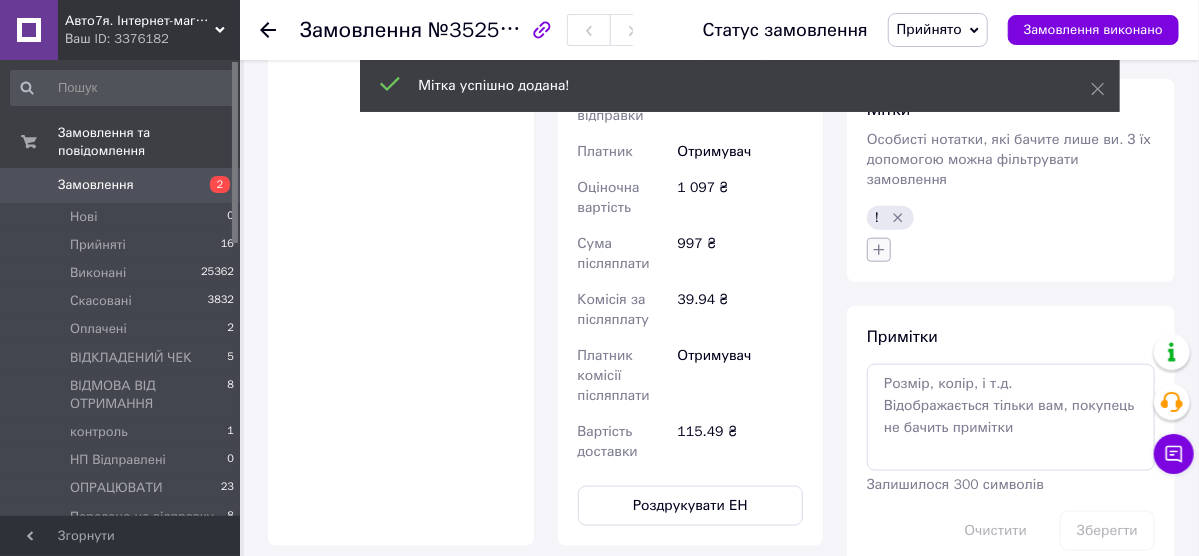 click 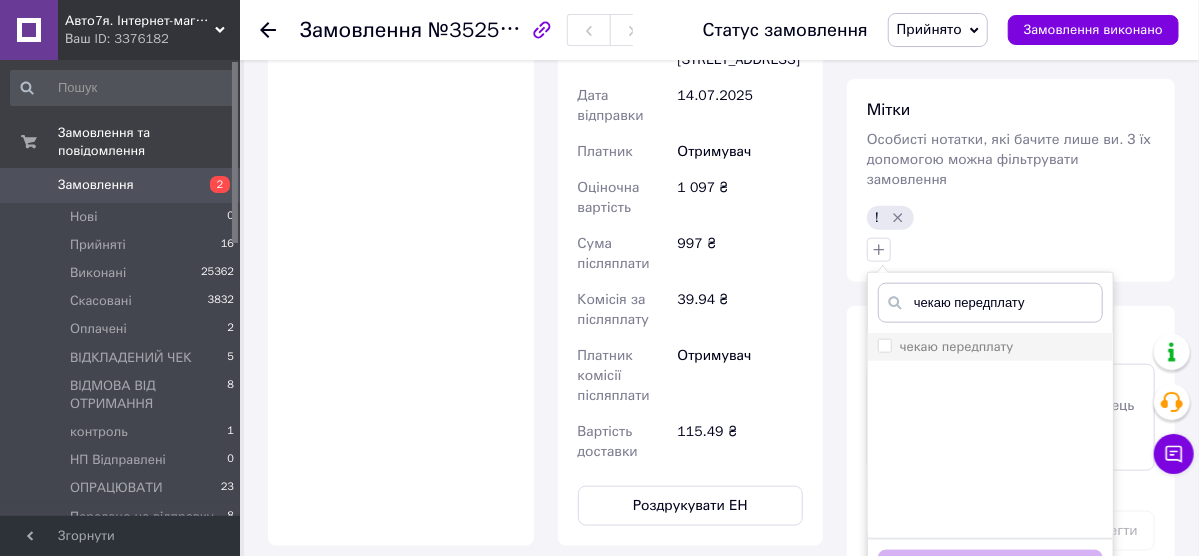 type on "чекаю передплату" 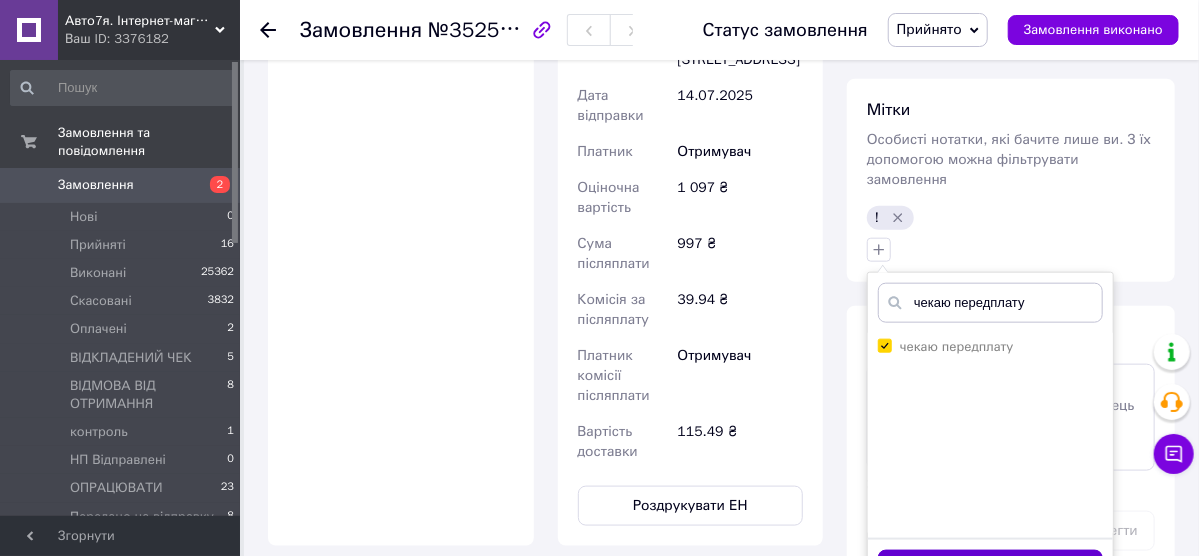 click on "Додати мітку" at bounding box center (990, 569) 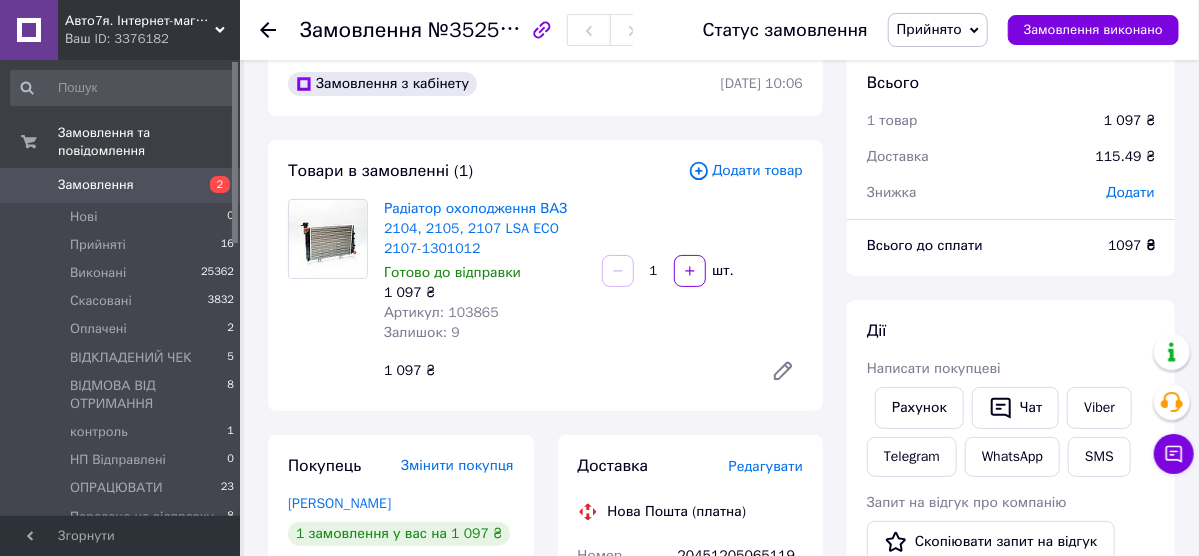 scroll, scrollTop: 0, scrollLeft: 0, axis: both 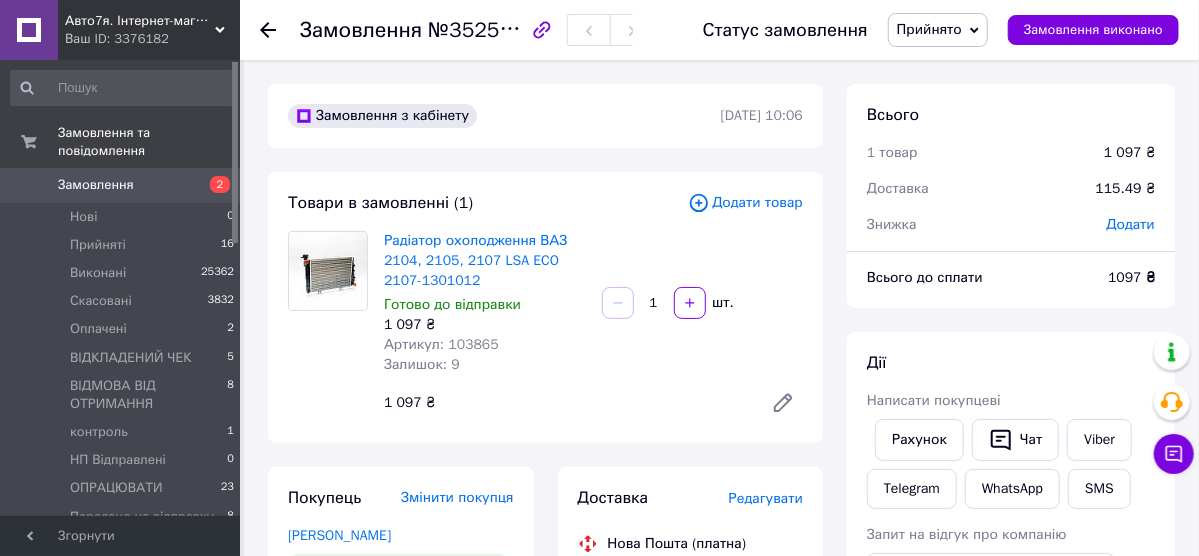 click 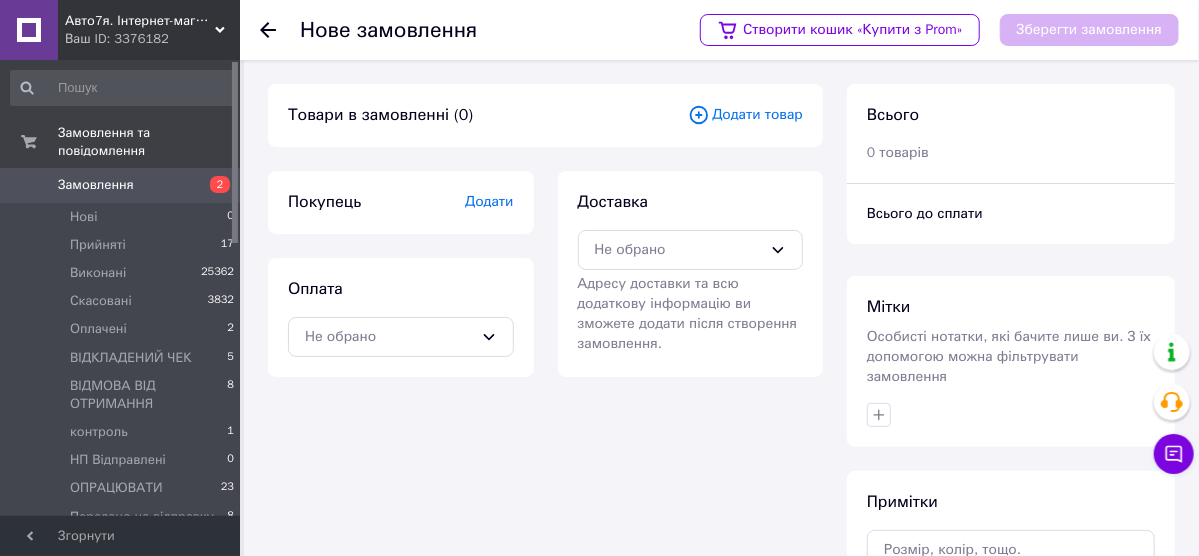 click on "Додати товар" at bounding box center [745, 115] 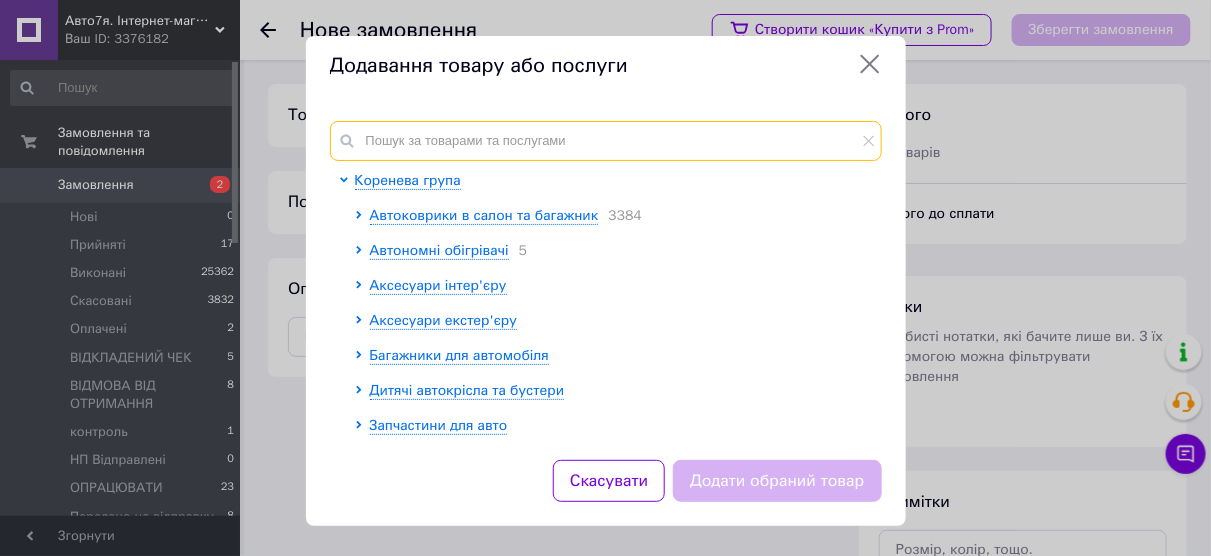 click at bounding box center [606, 141] 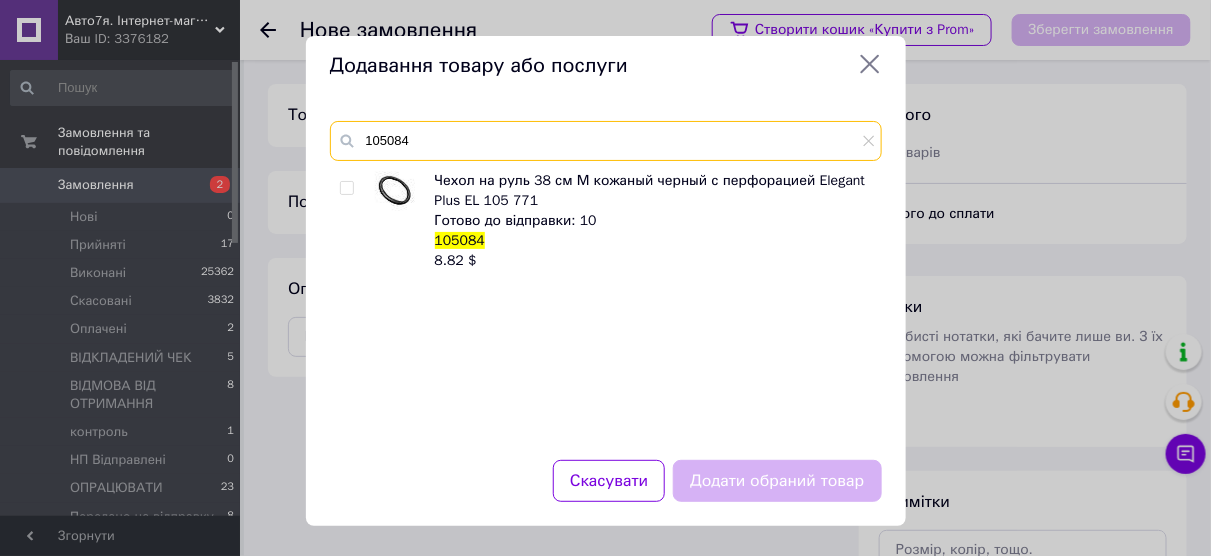 type on "105084" 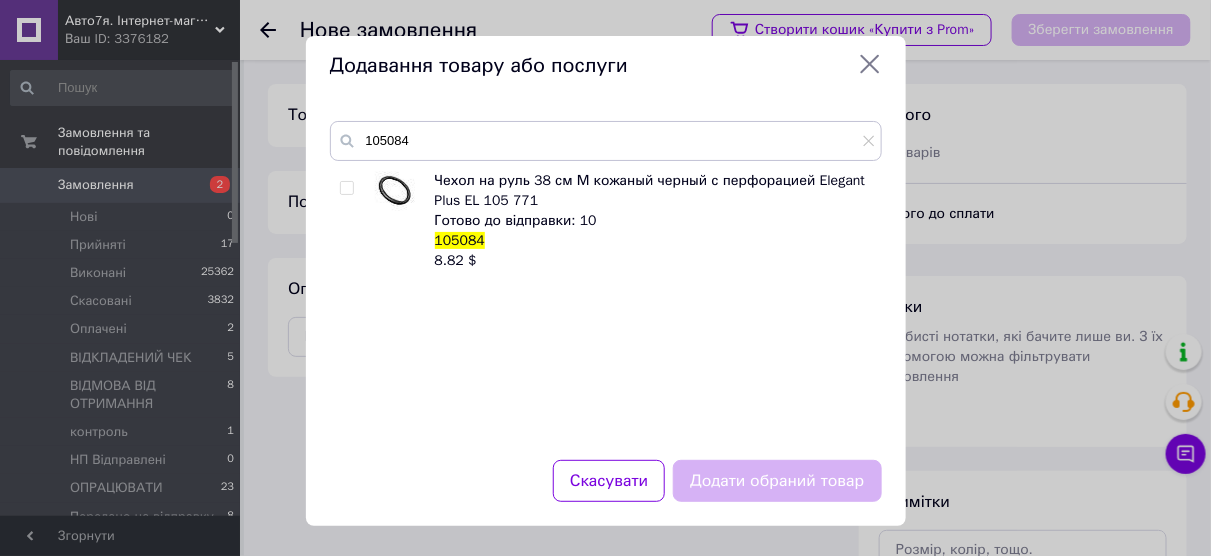 drag, startPoint x: 348, startPoint y: 186, endPoint x: 419, endPoint y: 236, distance: 86.83893 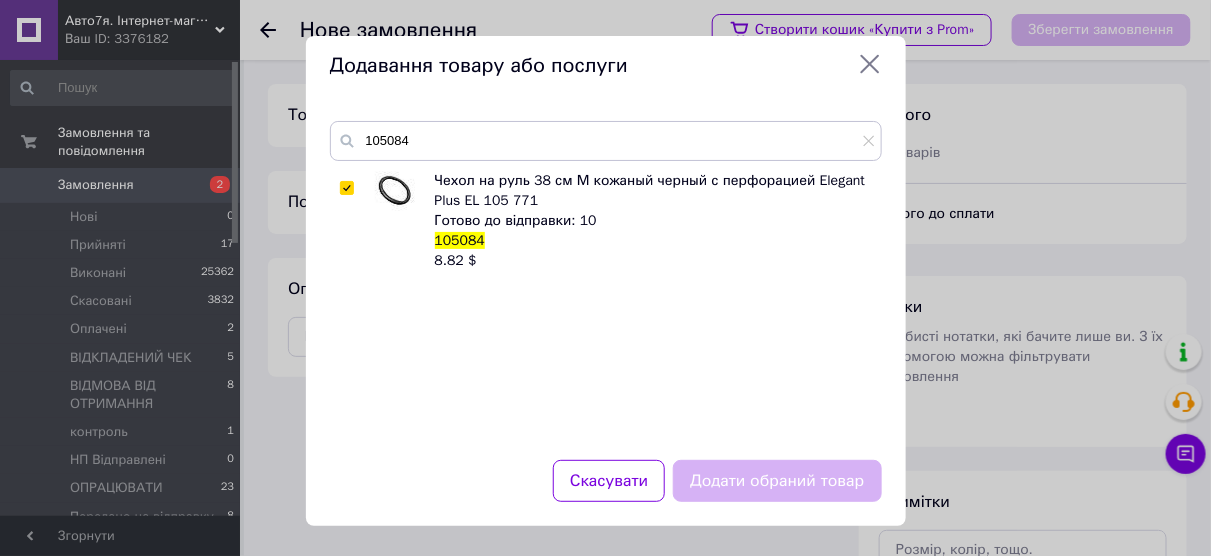 checkbox on "true" 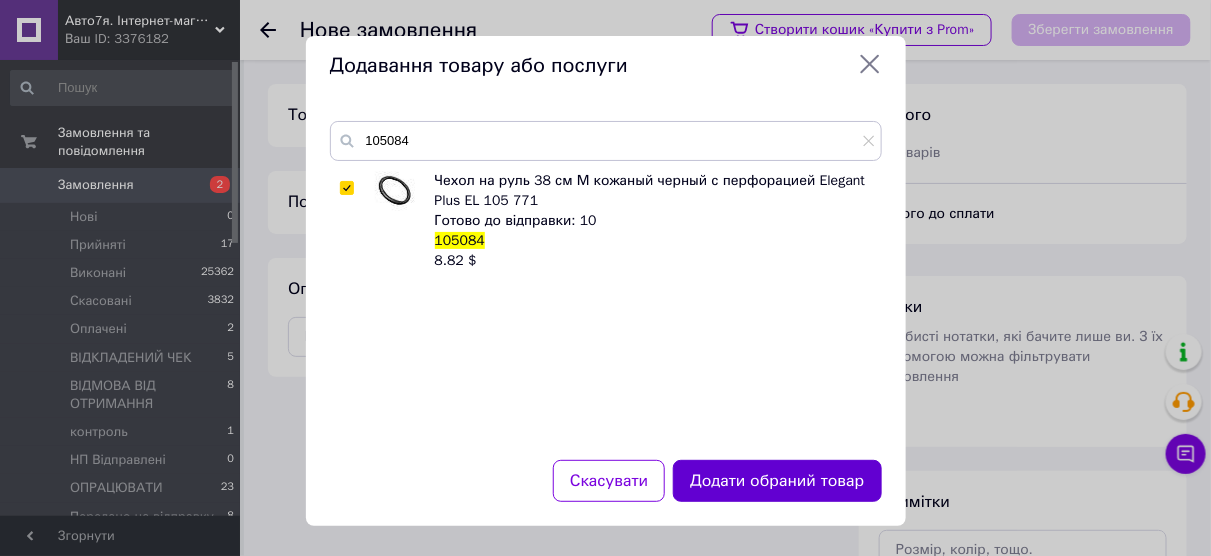 click on "Додати обраний товар" at bounding box center [777, 481] 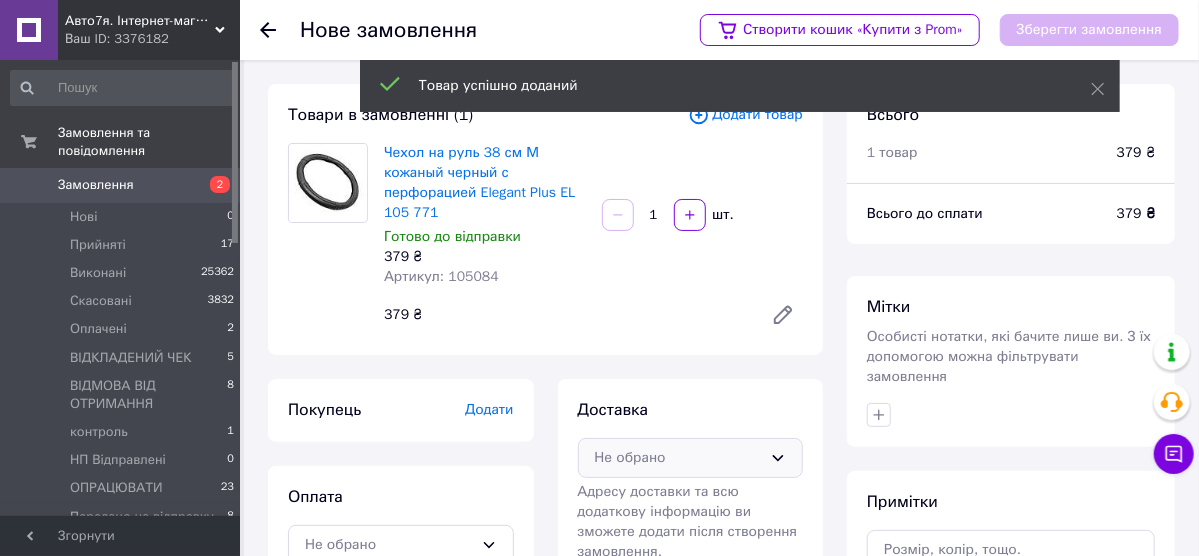click on "Не обрано" at bounding box center [679, 458] 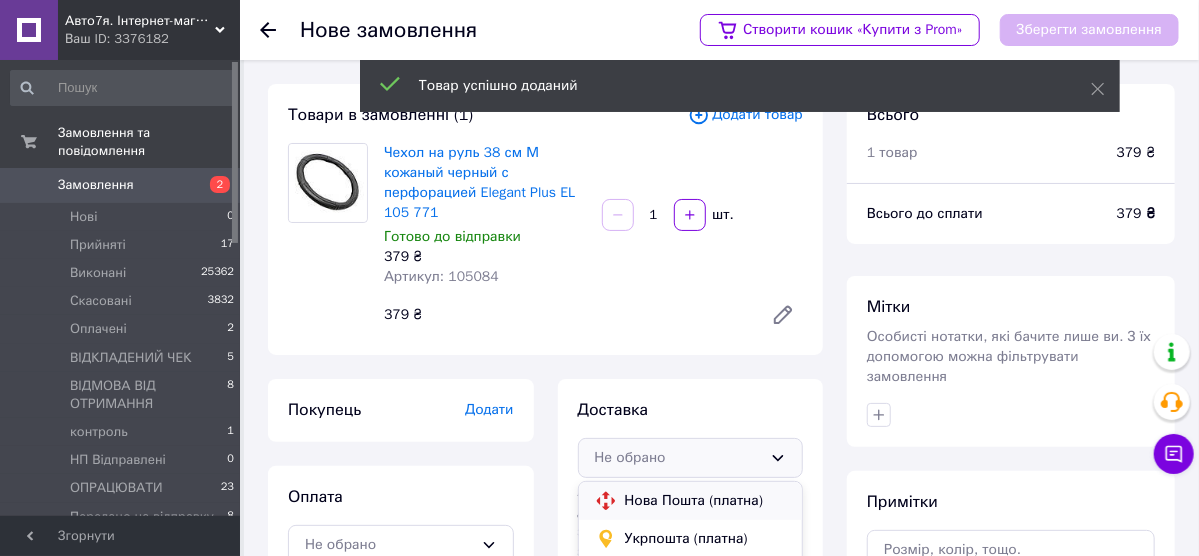 click on "Нова Пошта (платна)" at bounding box center [706, 501] 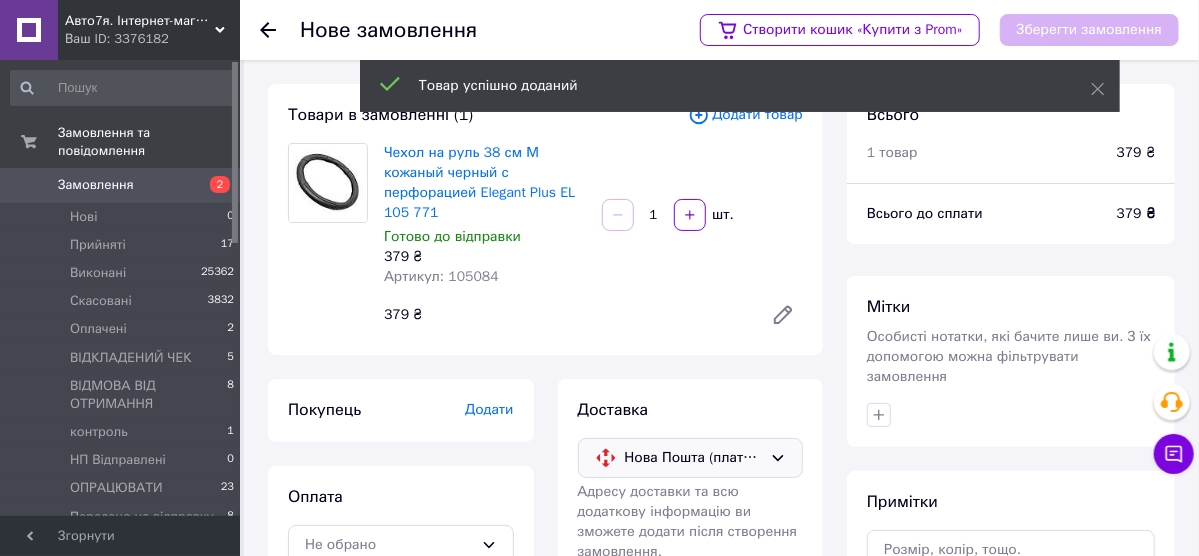 click on "Додати" at bounding box center [489, 409] 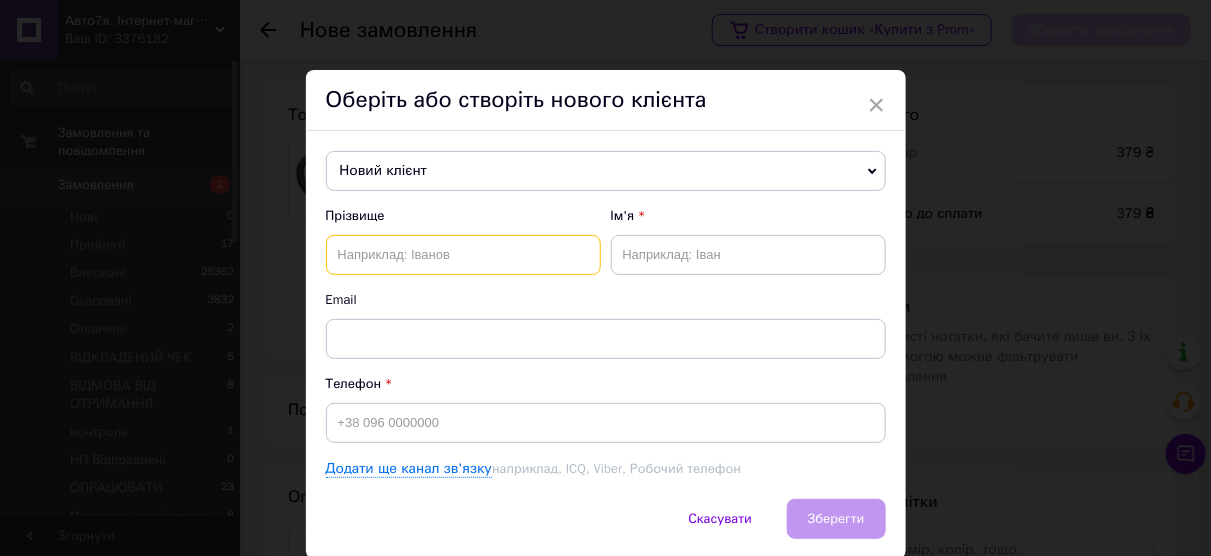 click at bounding box center (463, 255) 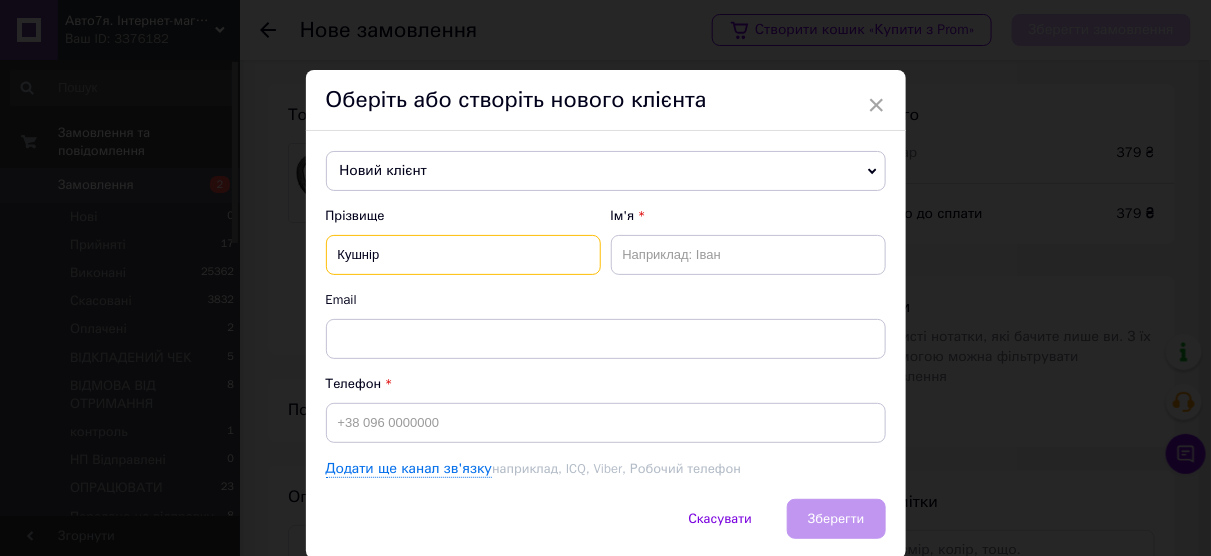 type on "Кушнір" 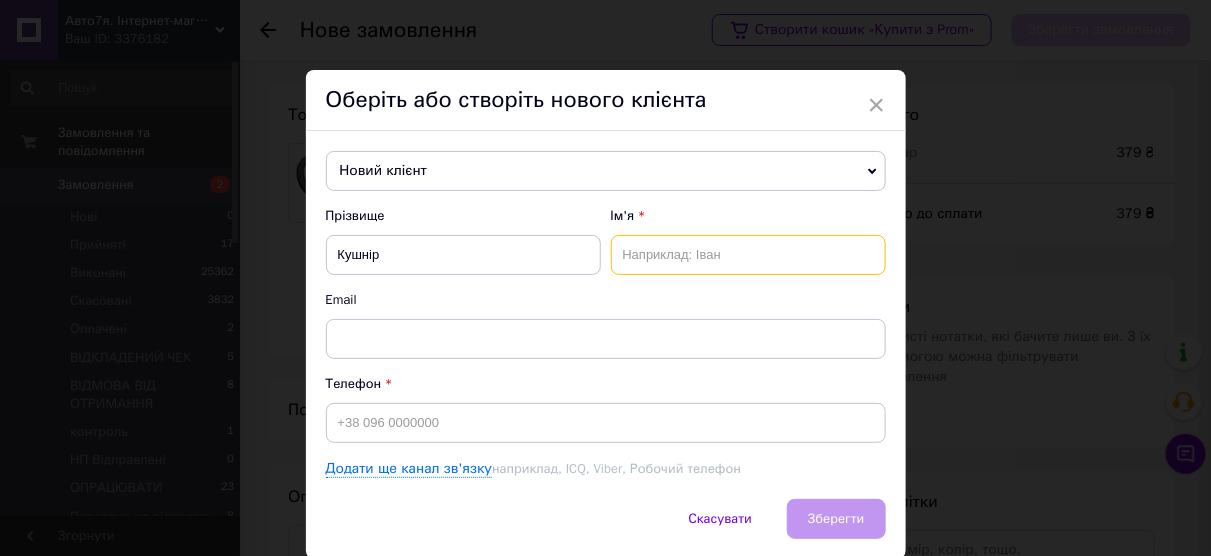 click at bounding box center (748, 255) 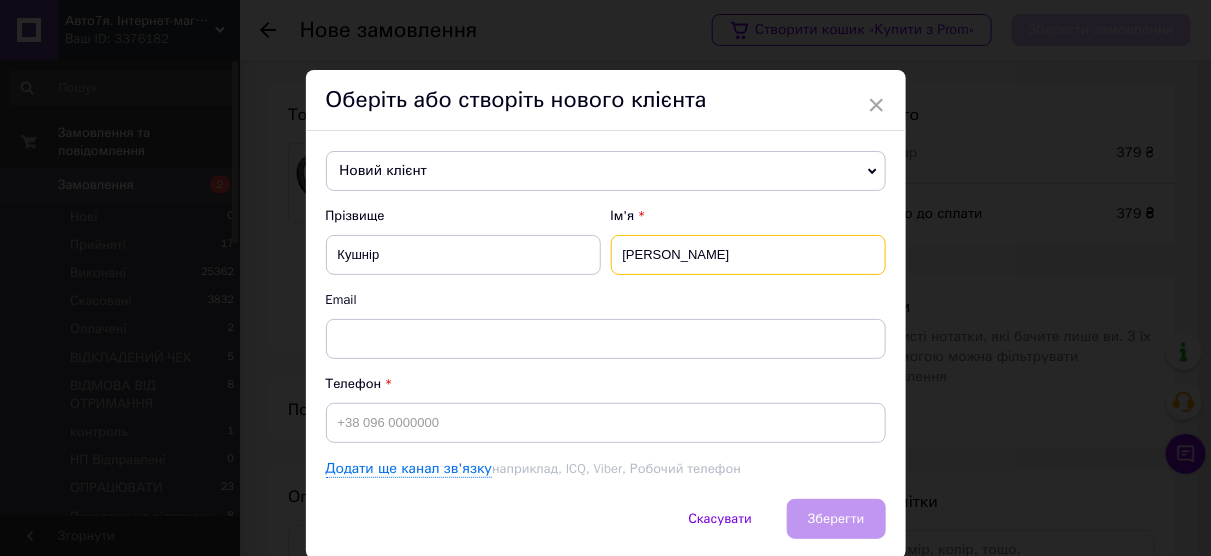 type on "[PERSON_NAME]" 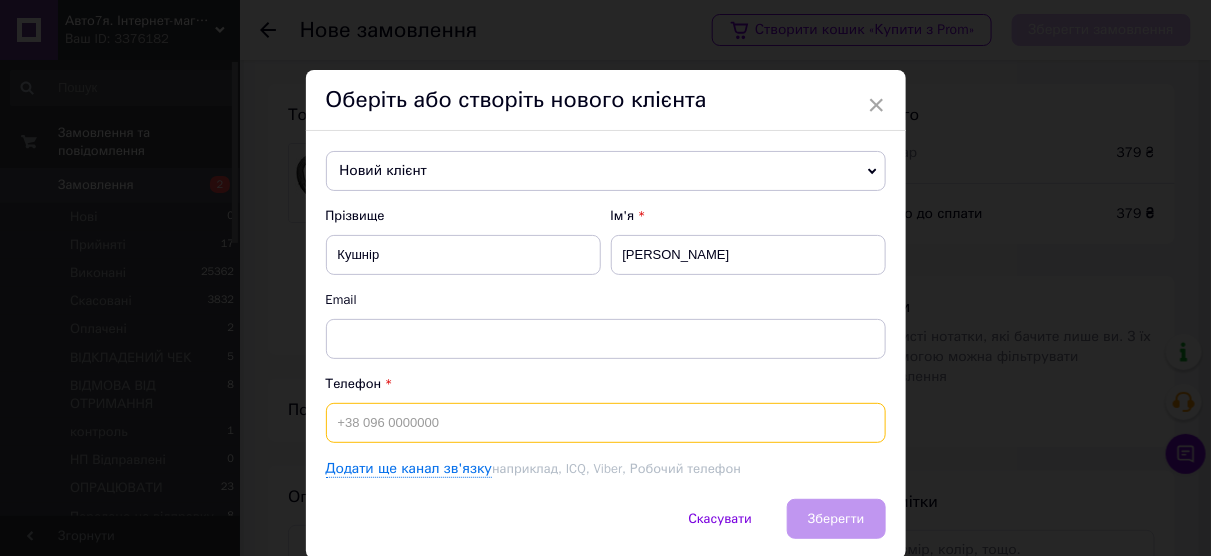 click at bounding box center (606, 423) 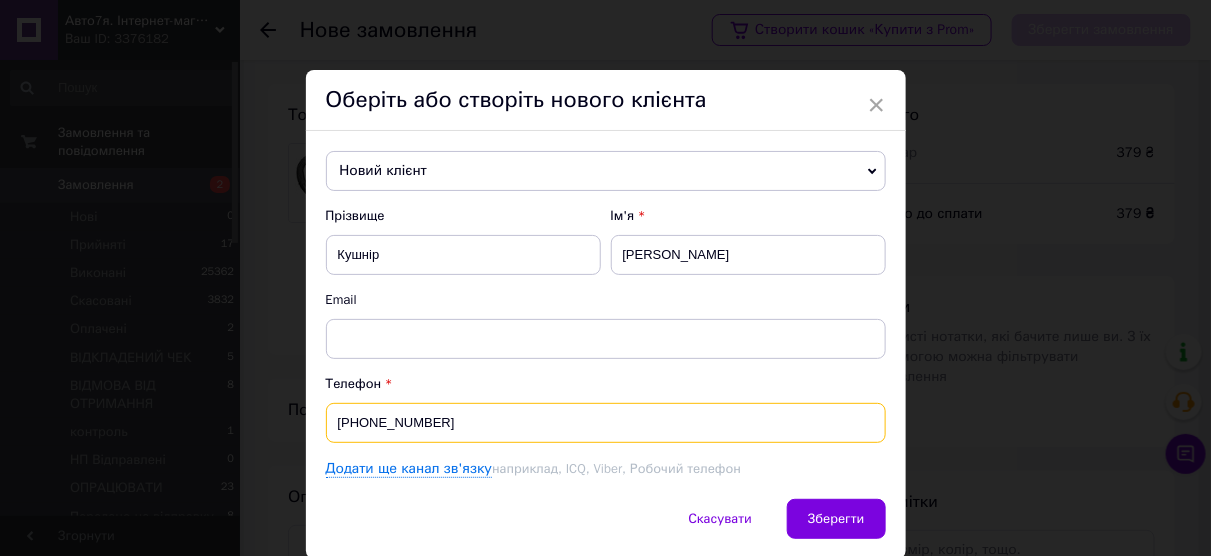 drag, startPoint x: 378, startPoint y: 419, endPoint x: 400, endPoint y: 416, distance: 22.203604 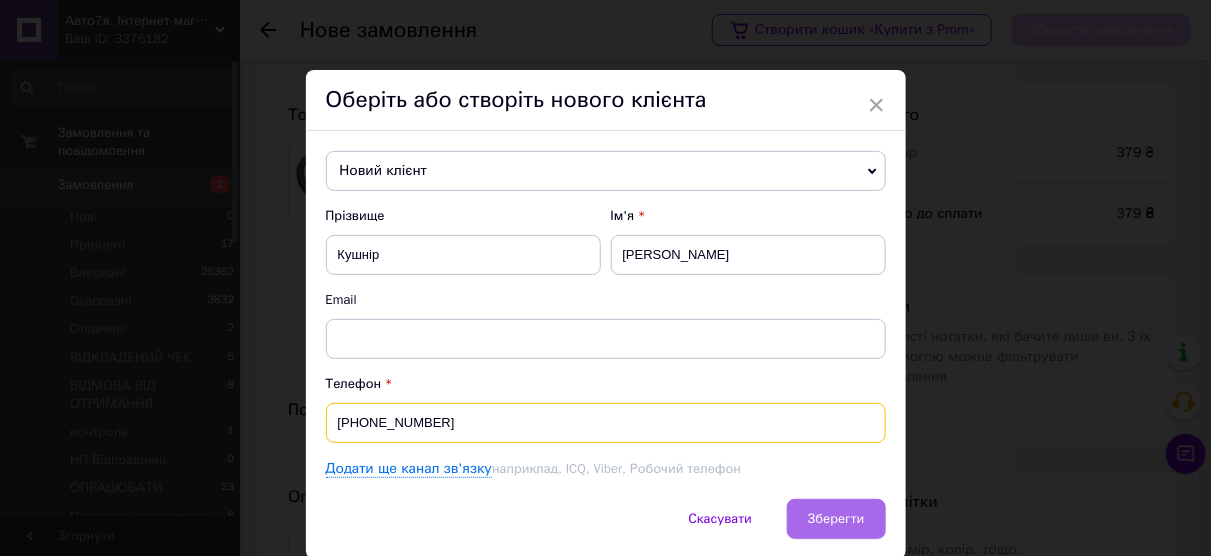 type on "[PHONE_NUMBER]" 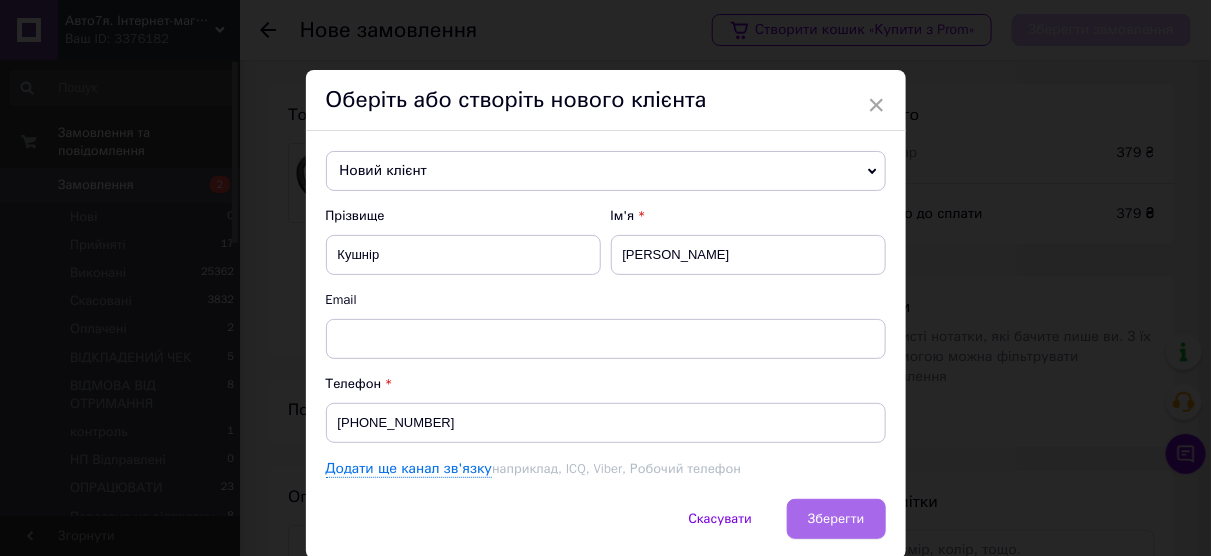 click on "Зберегти" at bounding box center [836, 518] 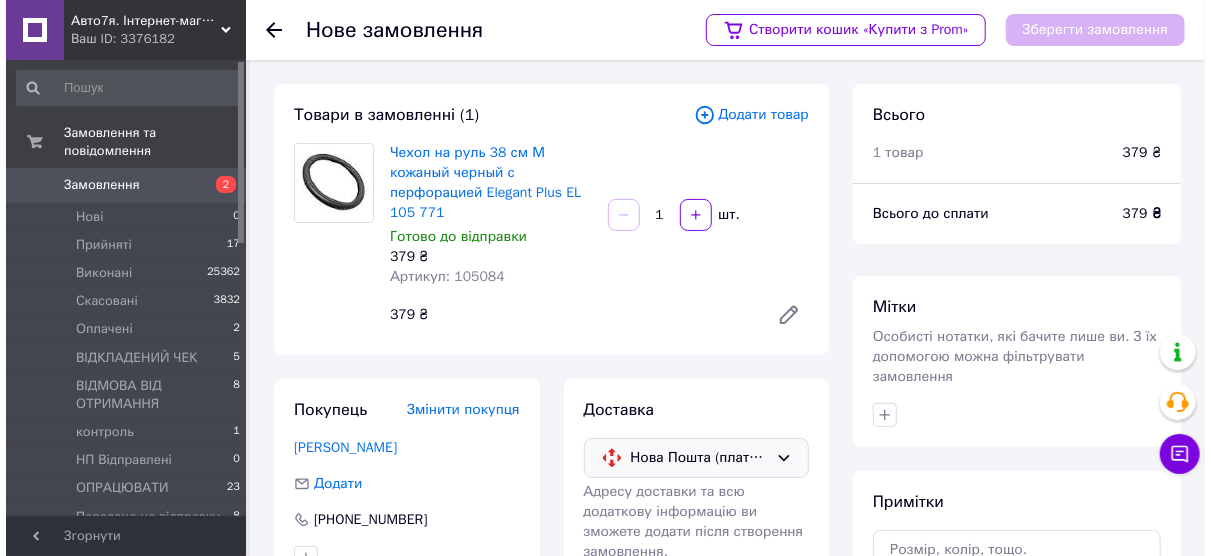 scroll, scrollTop: 240, scrollLeft: 0, axis: vertical 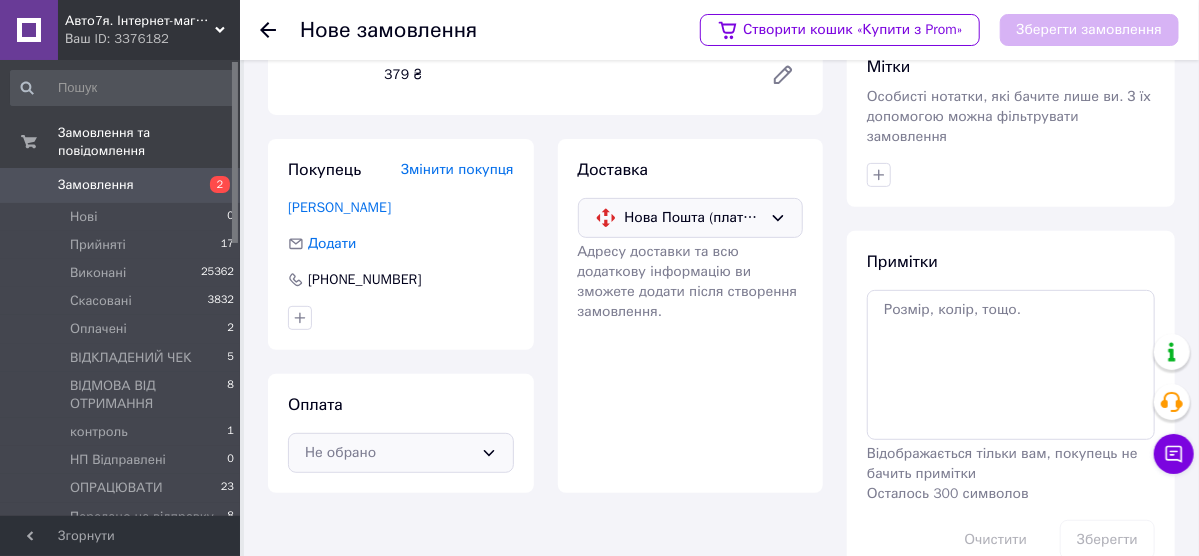 click on "Не обрано" at bounding box center [389, 453] 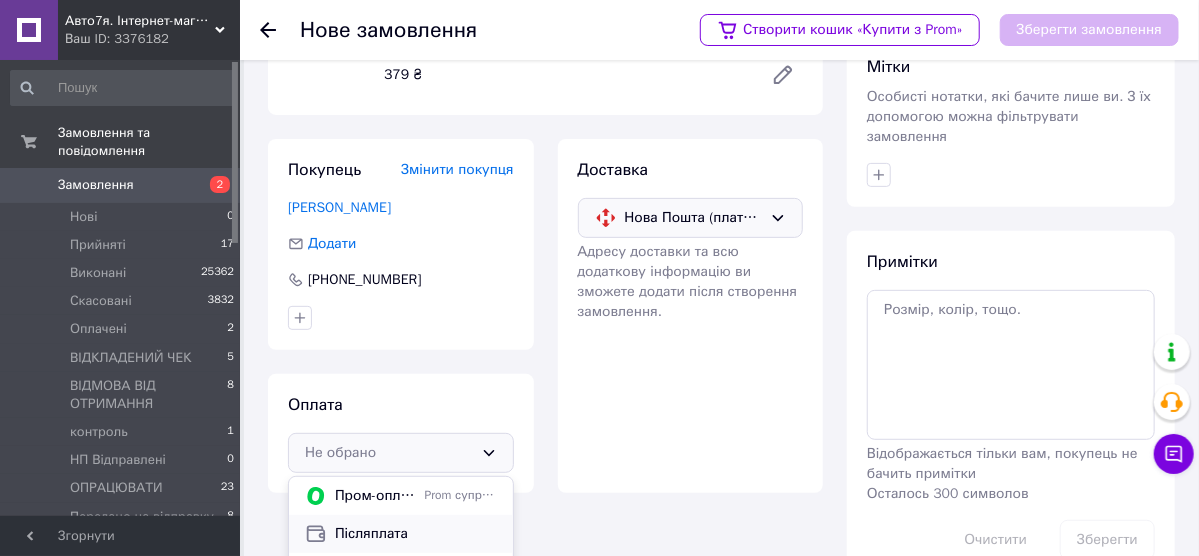 click on "Післяплата" at bounding box center [416, 534] 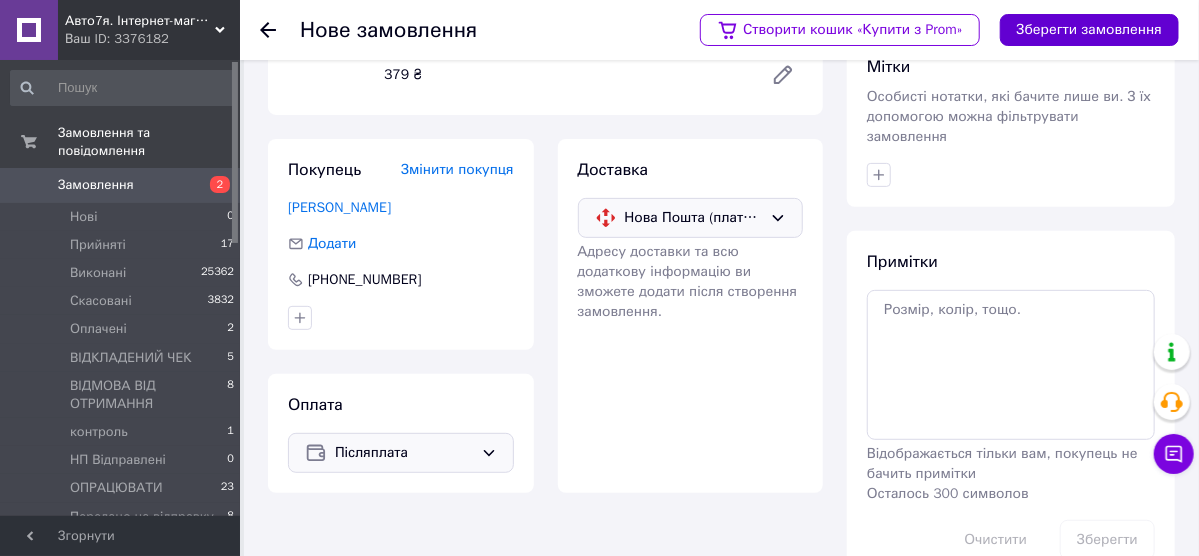 click on "Зберегти замовлення" at bounding box center (1089, 30) 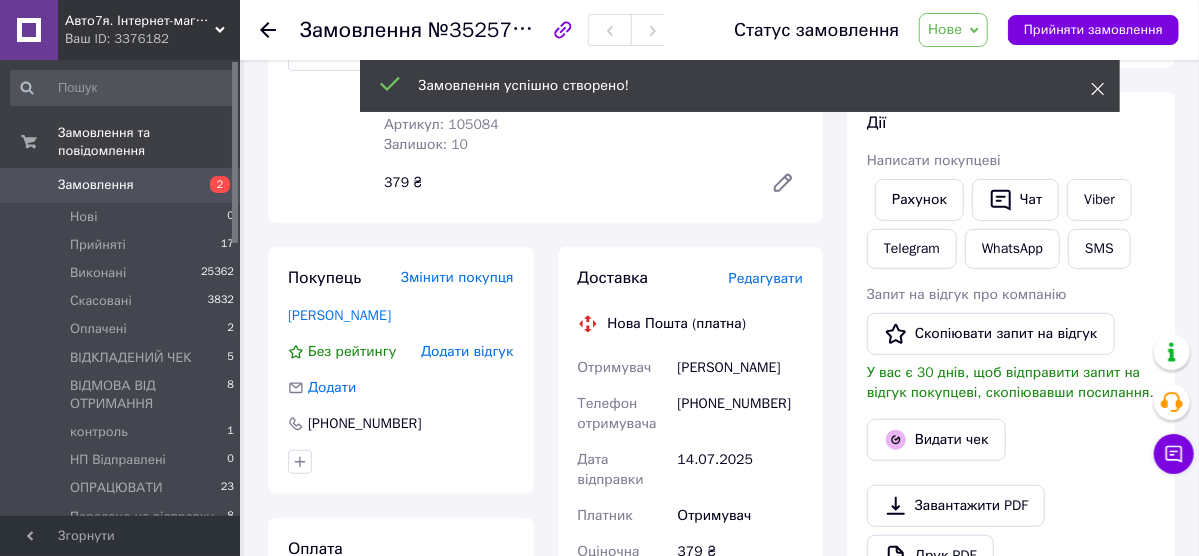 click 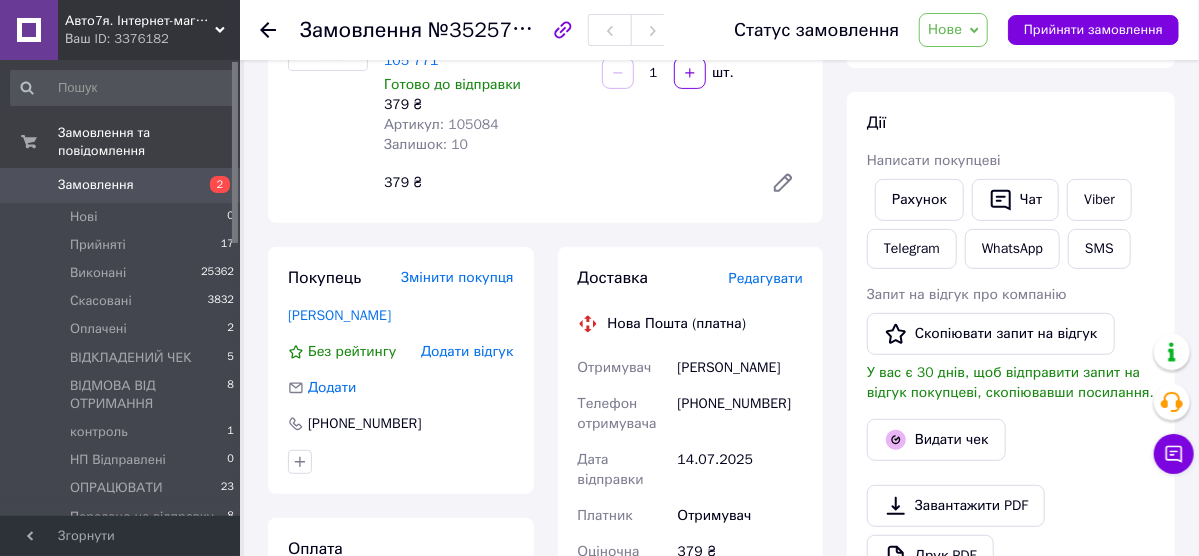 click 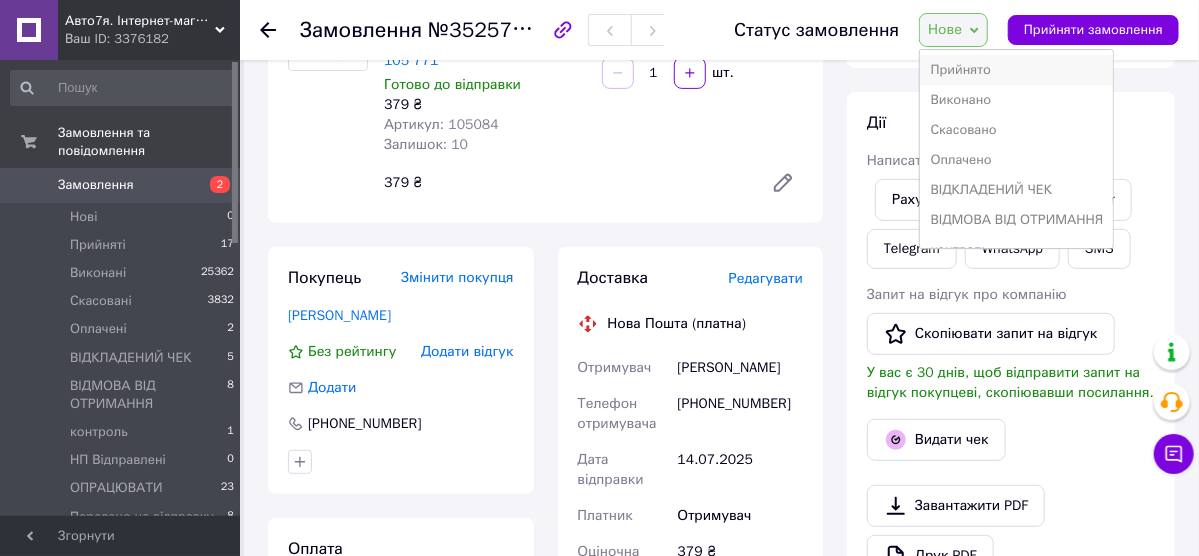 click on "Прийнято" at bounding box center (1016, 70) 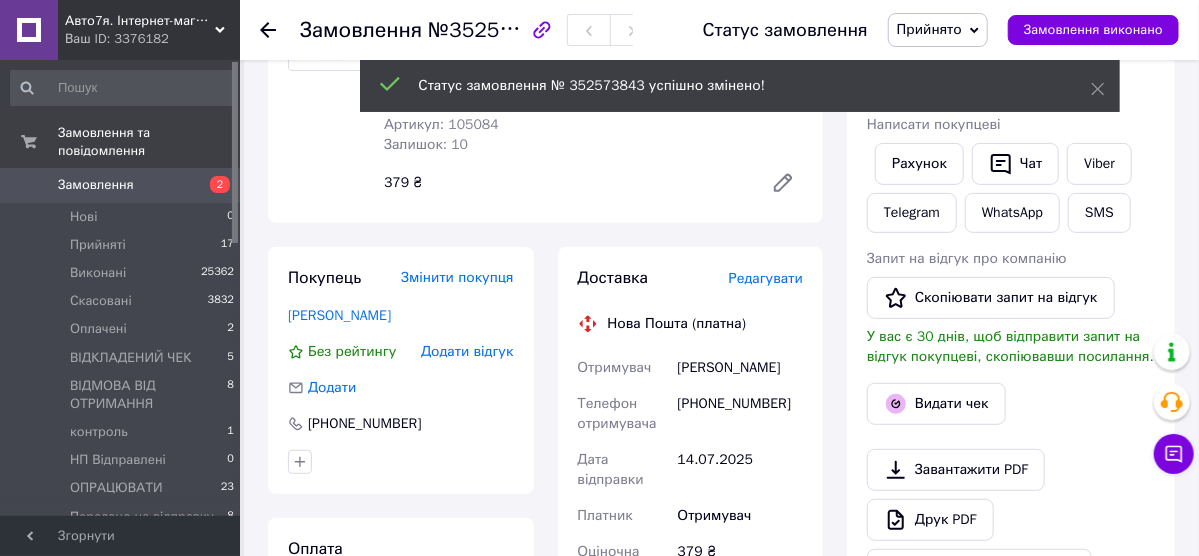 click on "Редагувати" at bounding box center [766, 278] 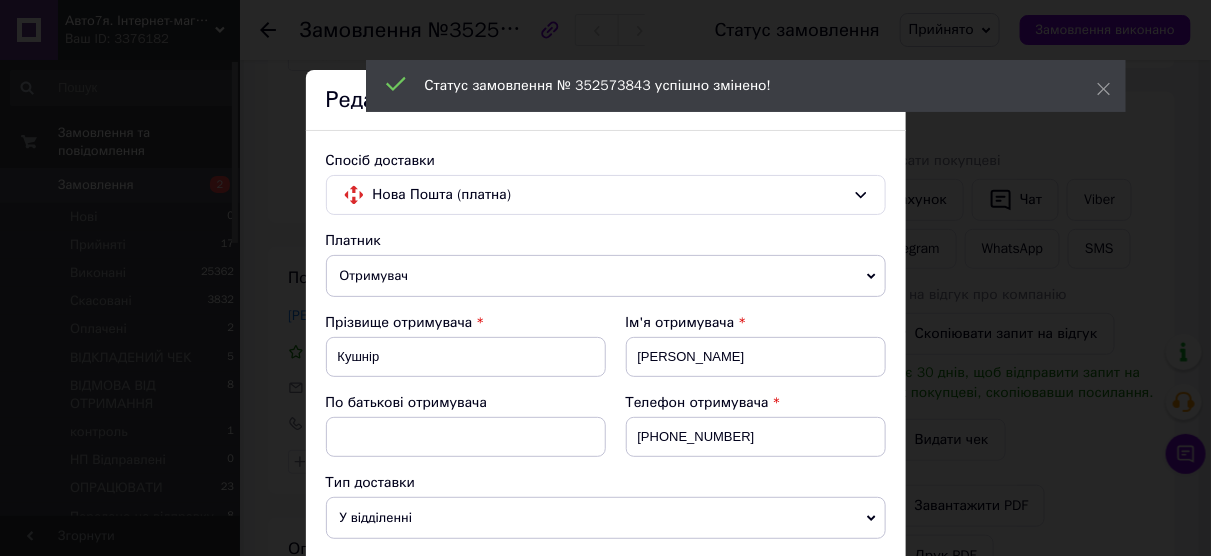 scroll, scrollTop: 240, scrollLeft: 0, axis: vertical 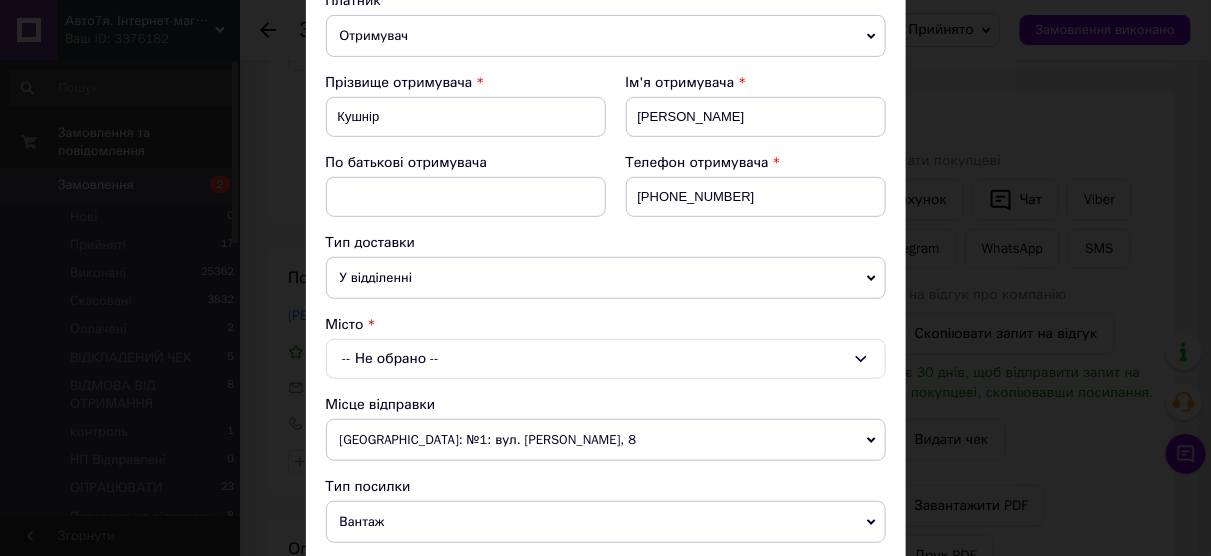 click on "-- Не обрано --" at bounding box center [606, 359] 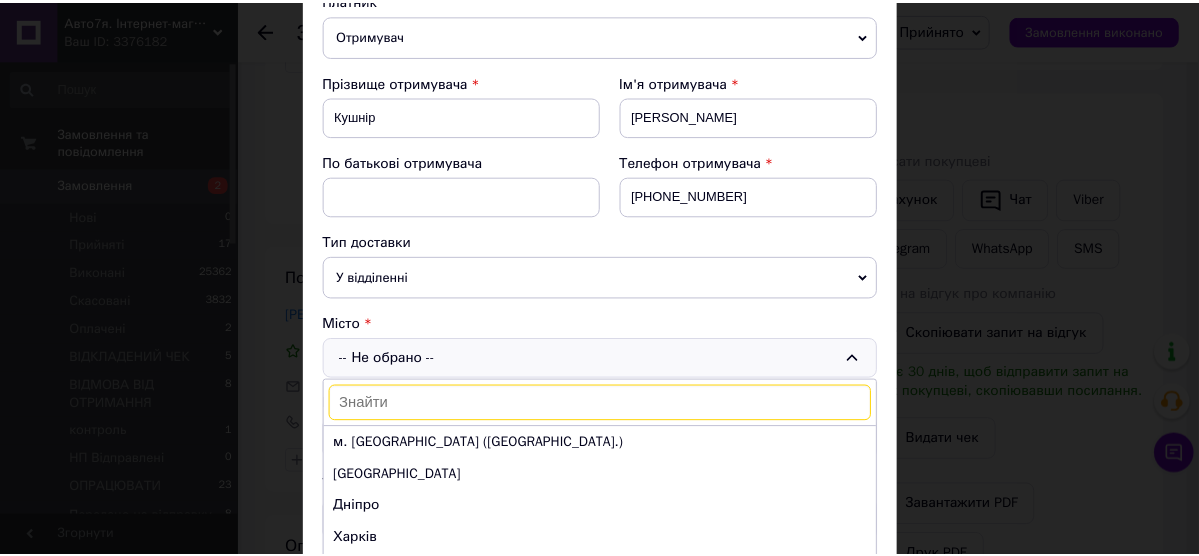 scroll, scrollTop: 80, scrollLeft: 0, axis: vertical 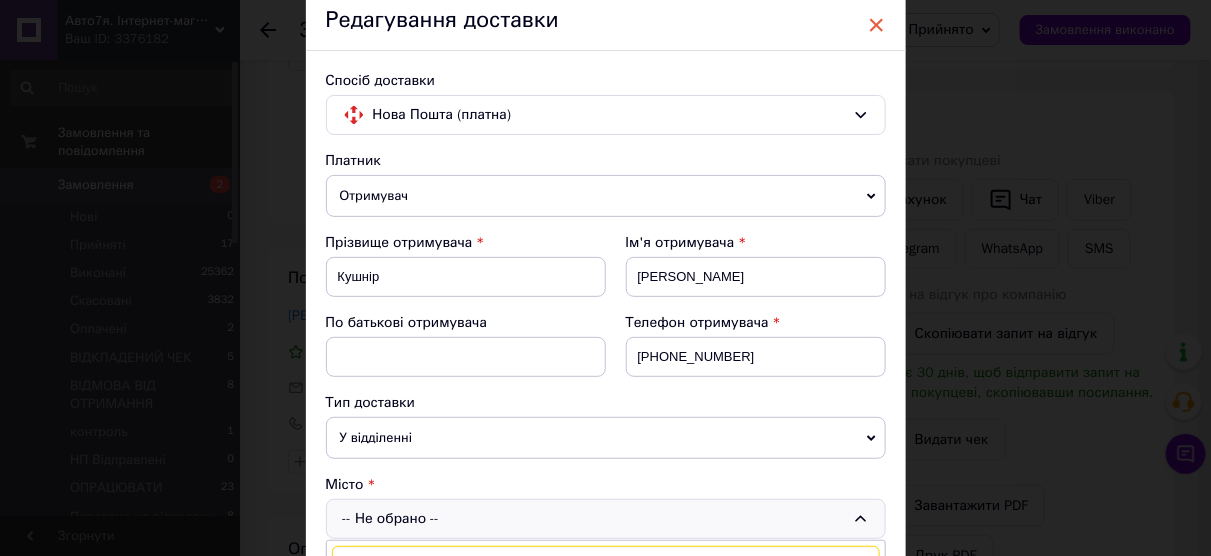 click on "×" at bounding box center [877, 25] 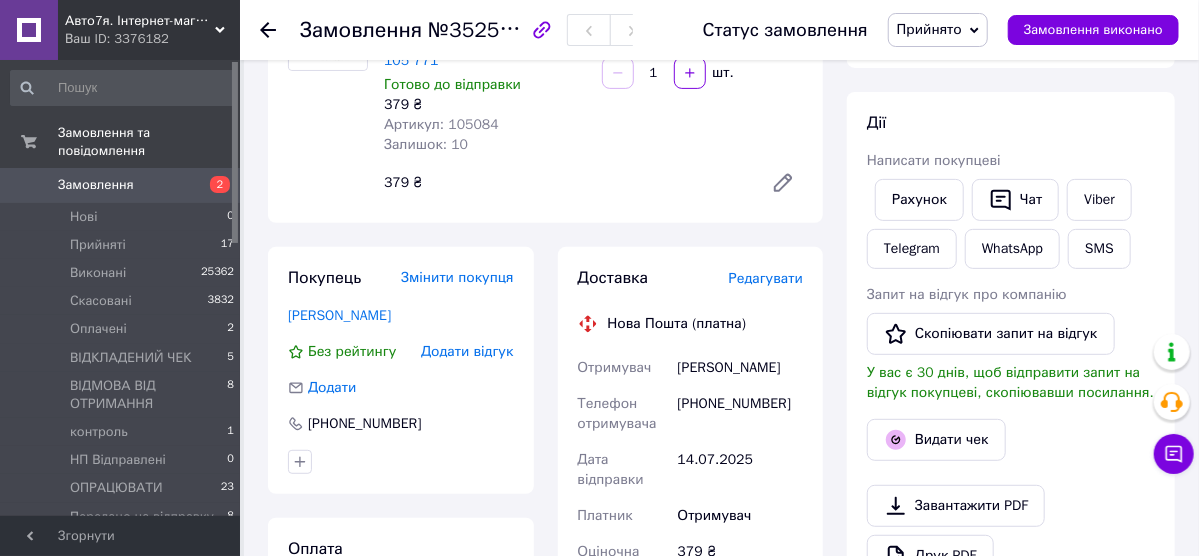 click on "Редагувати" at bounding box center (766, 278) 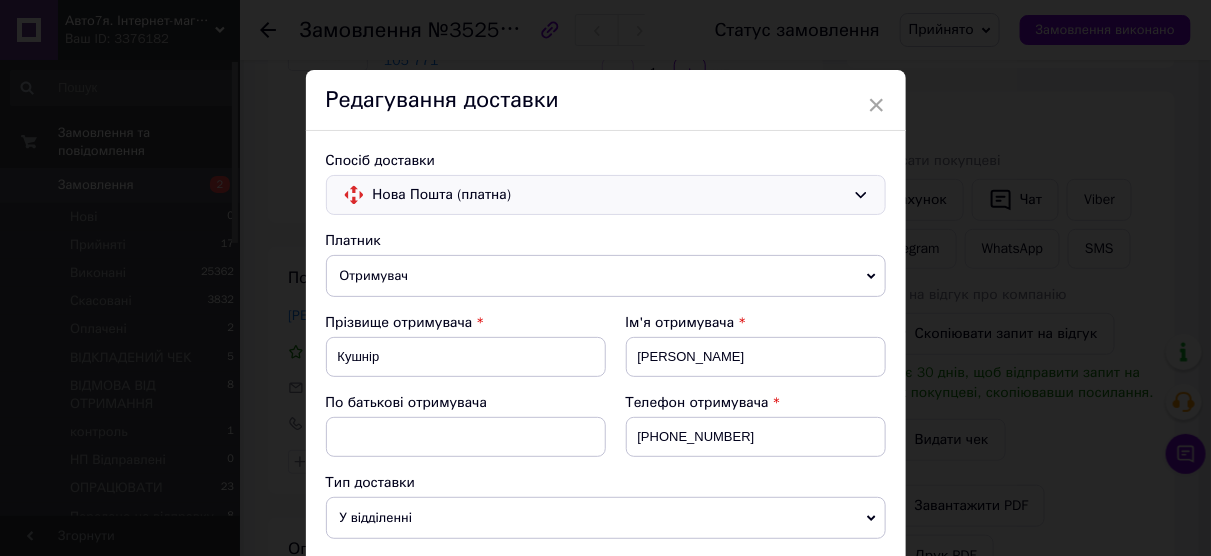 click on "Нова Пошта (платна)" at bounding box center [609, 195] 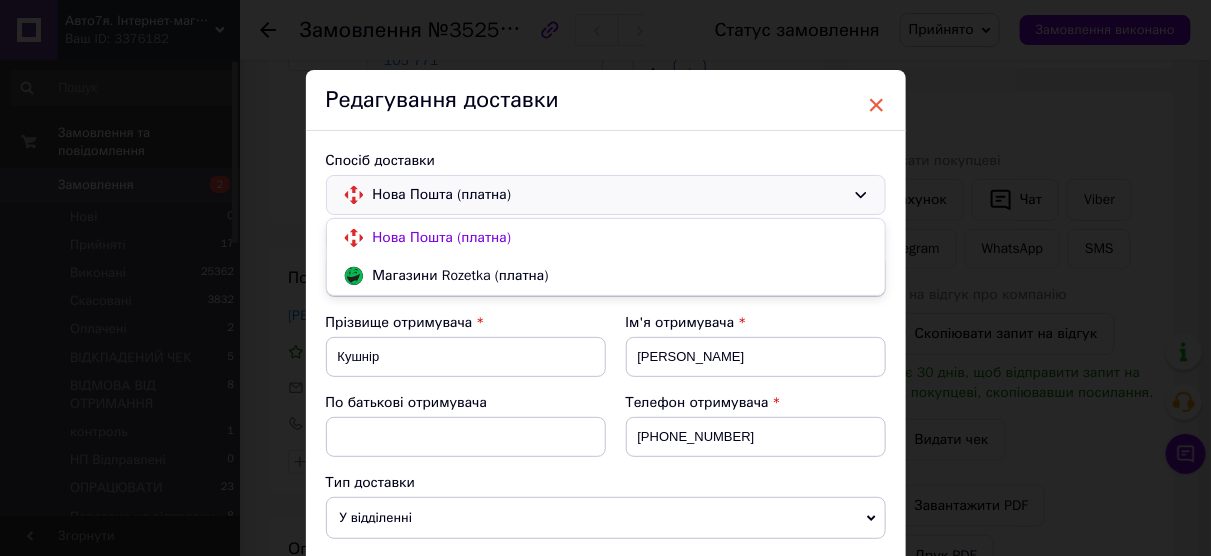 click on "×" at bounding box center (877, 105) 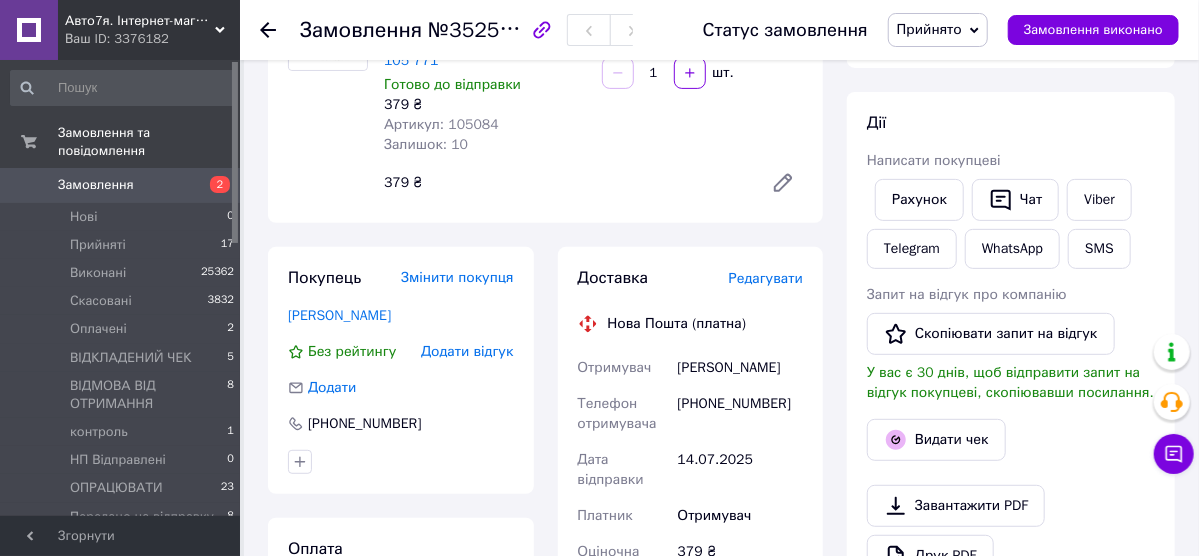 scroll, scrollTop: 400, scrollLeft: 0, axis: vertical 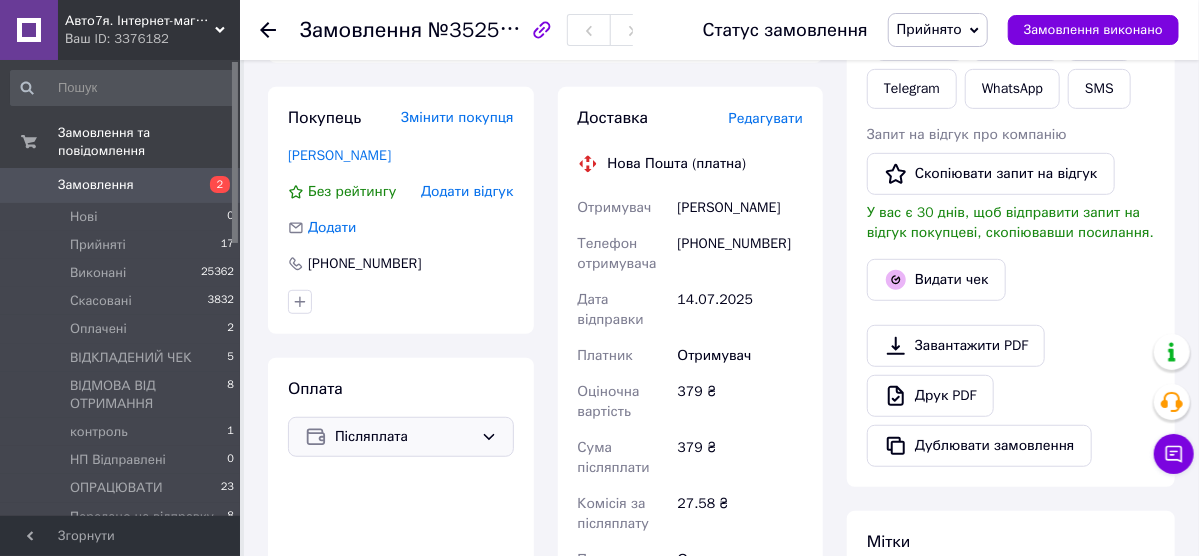 click on "Післяплата" at bounding box center (404, 437) 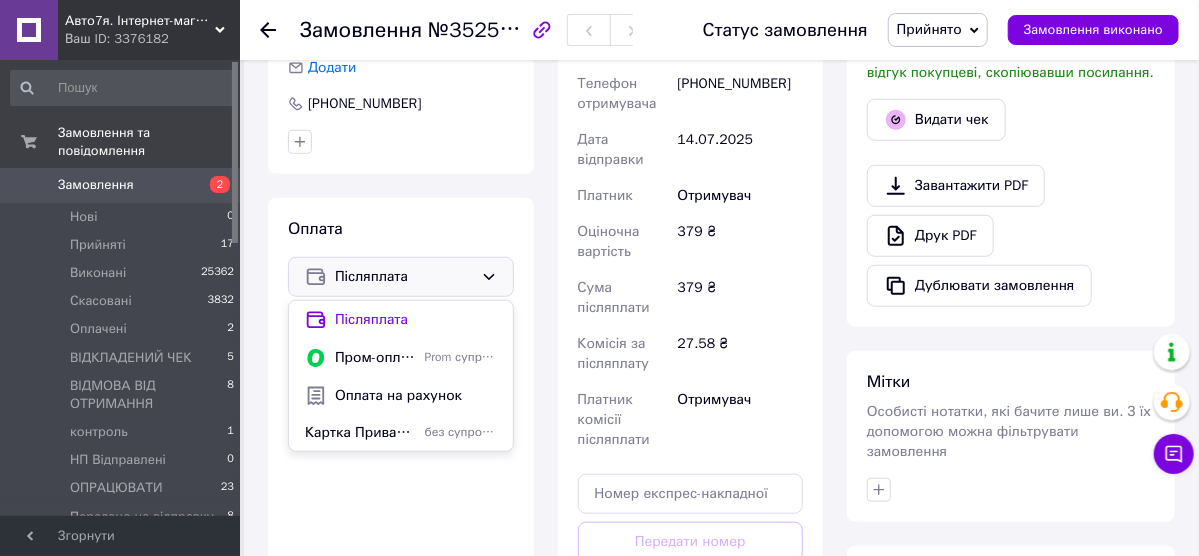 scroll, scrollTop: 640, scrollLeft: 0, axis: vertical 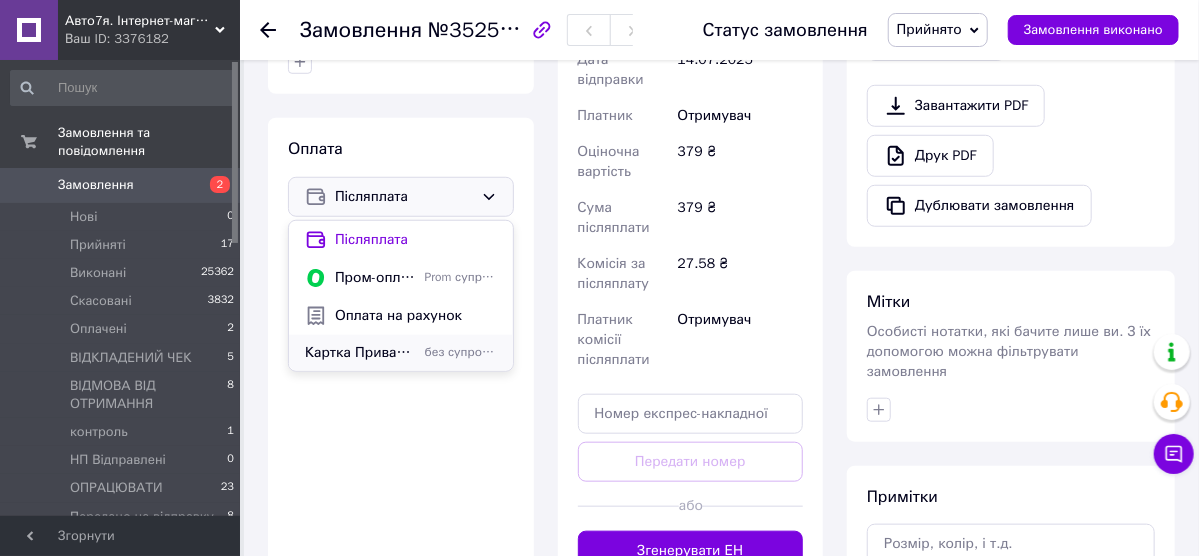 click on "Картка ПриватБанку [CREDIT_CARD_NUMBER] [PERSON_NAME]" at bounding box center [361, 353] 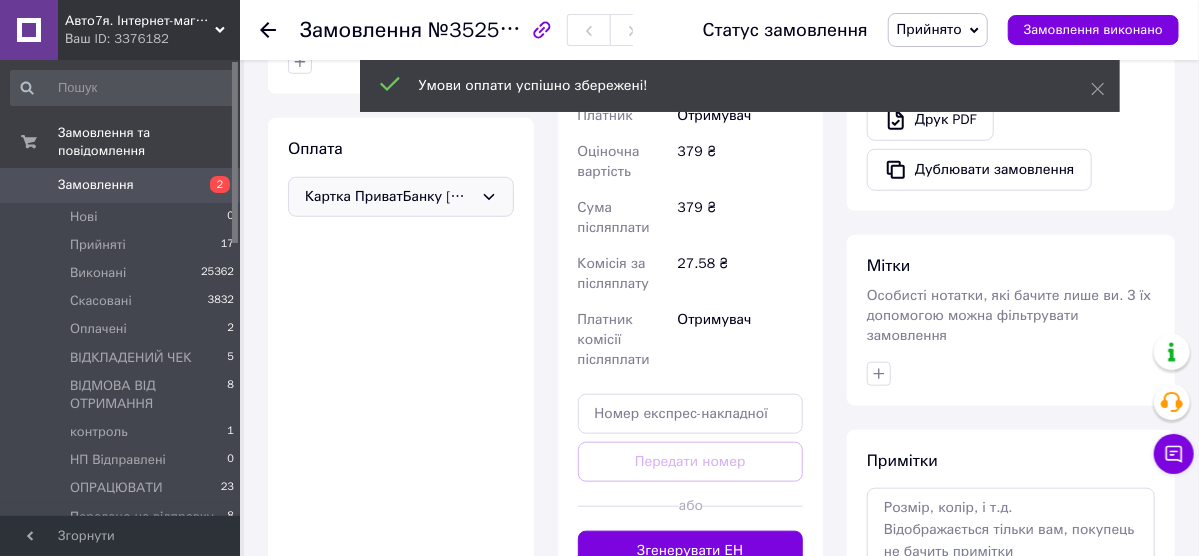 scroll, scrollTop: 400, scrollLeft: 0, axis: vertical 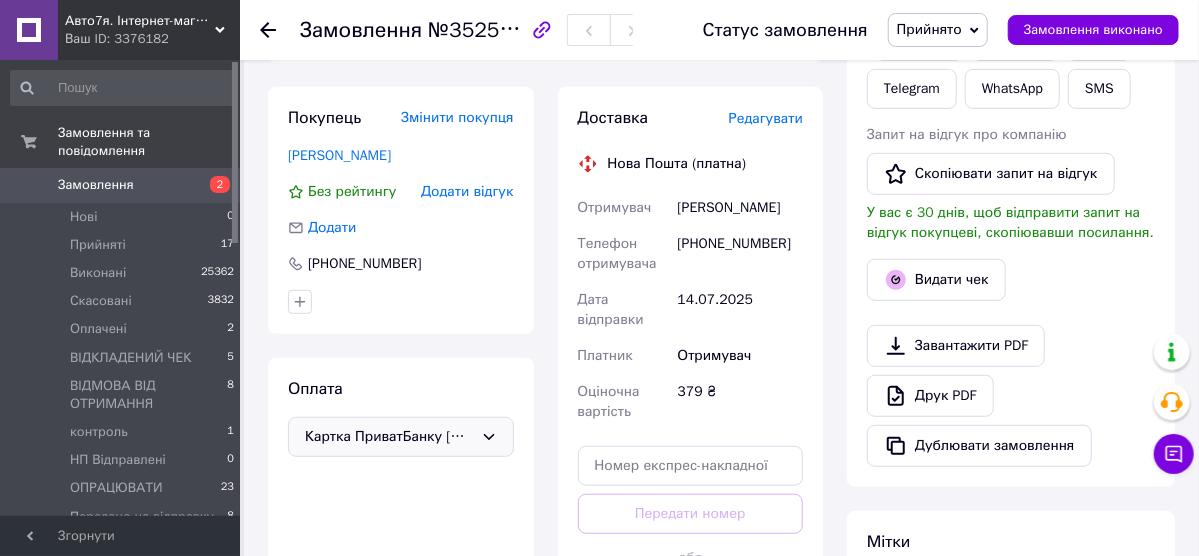 click 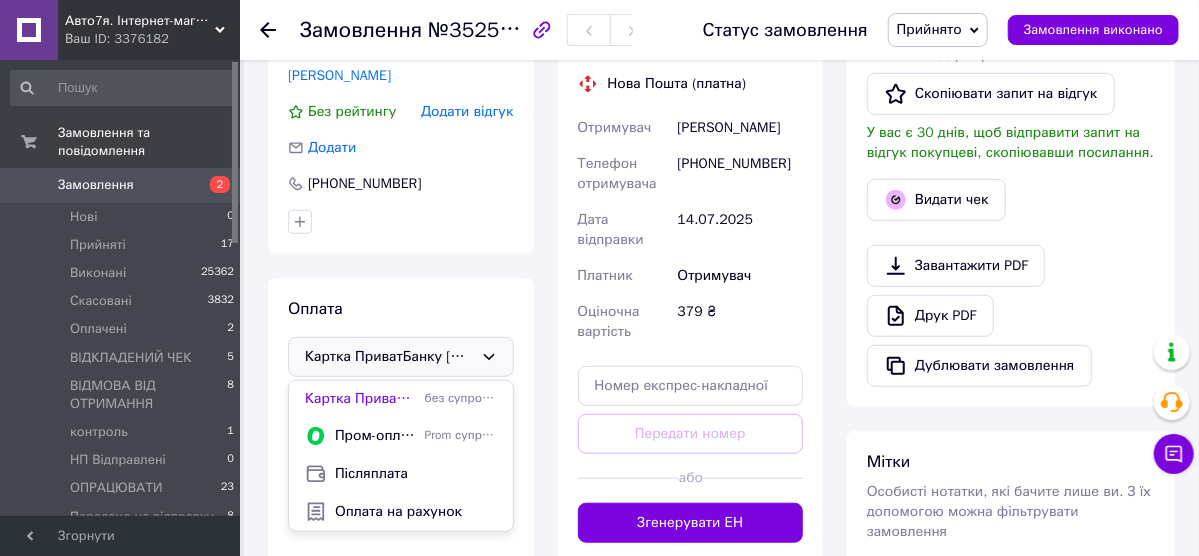 scroll, scrollTop: 560, scrollLeft: 0, axis: vertical 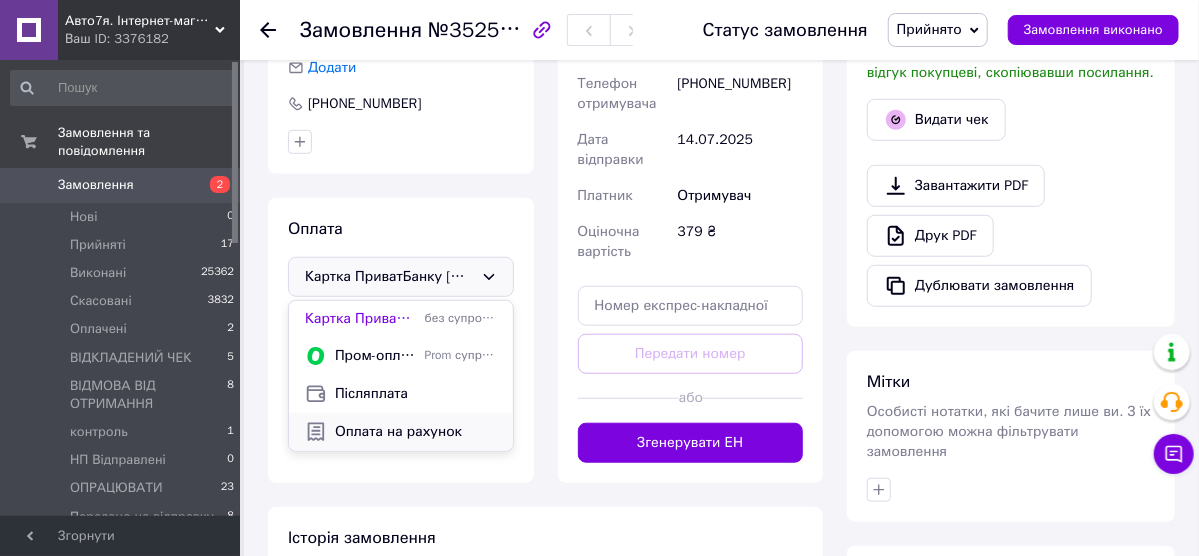 click on "Оплата на рахунок" at bounding box center [416, 432] 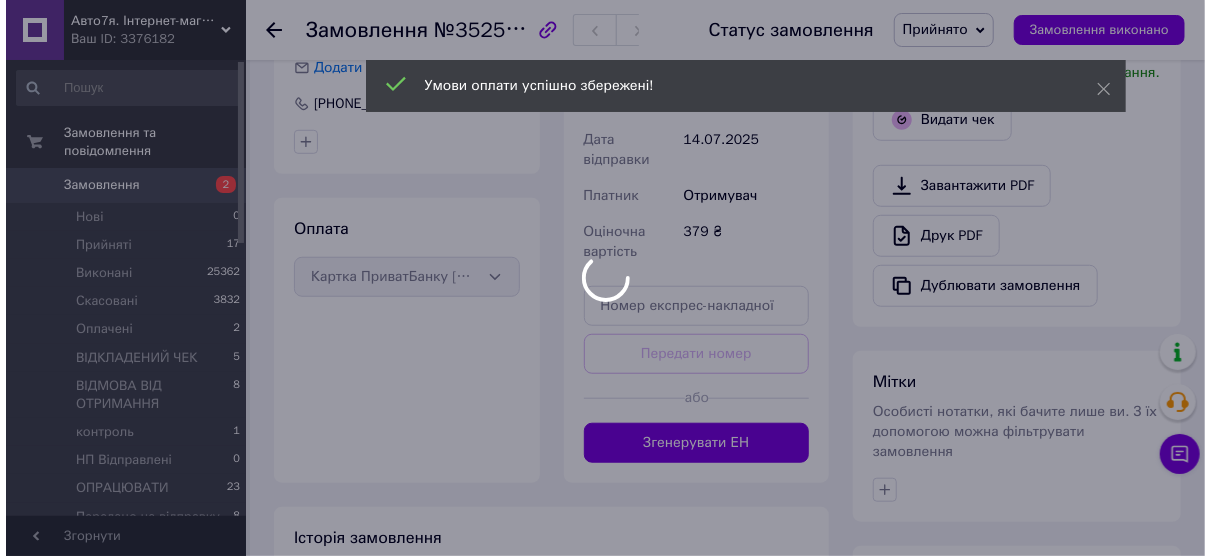 scroll, scrollTop: 320, scrollLeft: 0, axis: vertical 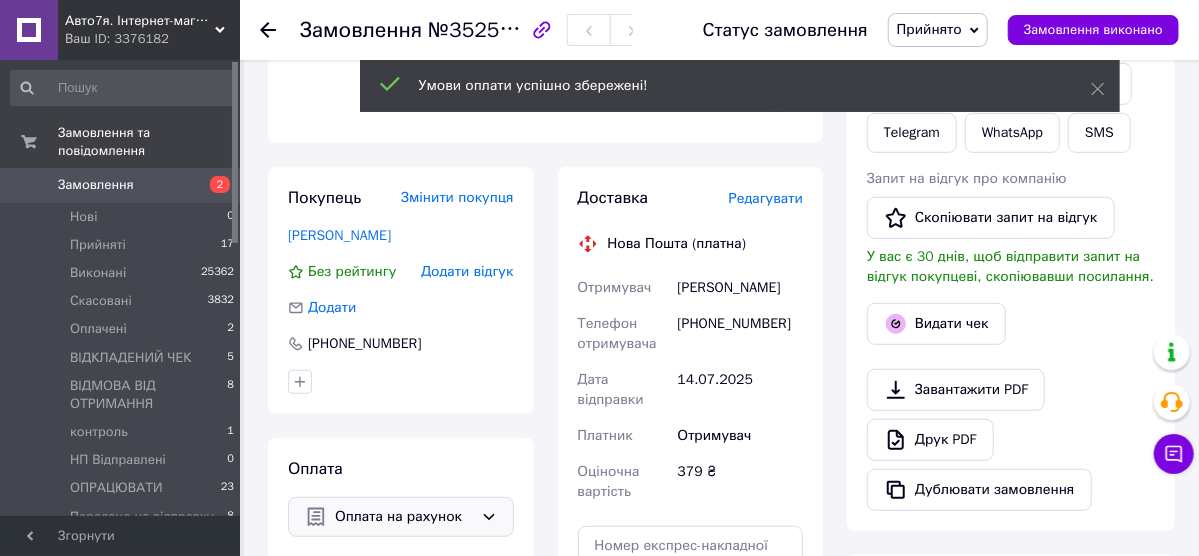 click on "Редагувати" at bounding box center [766, 198] 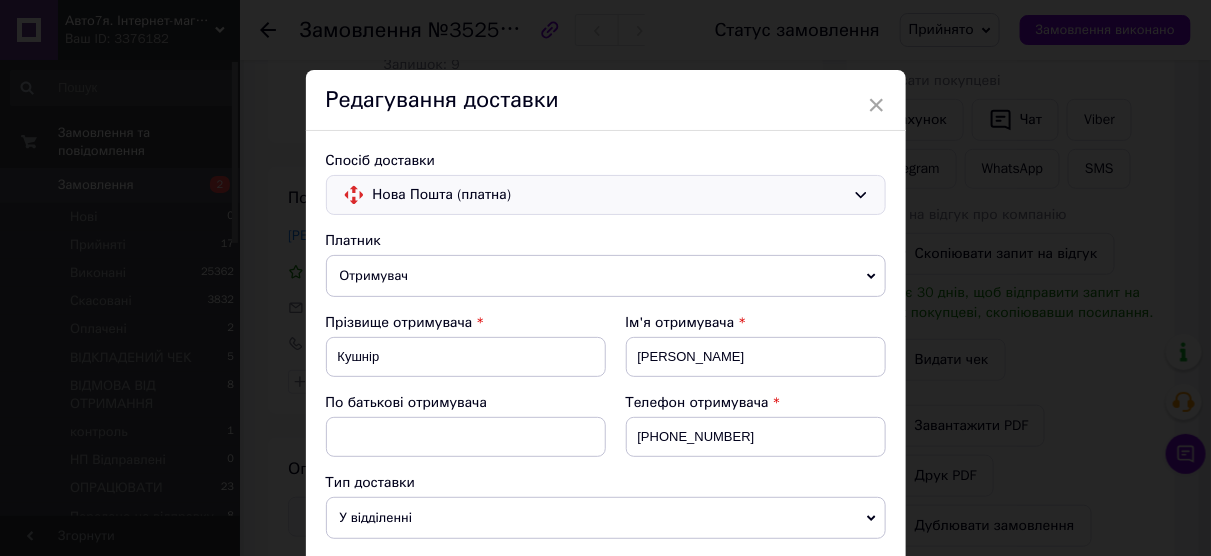 click on "Нова Пошта (платна)" at bounding box center (609, 195) 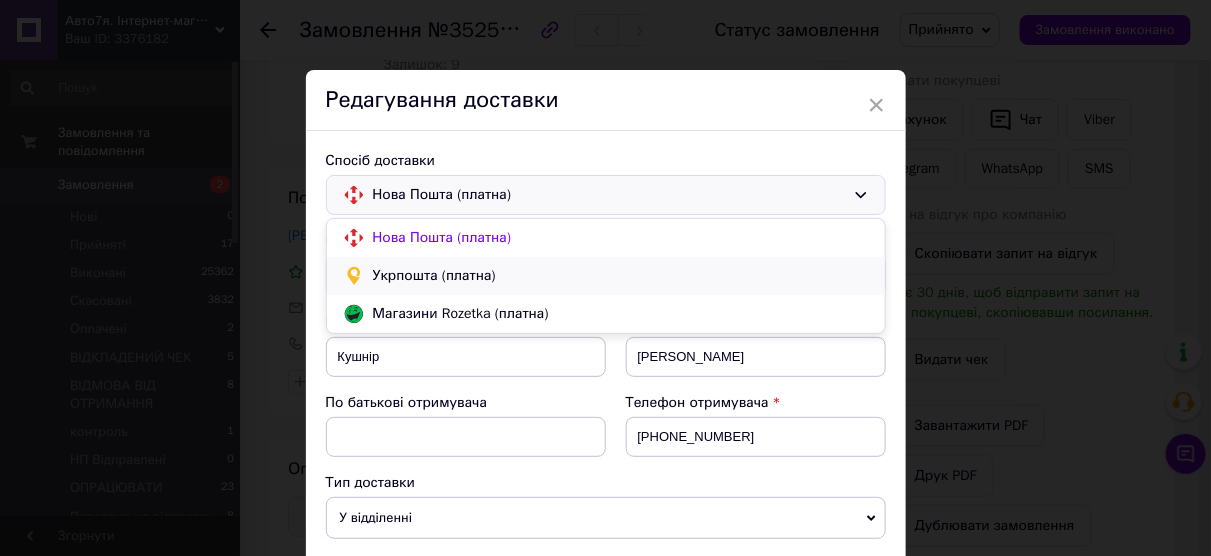 click on "Укрпошта (платна)" at bounding box center [606, 276] 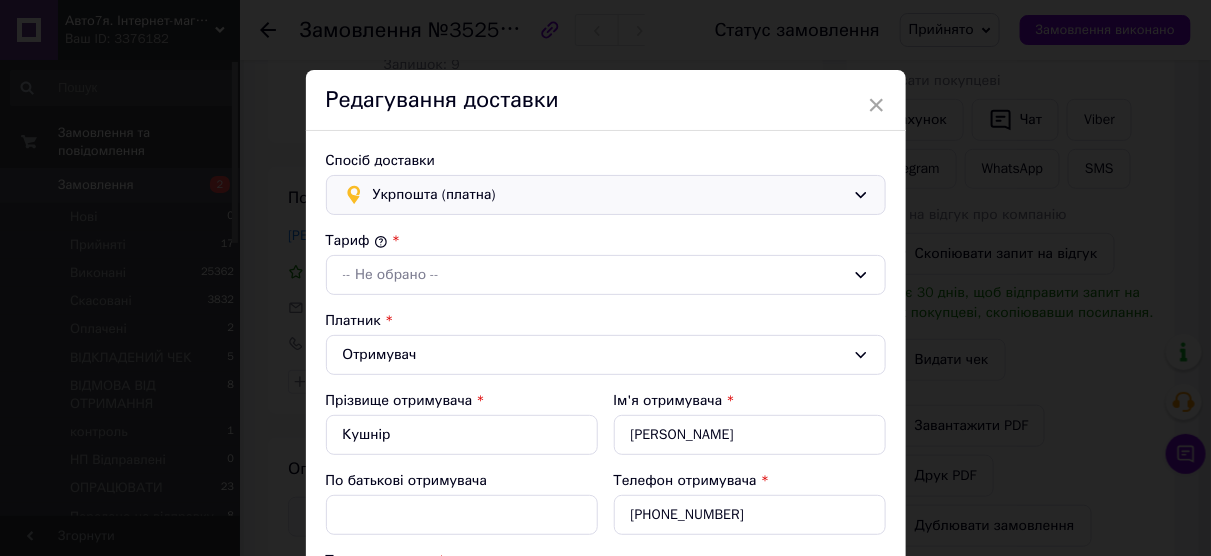 type on "379" 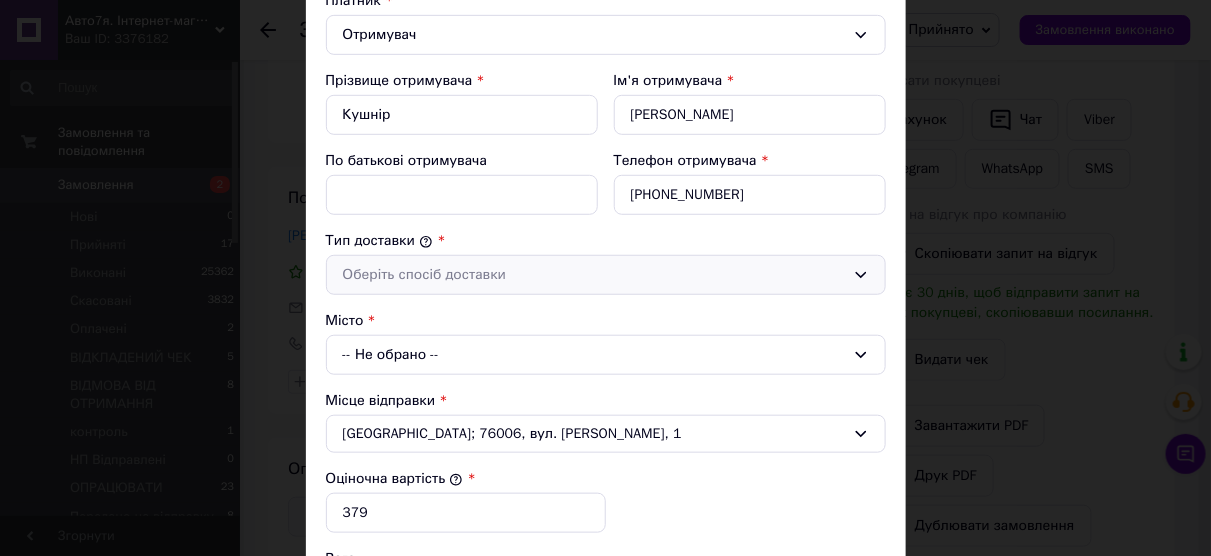 scroll, scrollTop: 400, scrollLeft: 0, axis: vertical 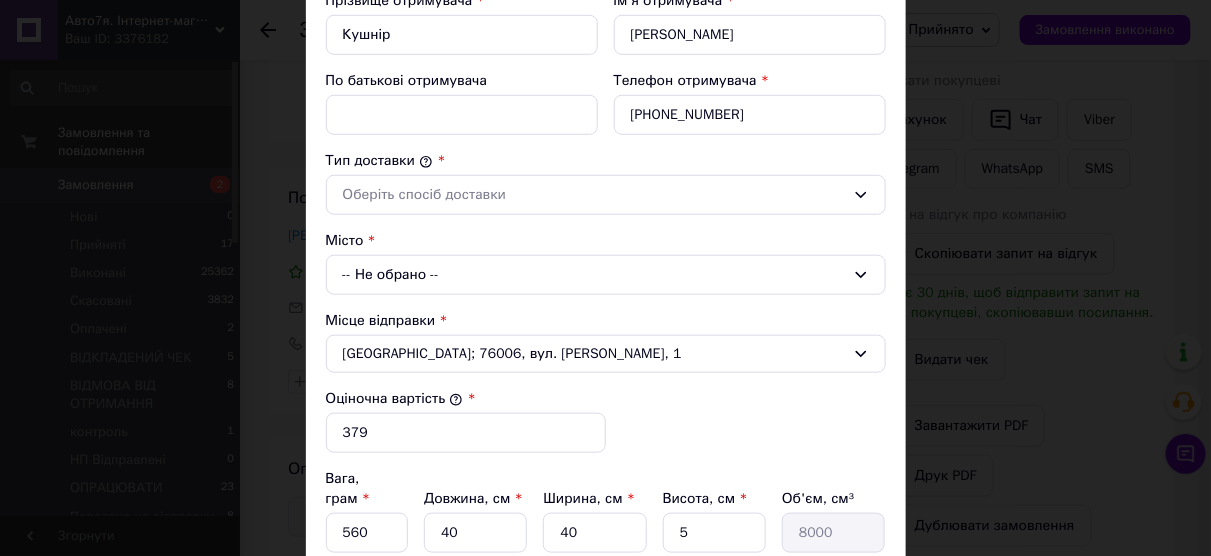 click on "-- Не обрано --" at bounding box center (606, 275) 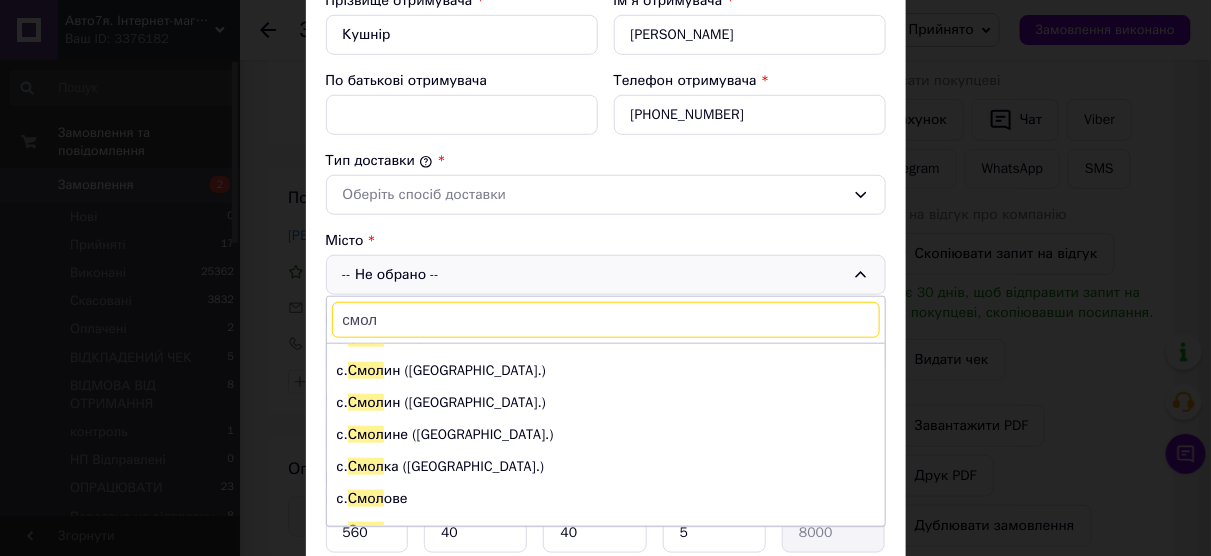 scroll, scrollTop: 0, scrollLeft: 0, axis: both 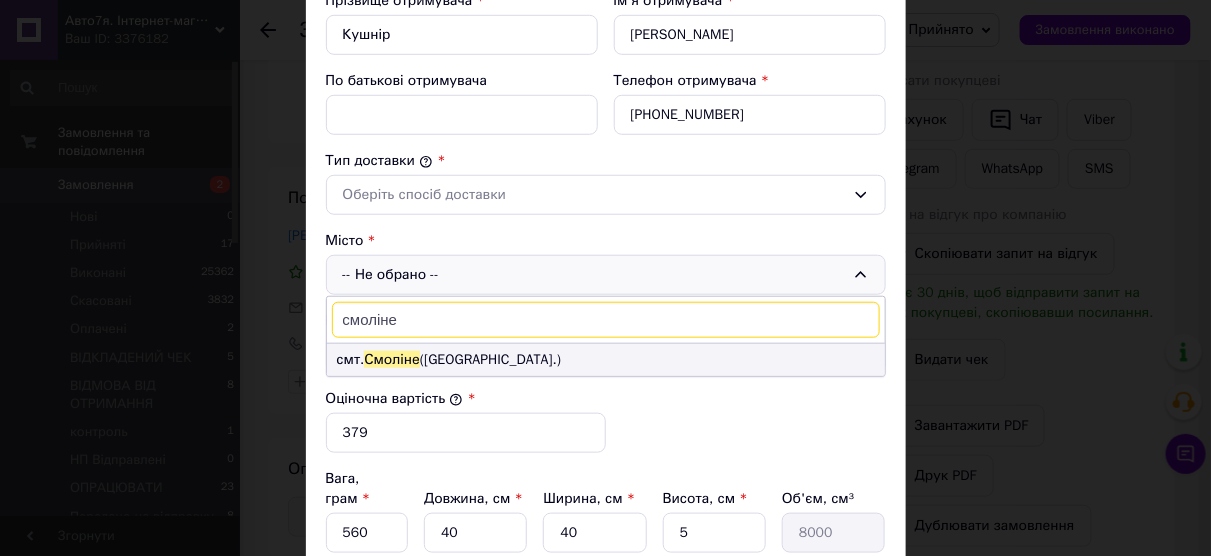 type on "смоліне" 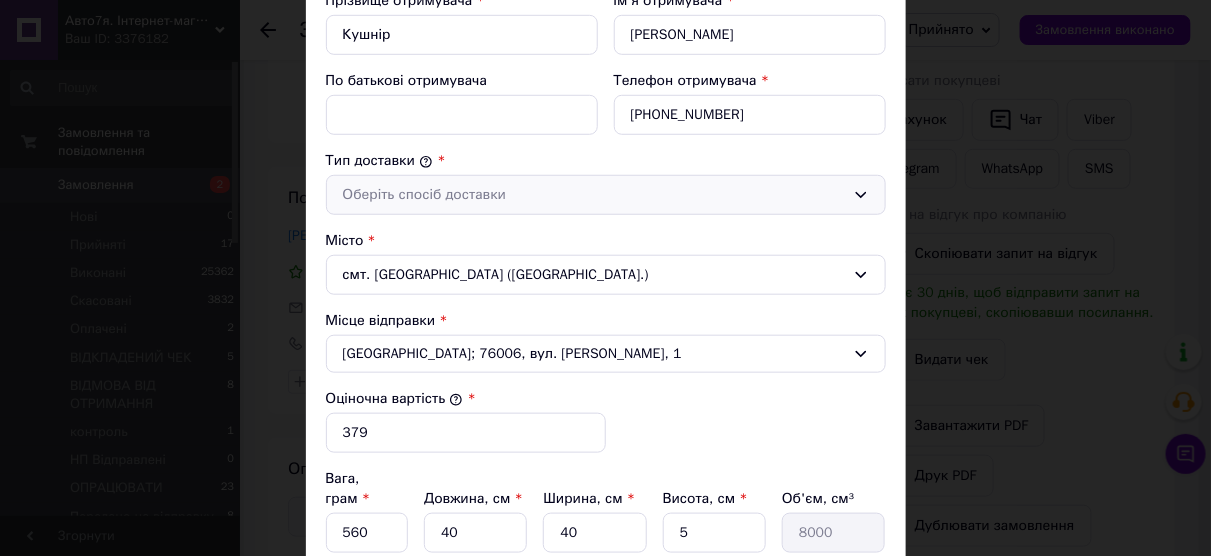 click on "Оберіть спосіб доставки" at bounding box center [594, 195] 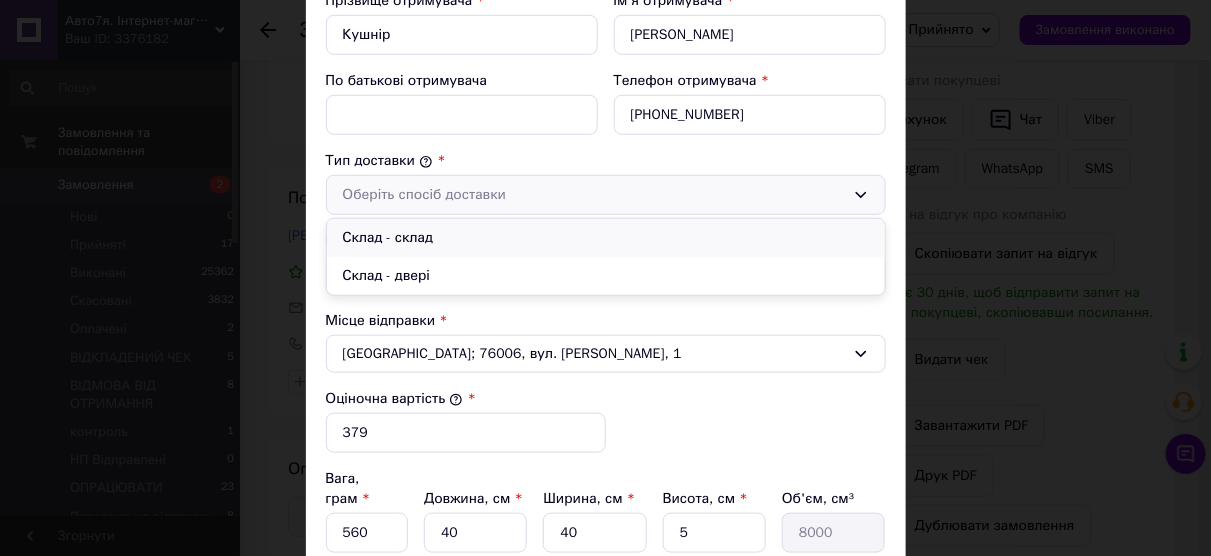 click on "Склад - склад" at bounding box center [606, 238] 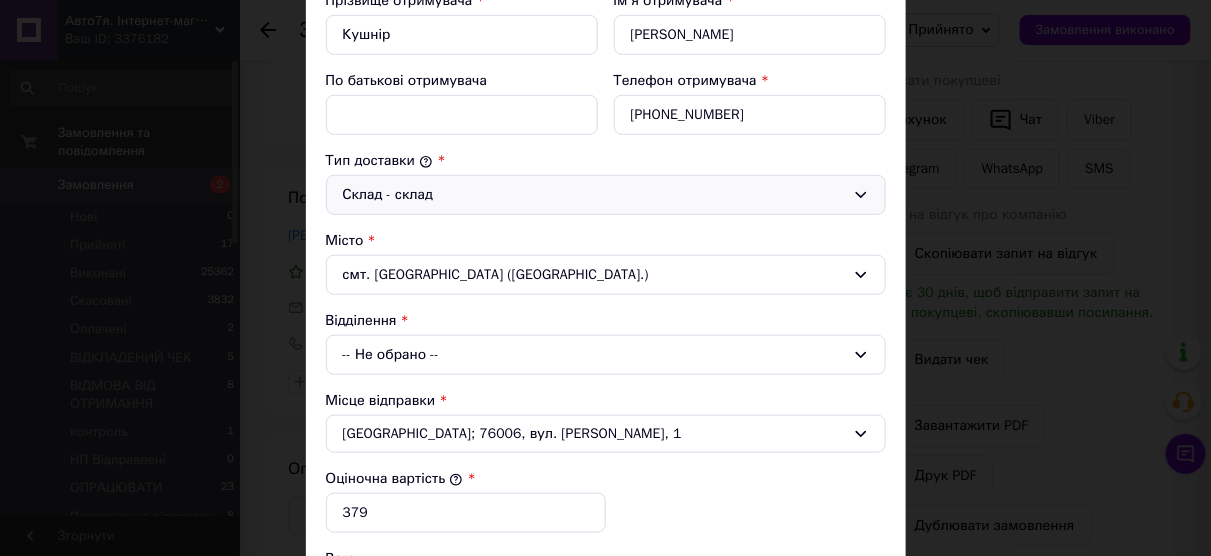 click on "-- Не обрано --" at bounding box center (606, 355) 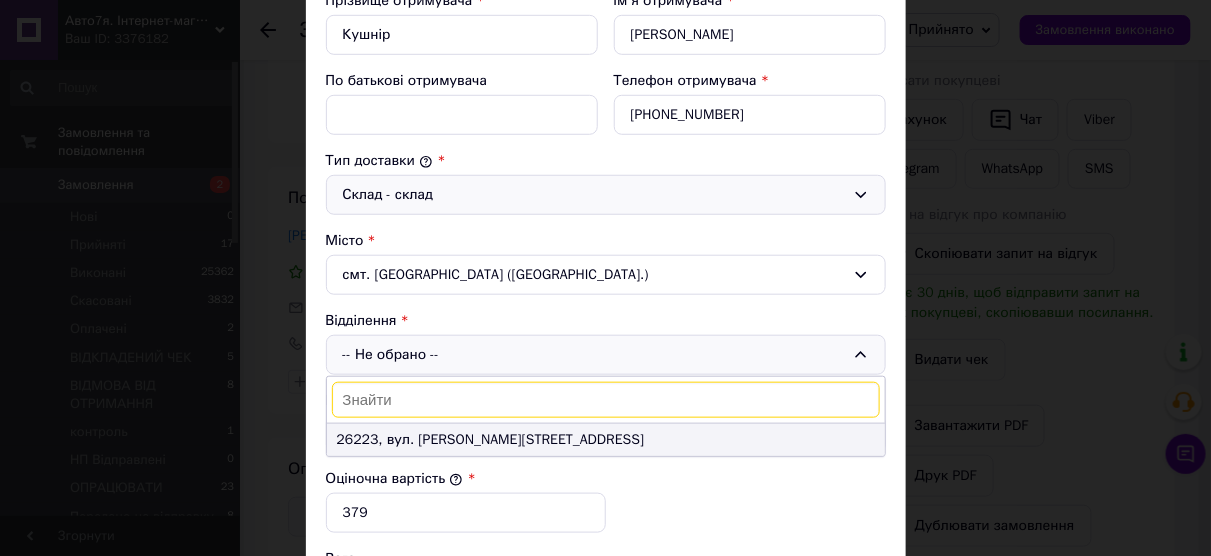 click on "26223, вул. [PERSON_NAME][STREET_ADDRESS]" at bounding box center [606, 440] 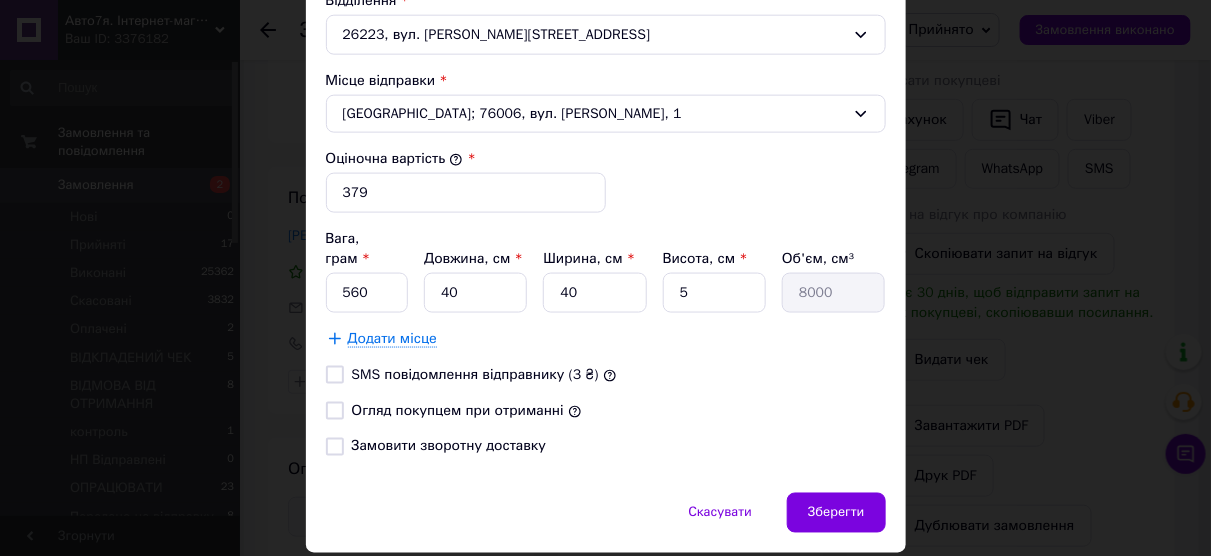 scroll, scrollTop: 757, scrollLeft: 0, axis: vertical 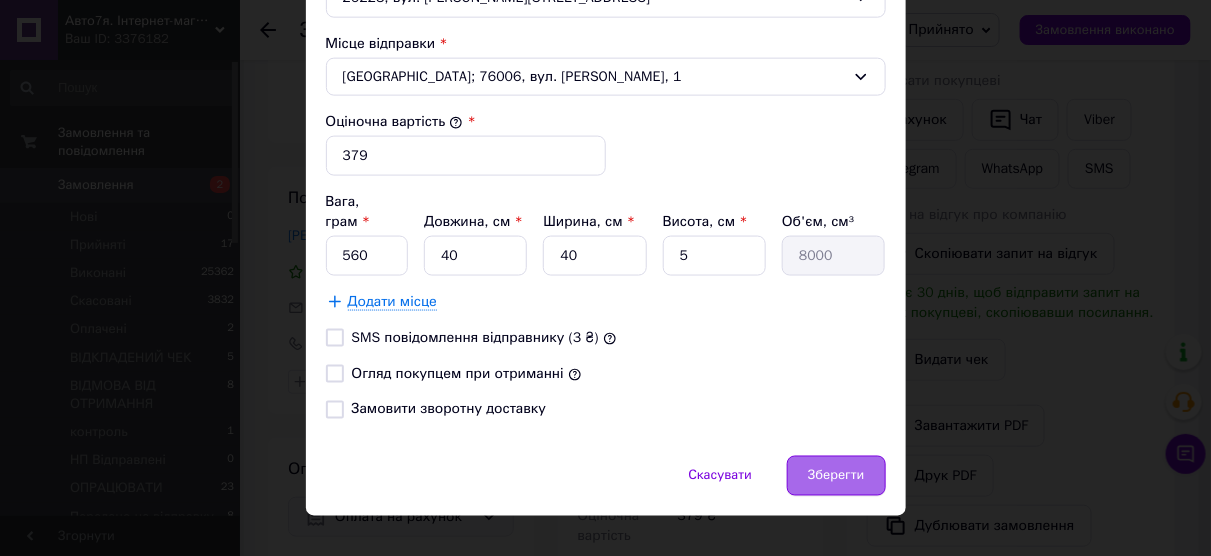 click on "Зберегти" at bounding box center [836, 476] 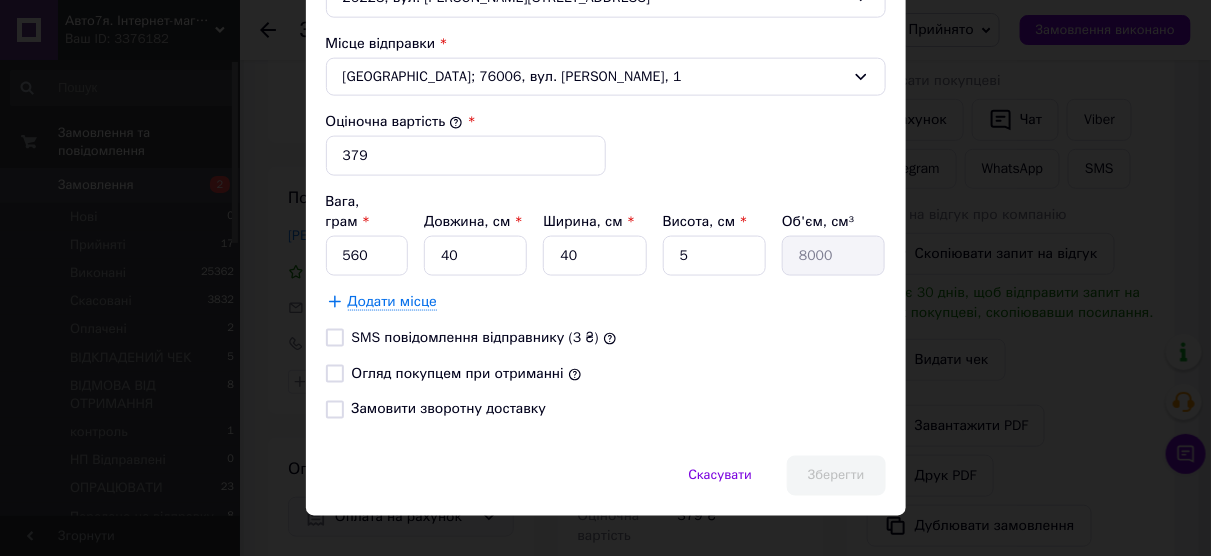 scroll, scrollTop: 781, scrollLeft: 0, axis: vertical 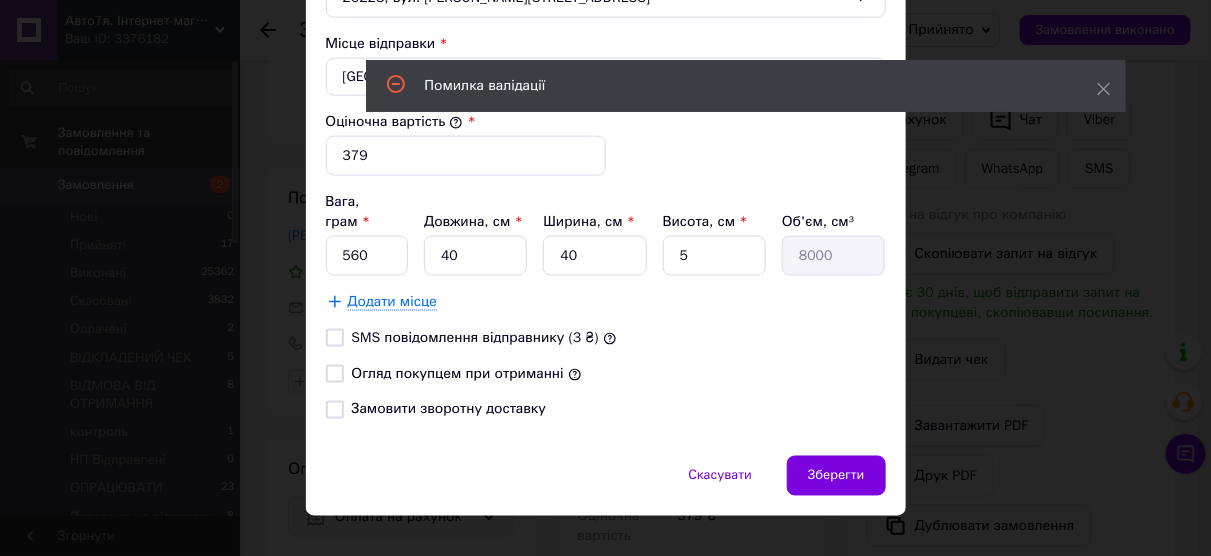 click on "Огляд покупцем при отриманні" at bounding box center [335, 374] 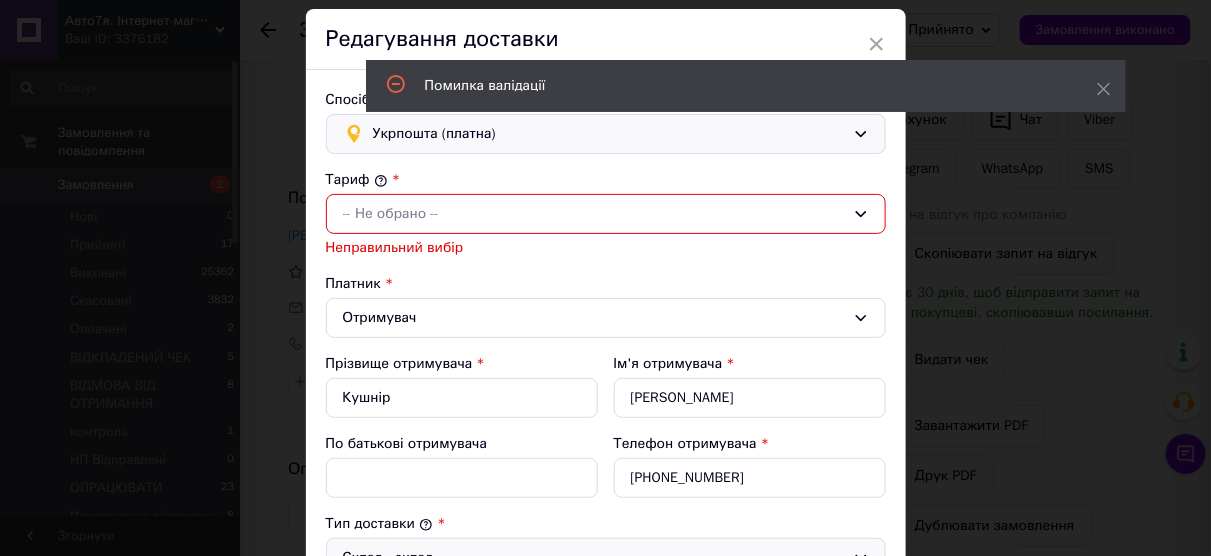 scroll, scrollTop: 0, scrollLeft: 0, axis: both 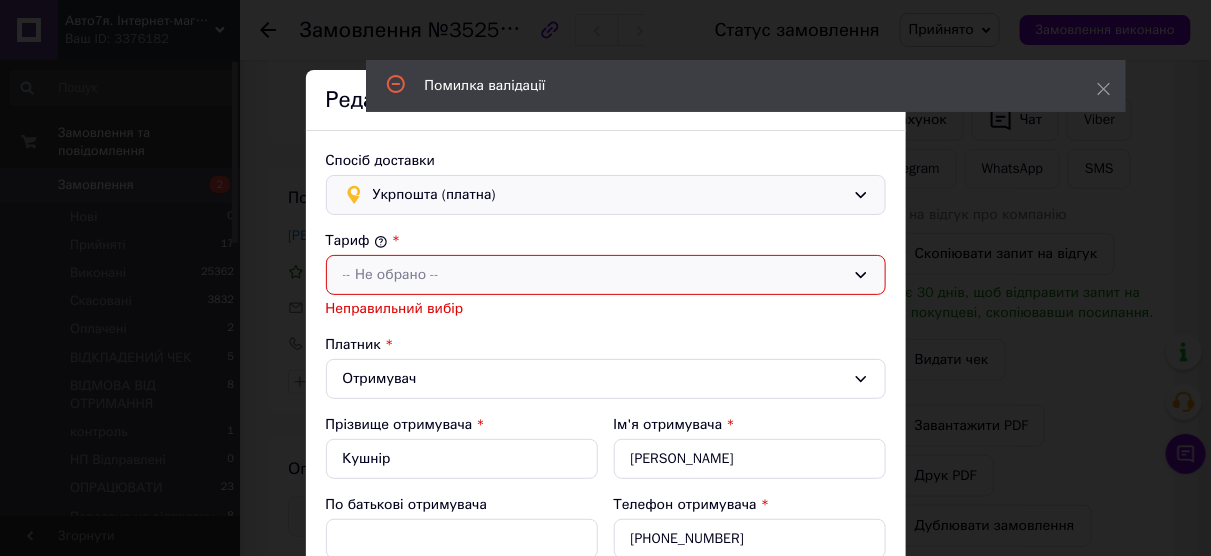 click on "-- Не обрано --" at bounding box center [594, 275] 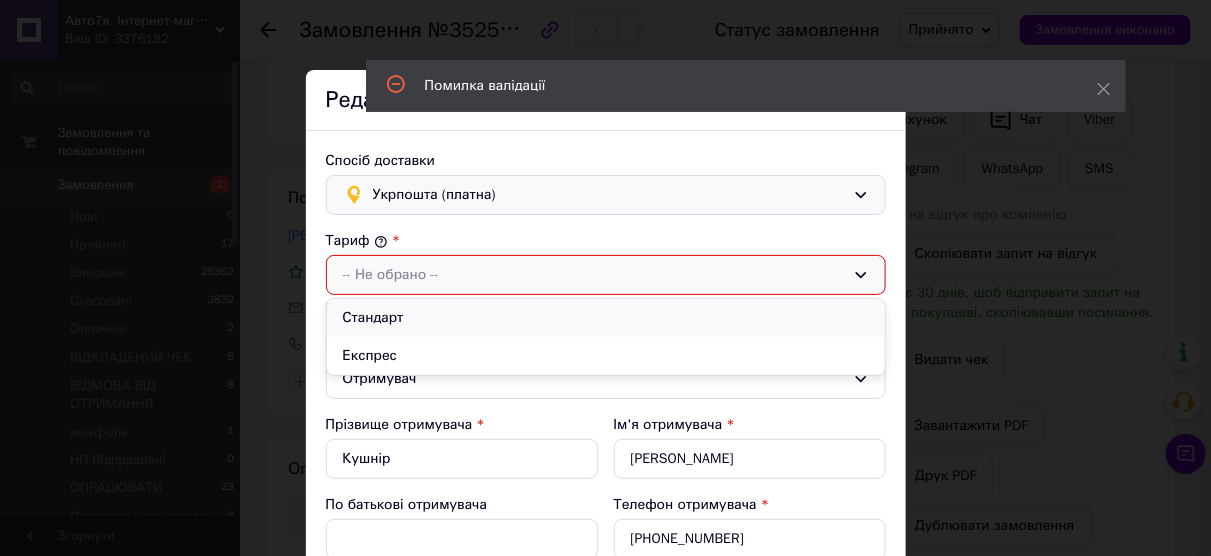 click on "Стандарт" at bounding box center (606, 318) 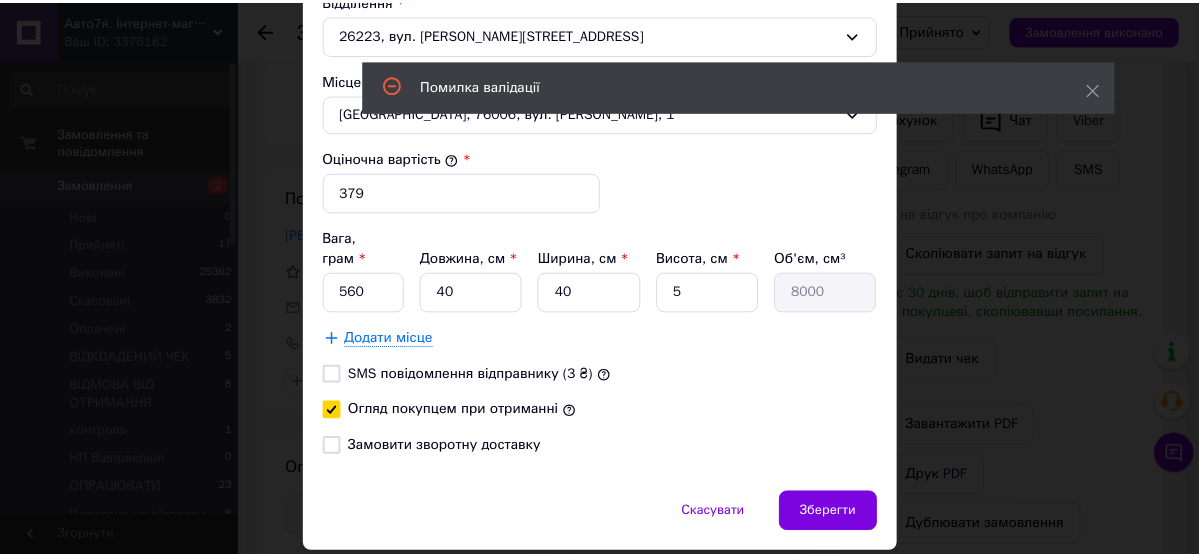 scroll, scrollTop: 757, scrollLeft: 0, axis: vertical 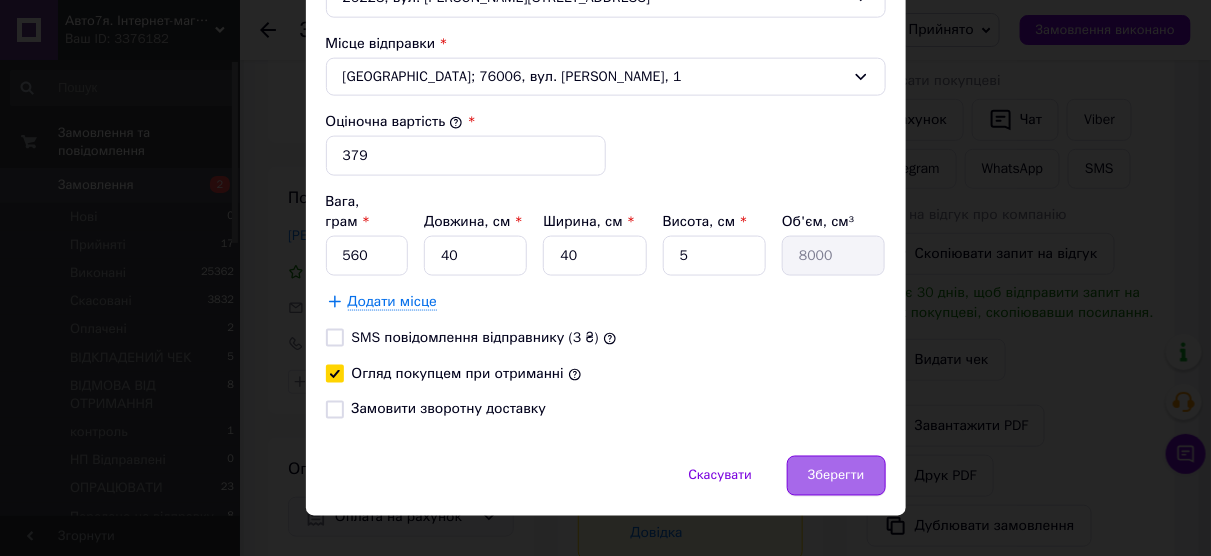 click on "Зберегти" at bounding box center (836, 476) 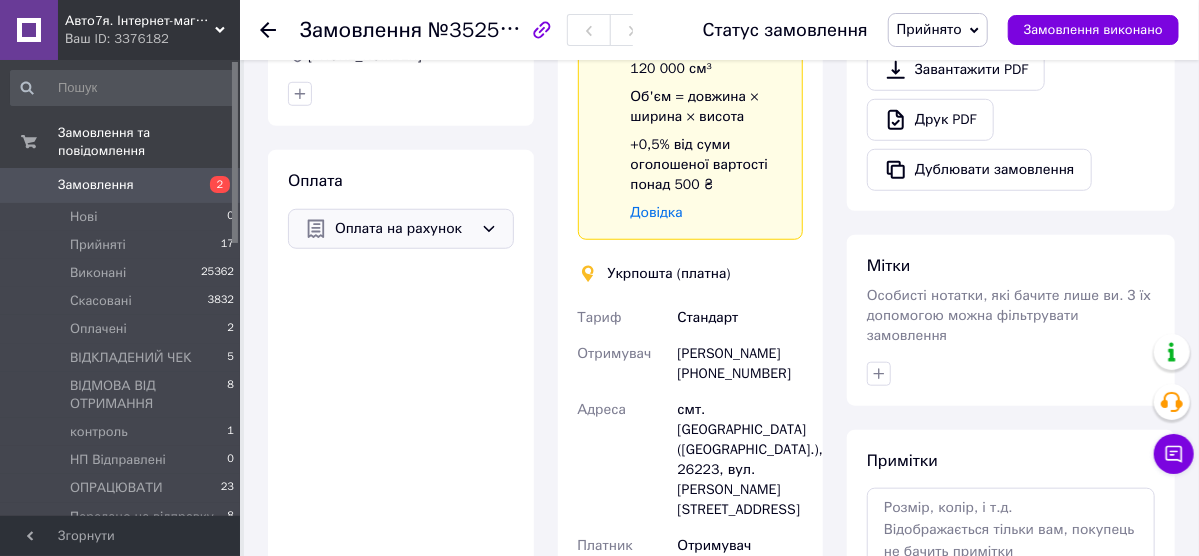 scroll, scrollTop: 960, scrollLeft: 0, axis: vertical 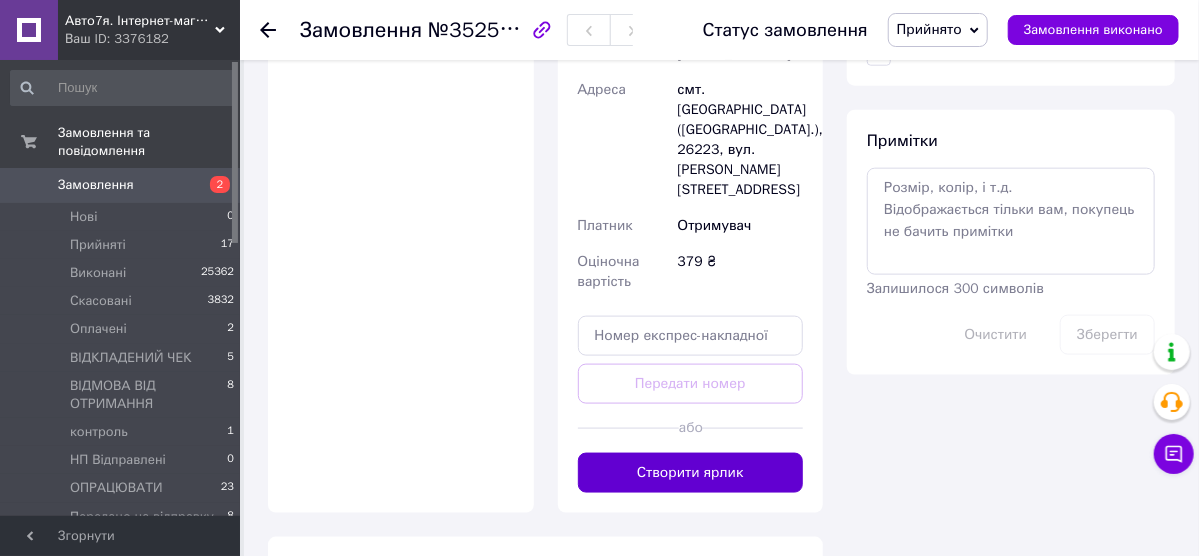 click on "Створити ярлик" at bounding box center (691, 473) 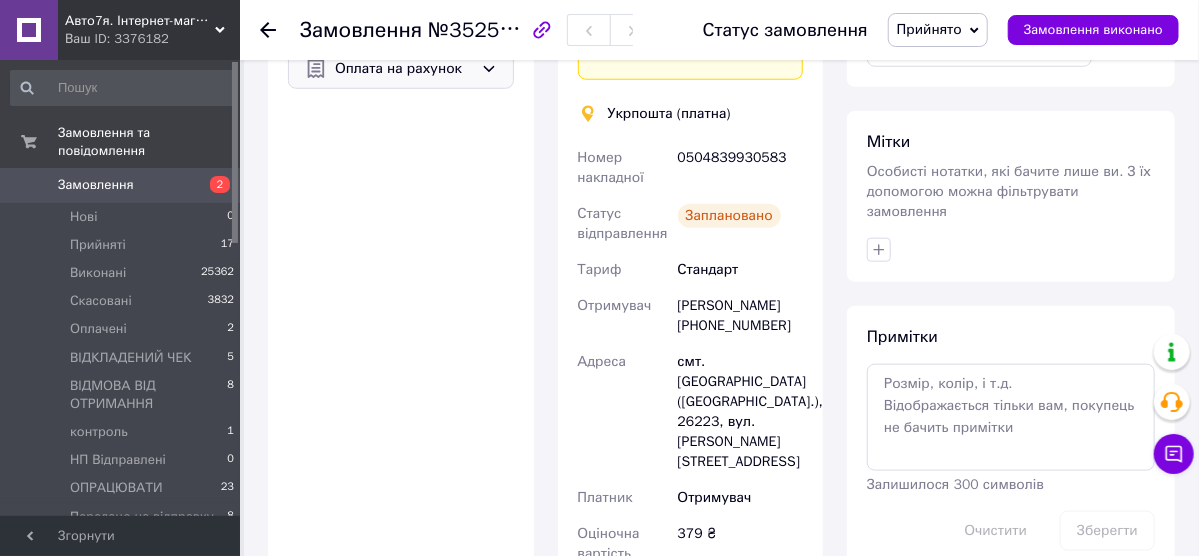 scroll, scrollTop: 720, scrollLeft: 0, axis: vertical 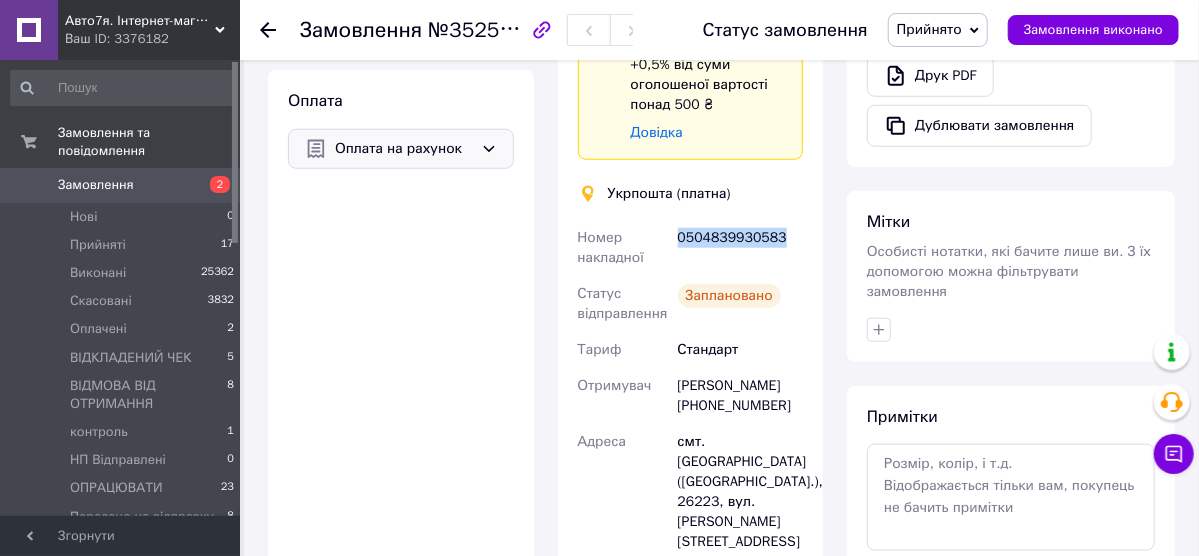 drag, startPoint x: 680, startPoint y: 236, endPoint x: 784, endPoint y: 237, distance: 104.00481 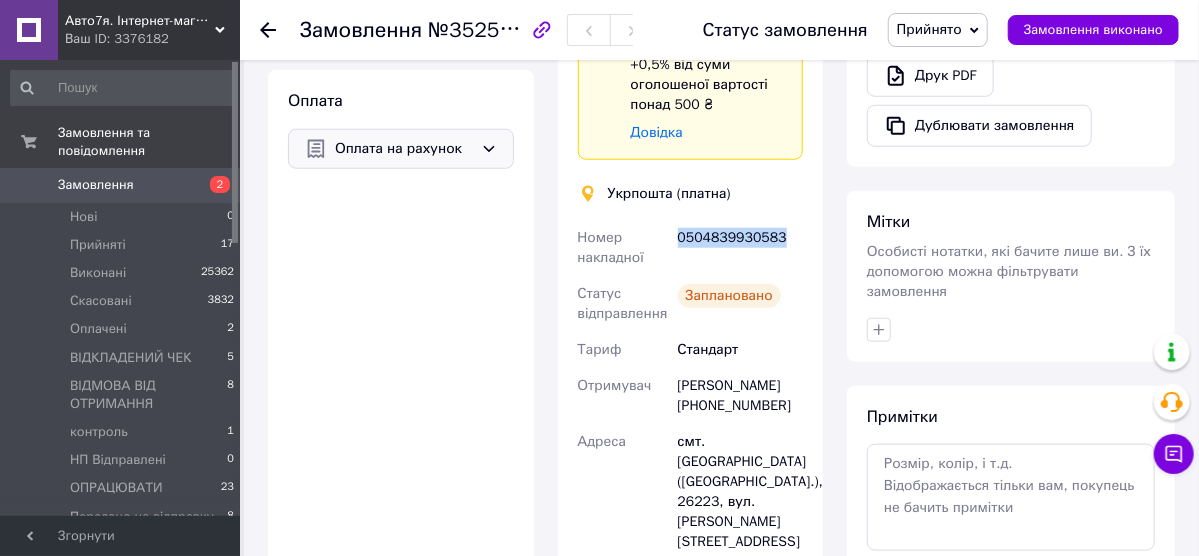 copy on "0504839930583" 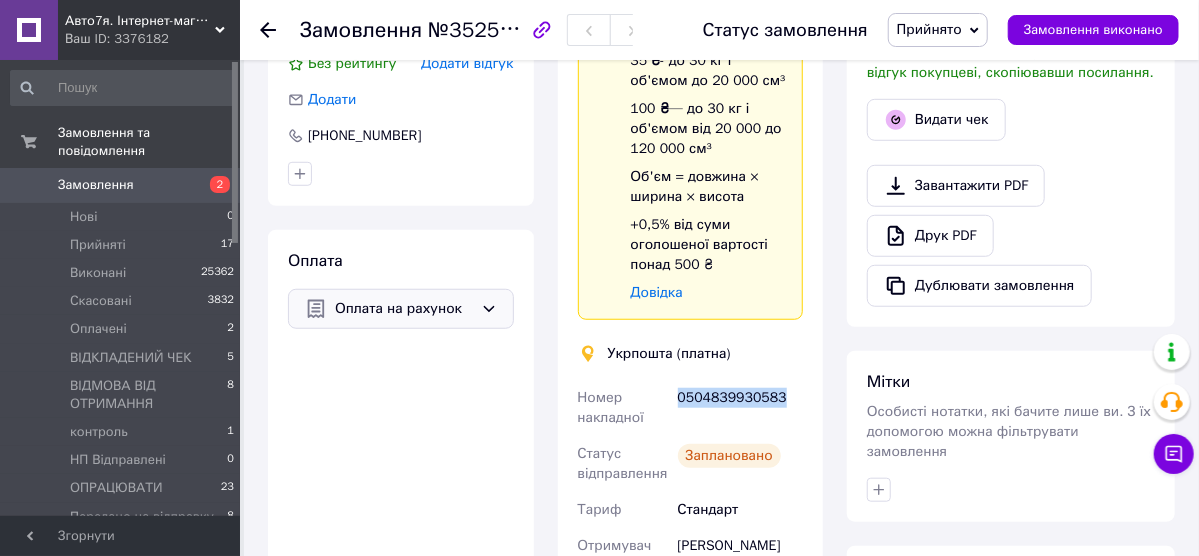 scroll, scrollTop: 160, scrollLeft: 0, axis: vertical 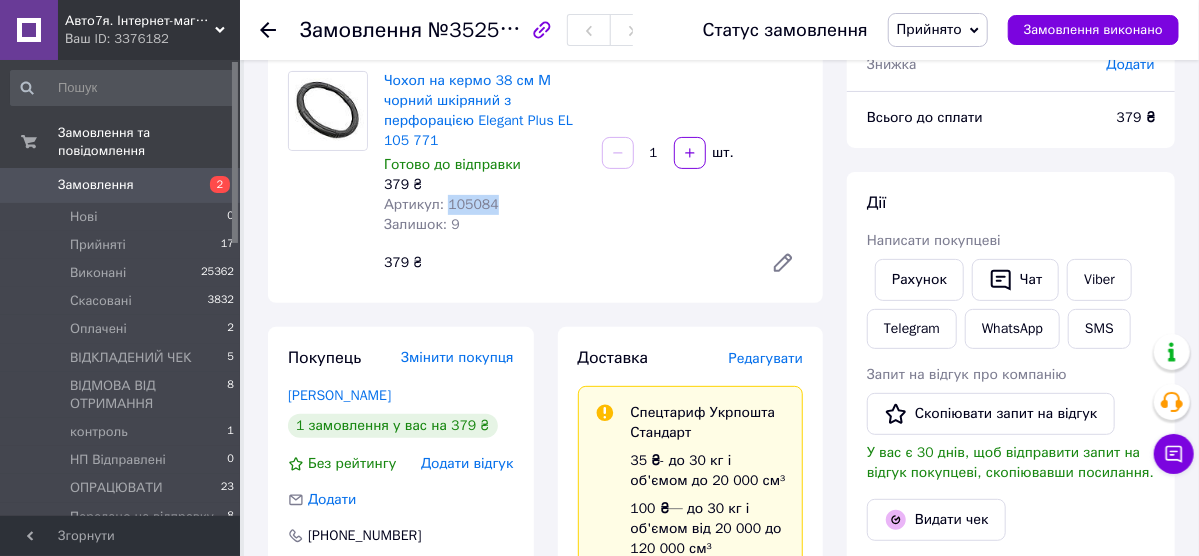 drag, startPoint x: 445, startPoint y: 202, endPoint x: 506, endPoint y: 202, distance: 61 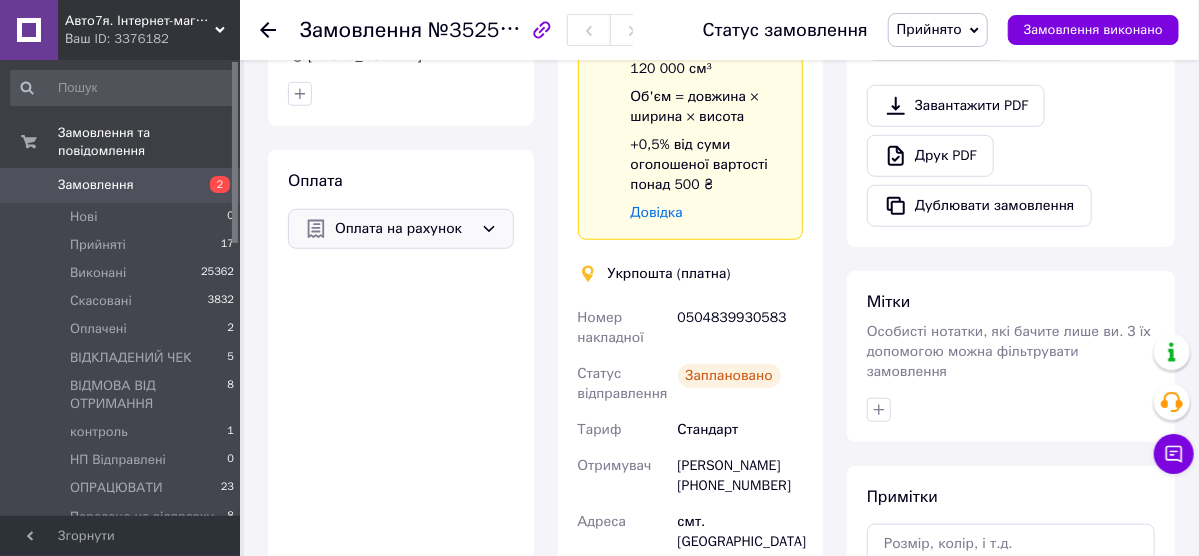 scroll, scrollTop: 560, scrollLeft: 0, axis: vertical 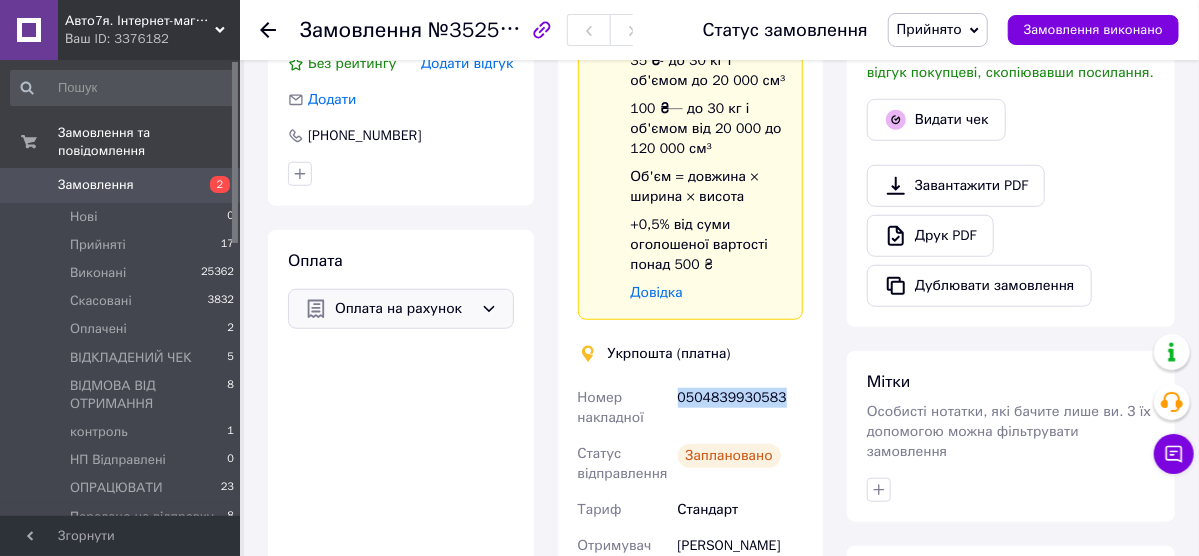 drag, startPoint x: 679, startPoint y: 400, endPoint x: 791, endPoint y: 392, distance: 112.28535 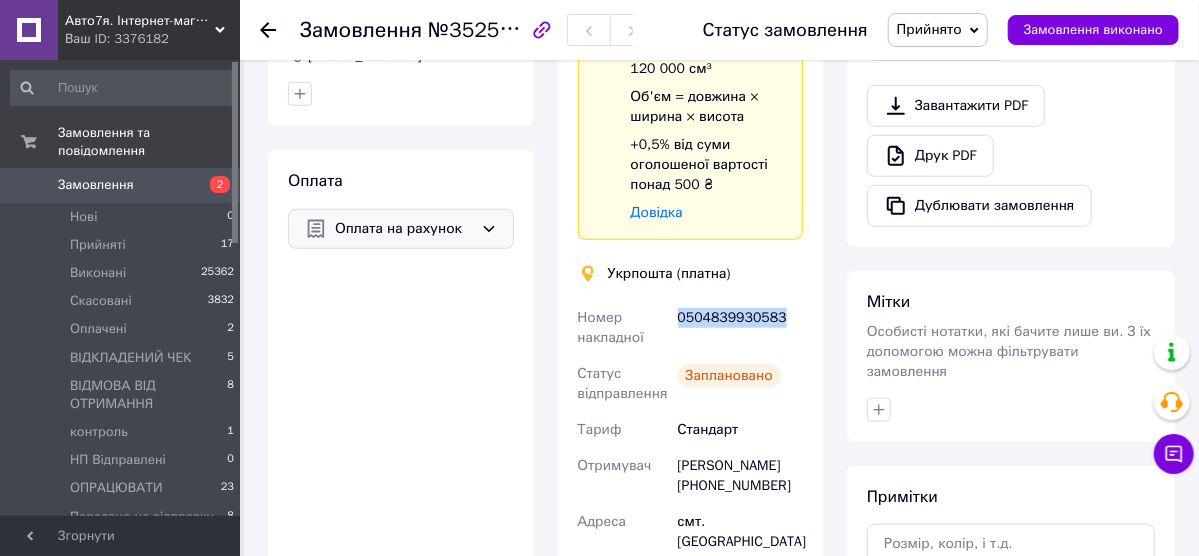 scroll, scrollTop: 720, scrollLeft: 0, axis: vertical 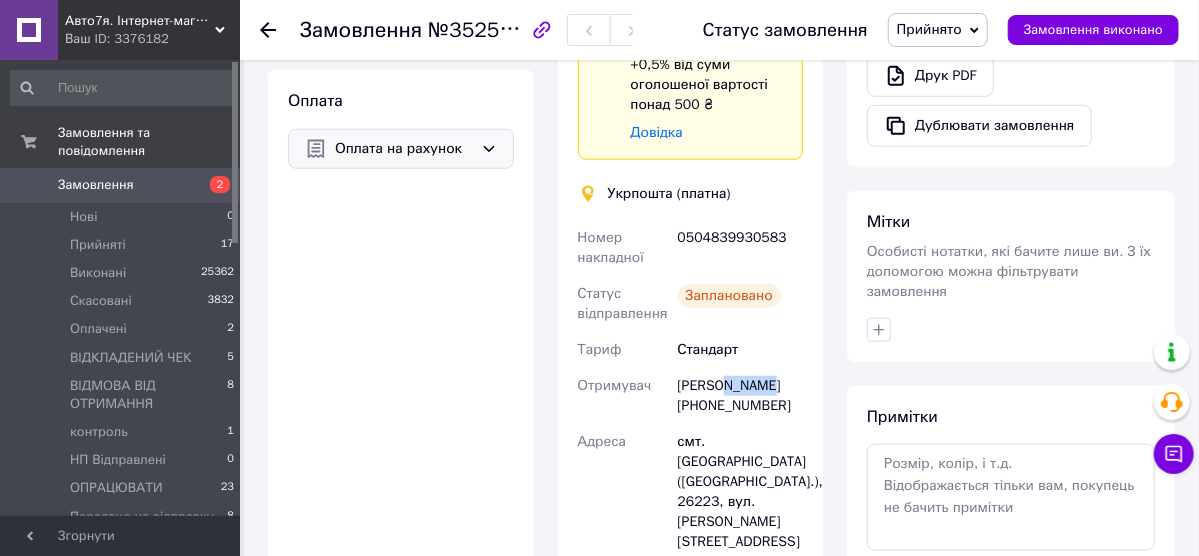 drag, startPoint x: 723, startPoint y: 387, endPoint x: 771, endPoint y: 386, distance: 48.010414 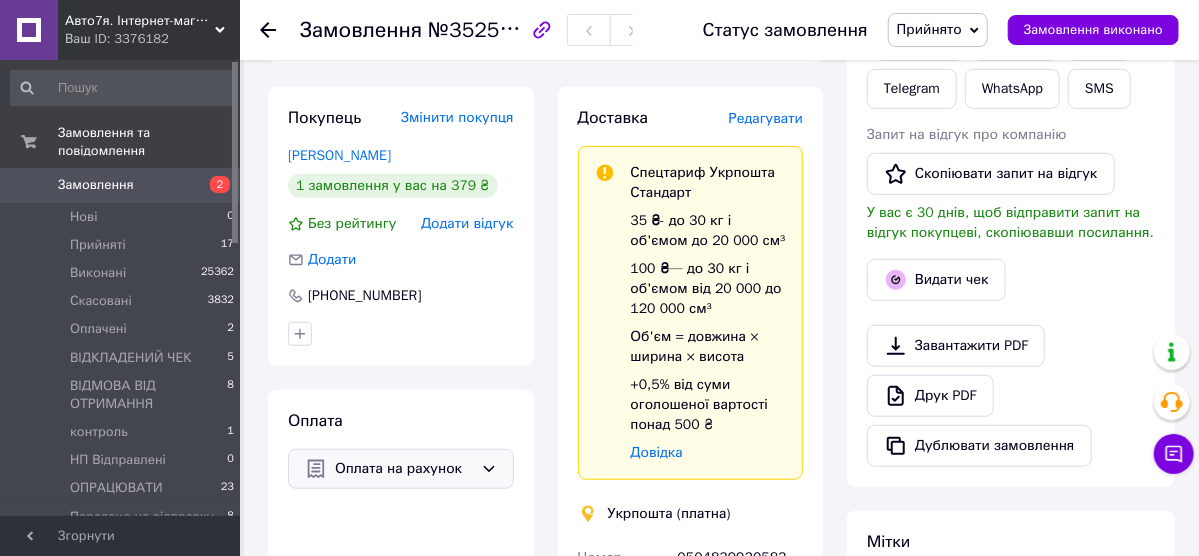 scroll, scrollTop: 80, scrollLeft: 0, axis: vertical 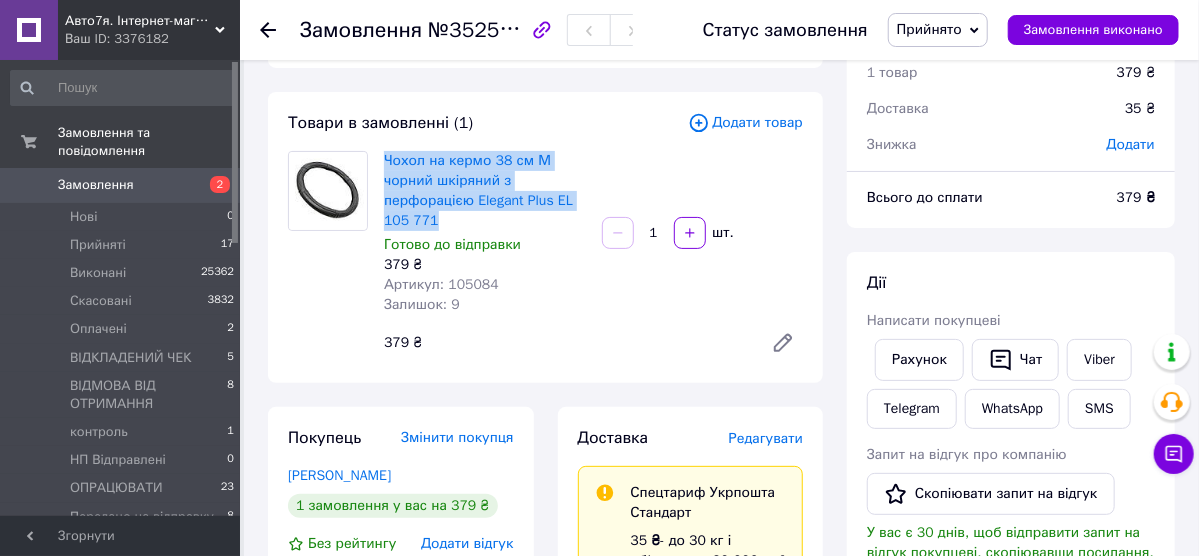 drag, startPoint x: 381, startPoint y: 150, endPoint x: 449, endPoint y: 221, distance: 98.31073 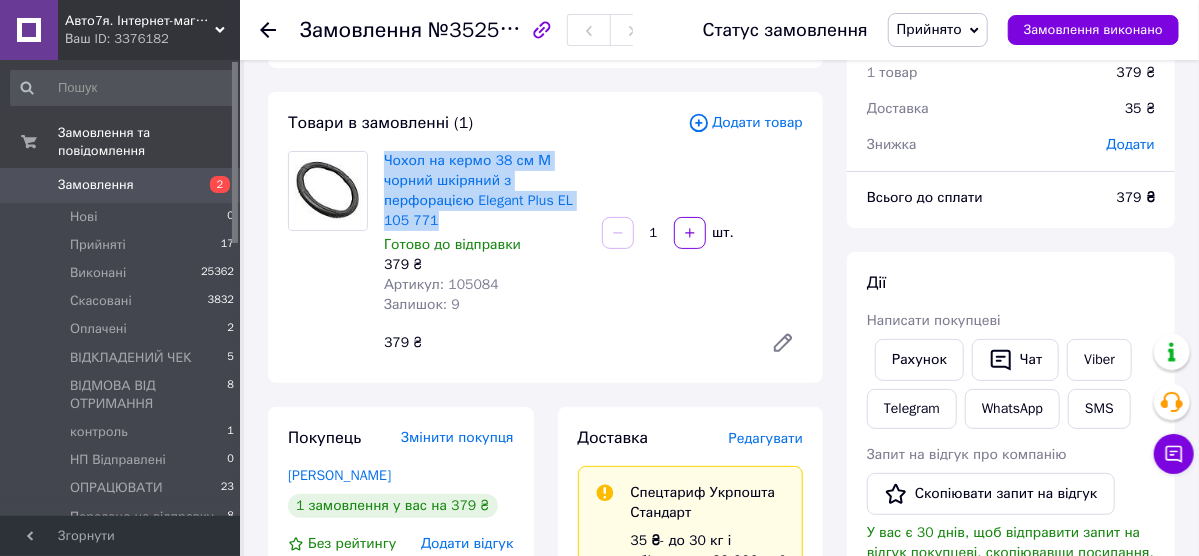 click on "Чохол на кермо 38 см М чорний шкіряний з перфорацією Elegant Plus EL 105 771 Готово до відправки 379 ₴ Артикул: 105084 Залишок: 9" at bounding box center (485, 233) 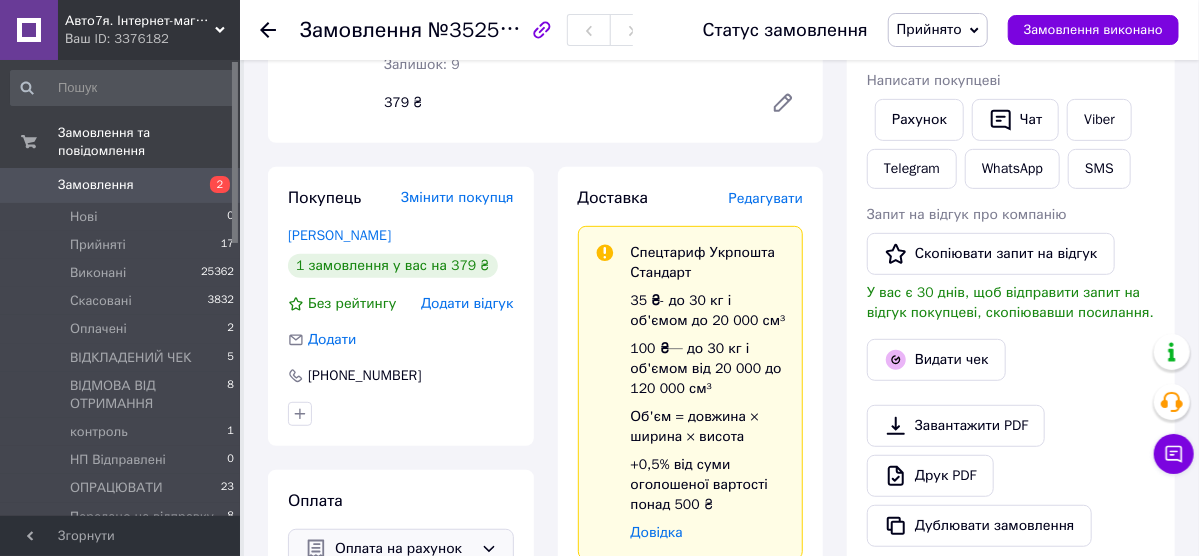 scroll, scrollTop: 640, scrollLeft: 0, axis: vertical 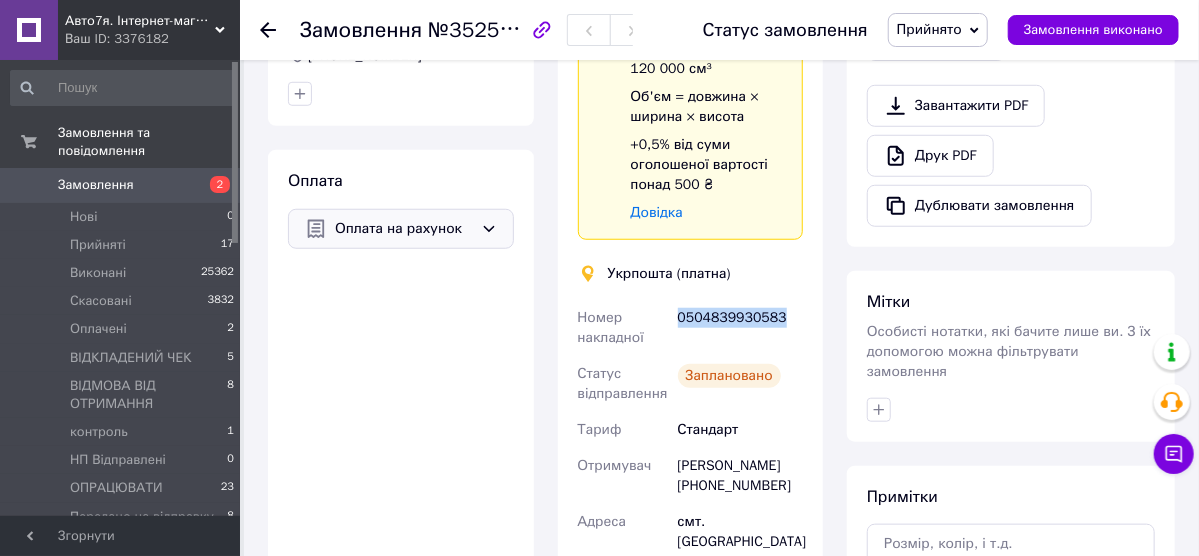 drag, startPoint x: 679, startPoint y: 317, endPoint x: 793, endPoint y: 317, distance: 114 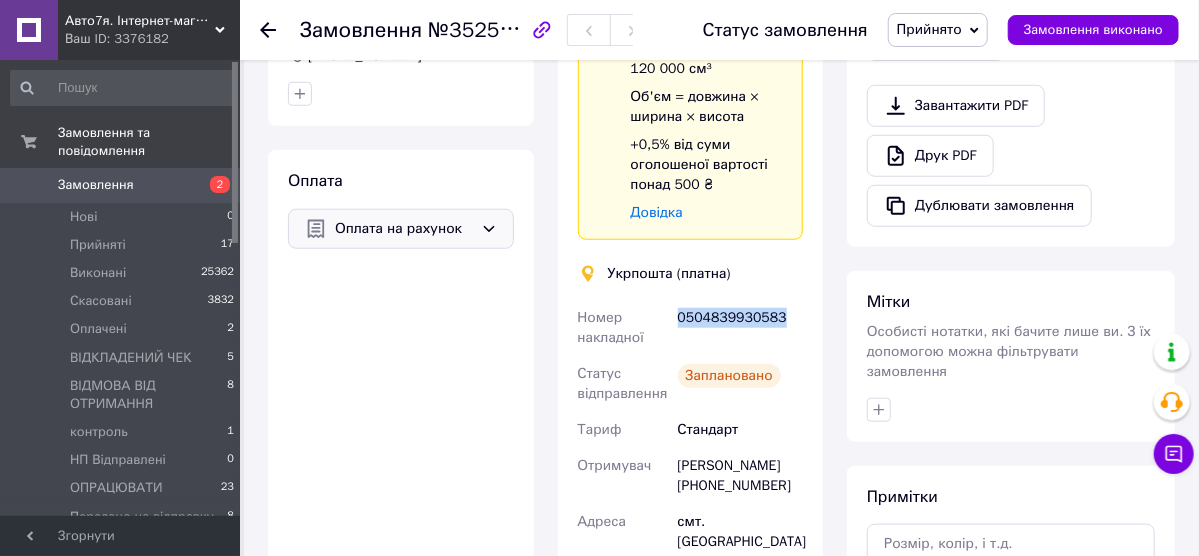 click on "Прийнято" at bounding box center (938, 30) 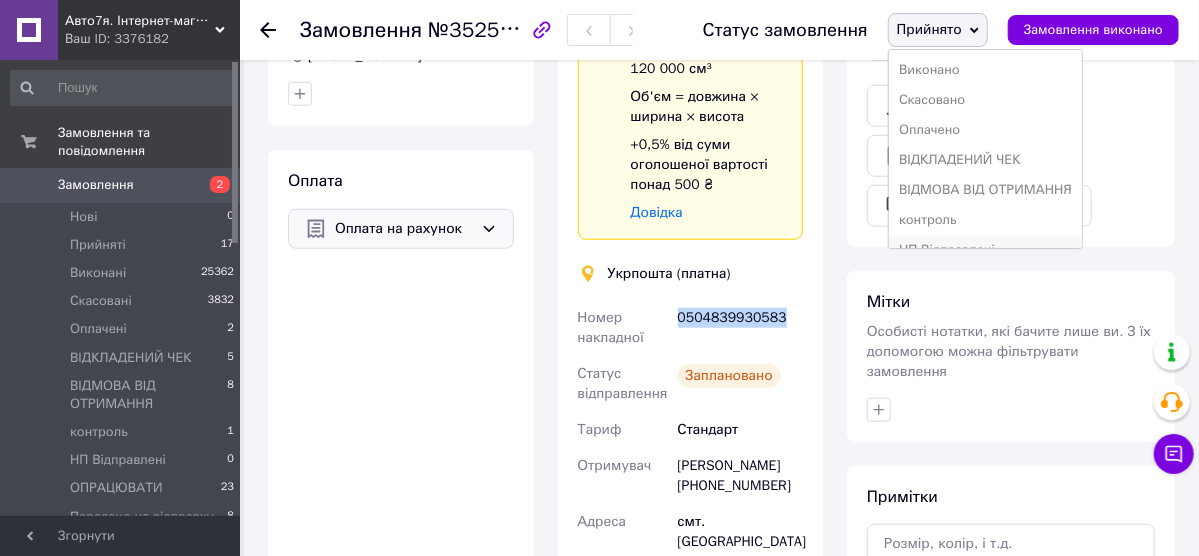 scroll, scrollTop: 200, scrollLeft: 0, axis: vertical 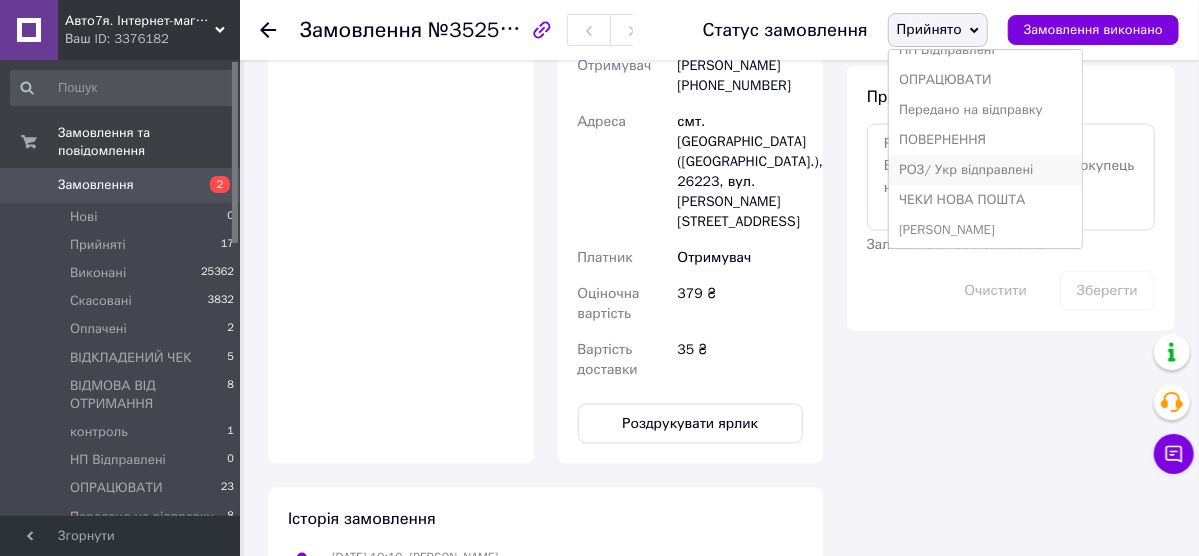 click on "РОЗ/ Укр відправлені" at bounding box center (985, 170) 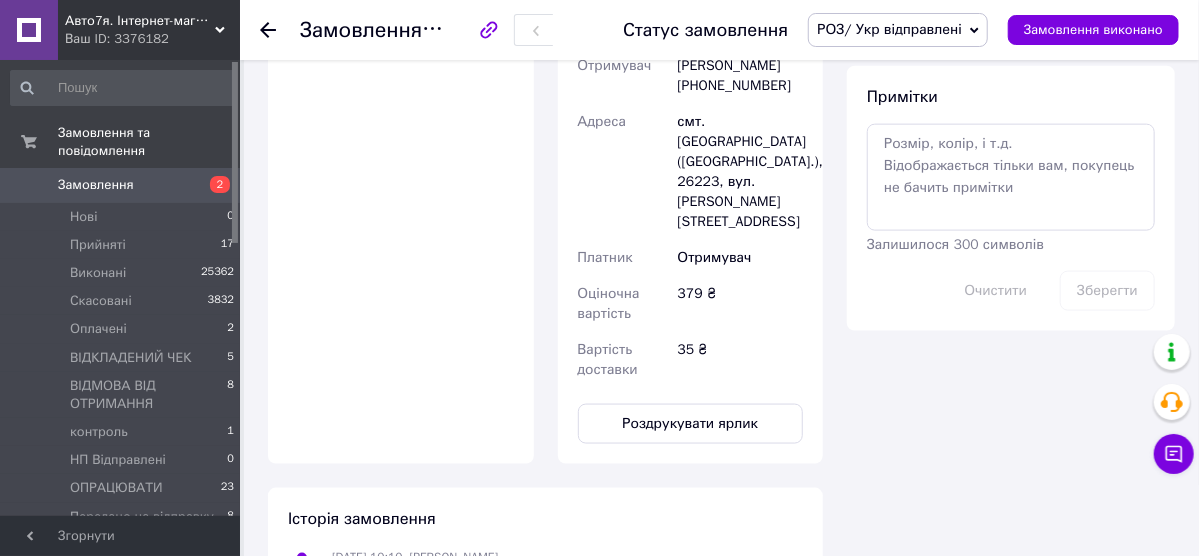 scroll, scrollTop: 23, scrollLeft: 0, axis: vertical 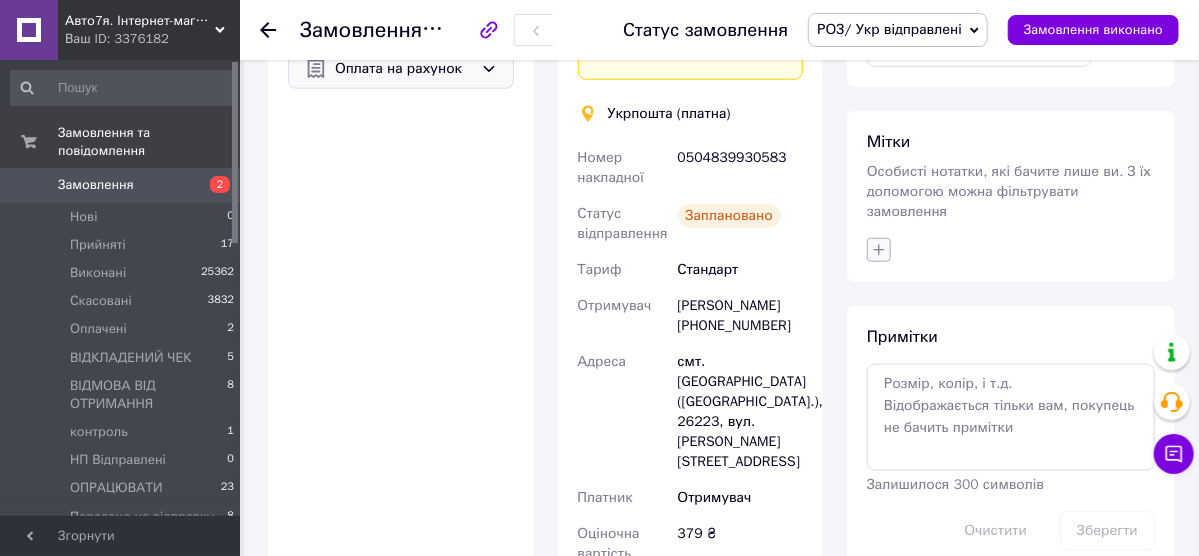 click 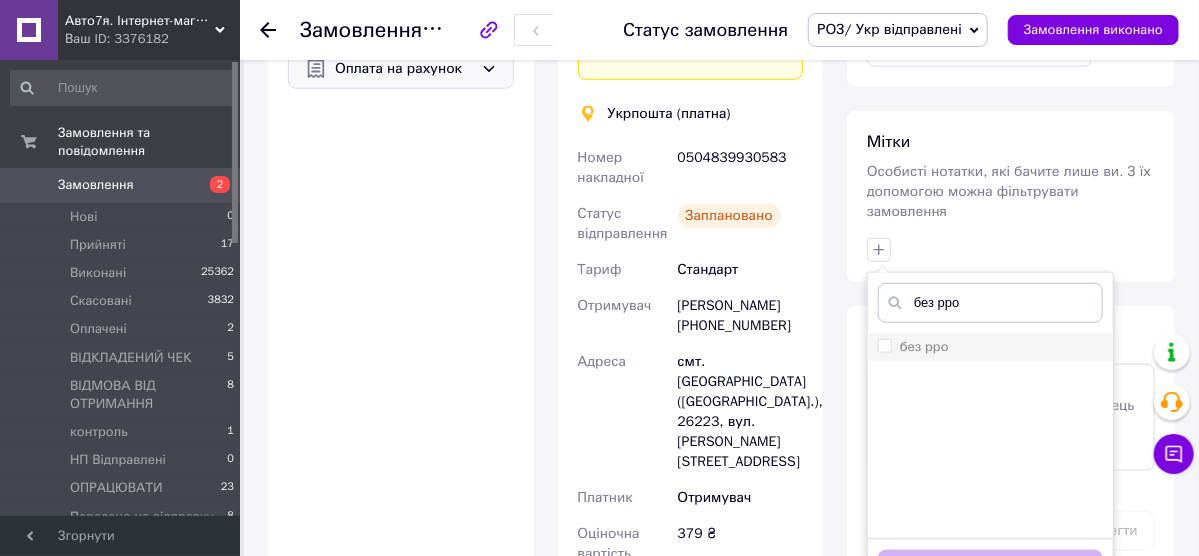 type on "без рро" 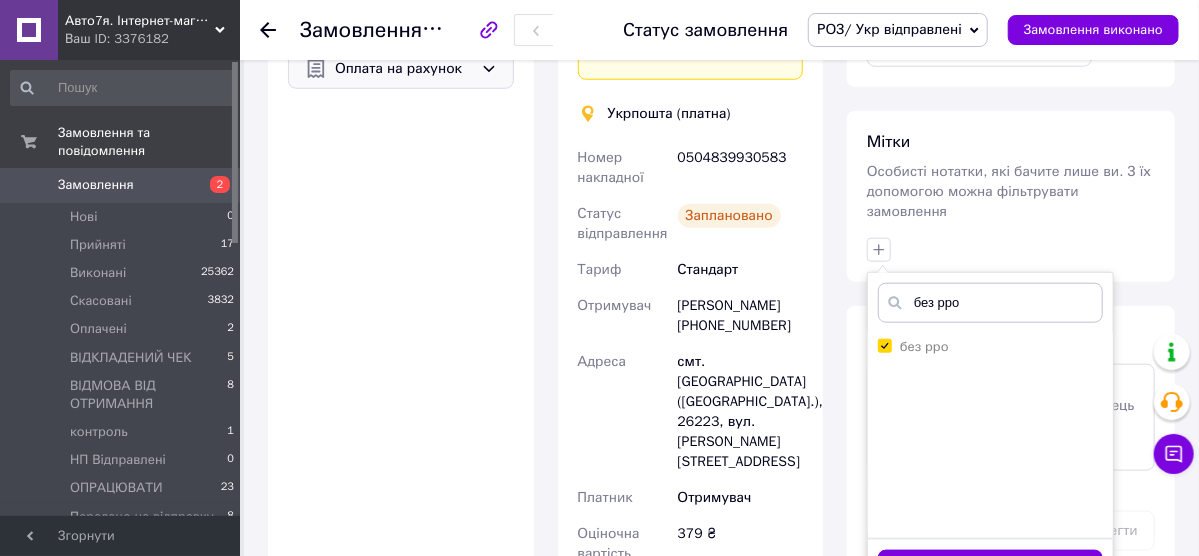 drag, startPoint x: 1009, startPoint y: 538, endPoint x: 782, endPoint y: 394, distance: 268.8215 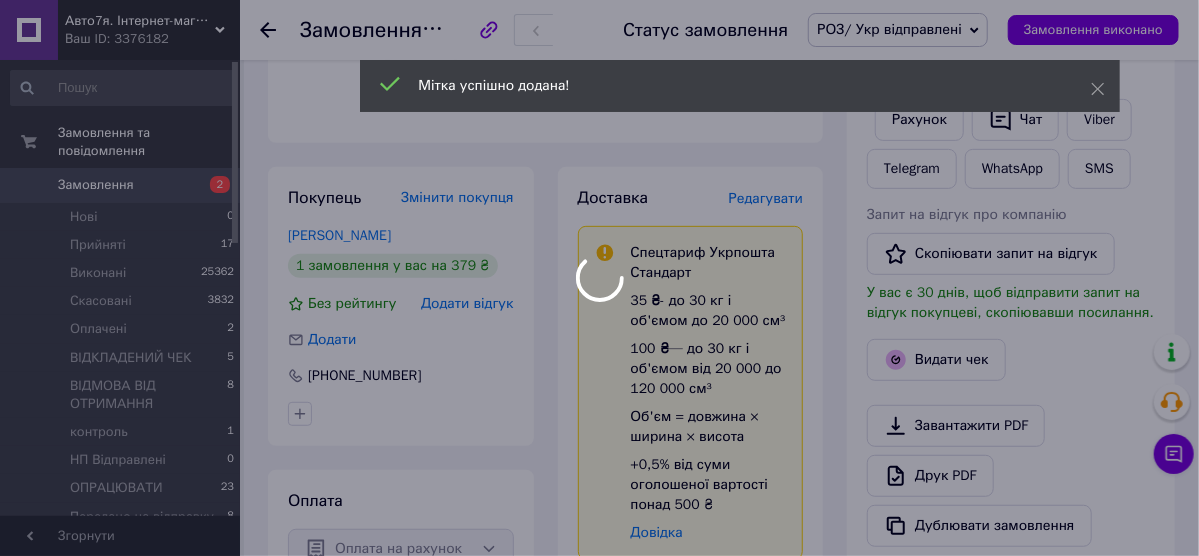 scroll, scrollTop: 0, scrollLeft: 0, axis: both 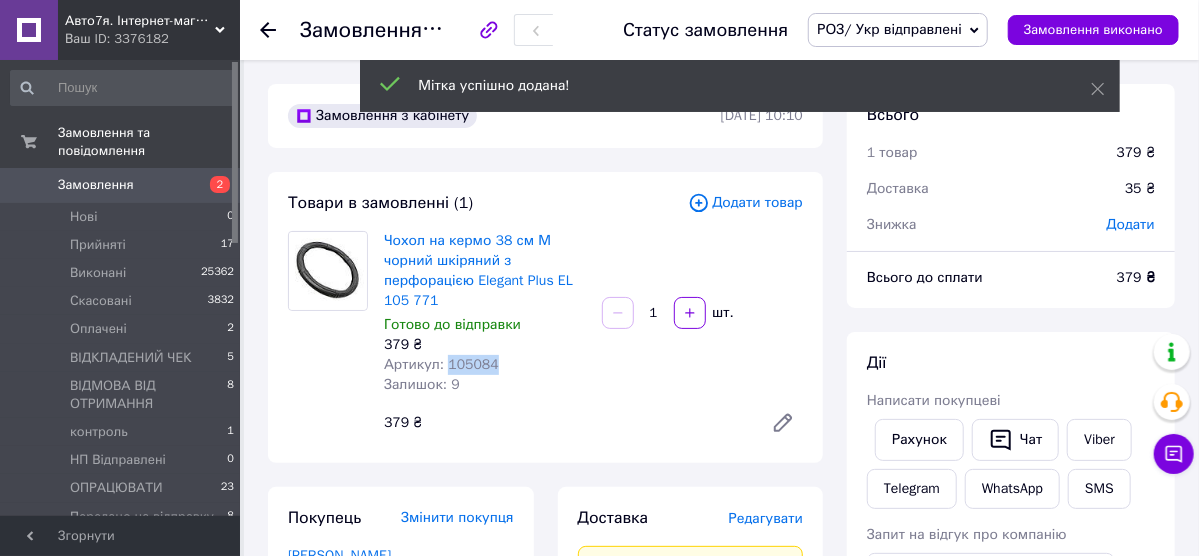 drag, startPoint x: 446, startPoint y: 363, endPoint x: 493, endPoint y: 365, distance: 47.042534 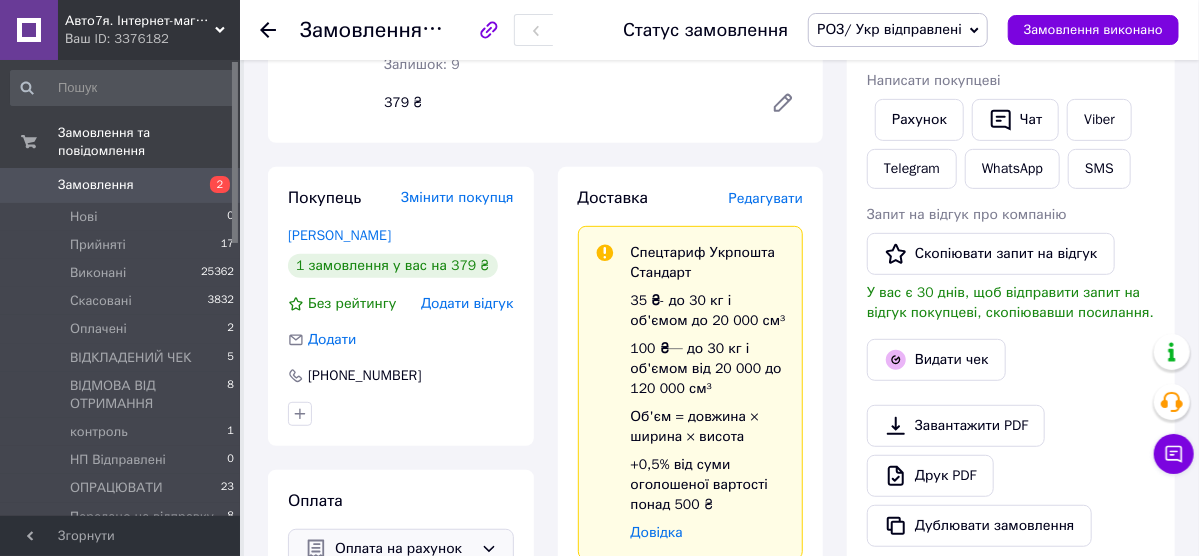 scroll, scrollTop: 720, scrollLeft: 0, axis: vertical 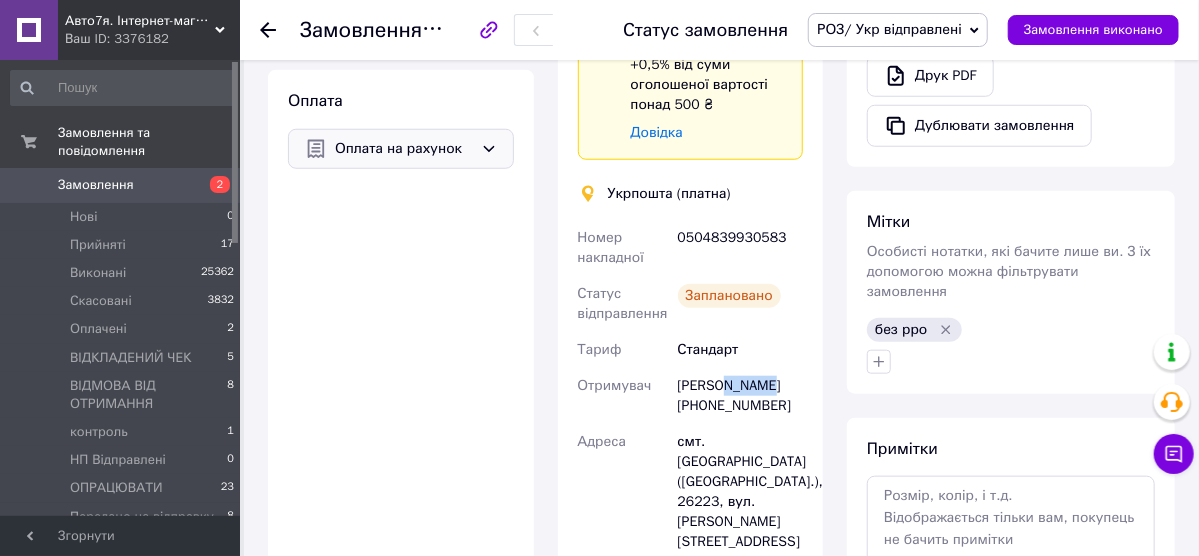 drag, startPoint x: 722, startPoint y: 385, endPoint x: 772, endPoint y: 385, distance: 50 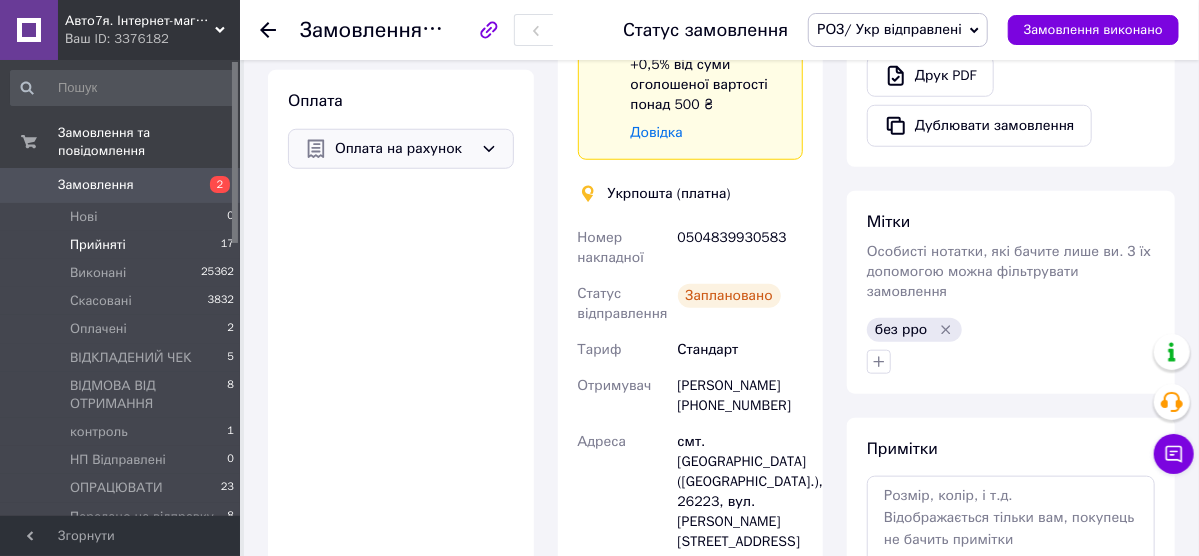 click on "Прийняті" at bounding box center [98, 245] 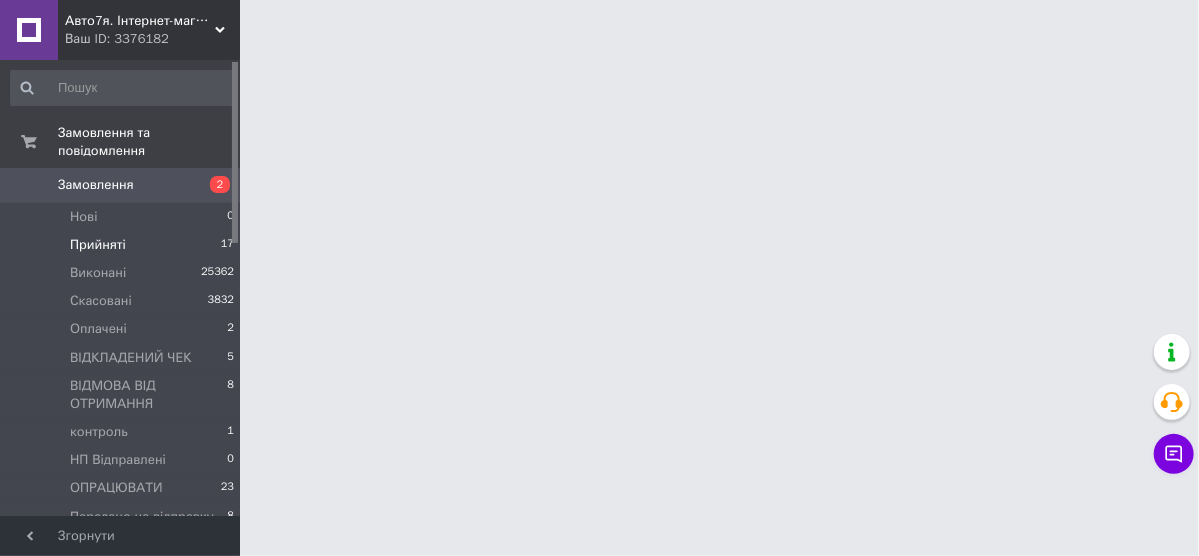 scroll, scrollTop: 0, scrollLeft: 0, axis: both 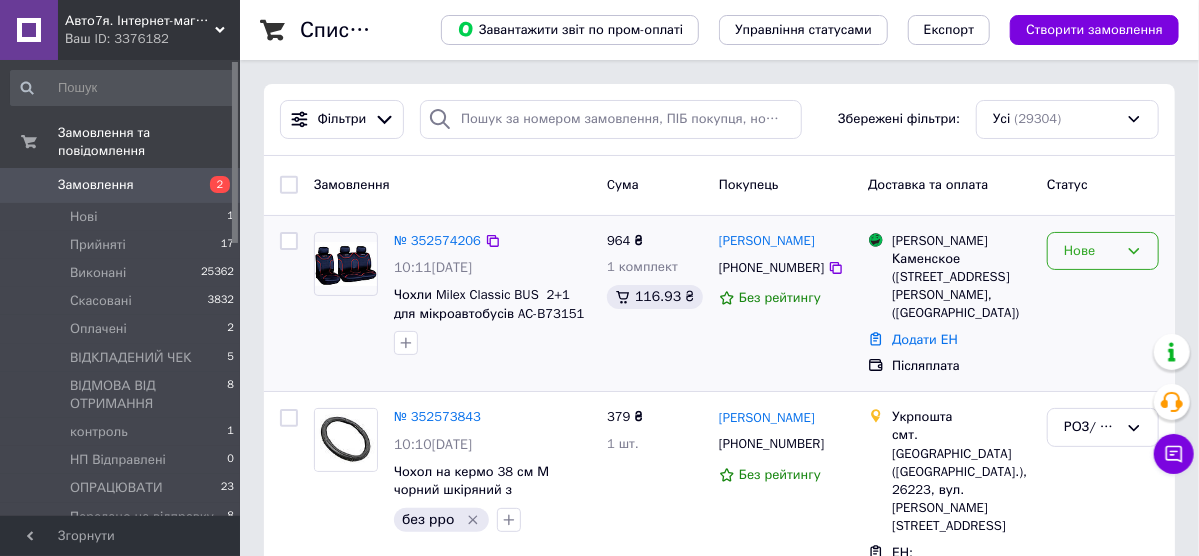 click on "Нове" at bounding box center [1091, 251] 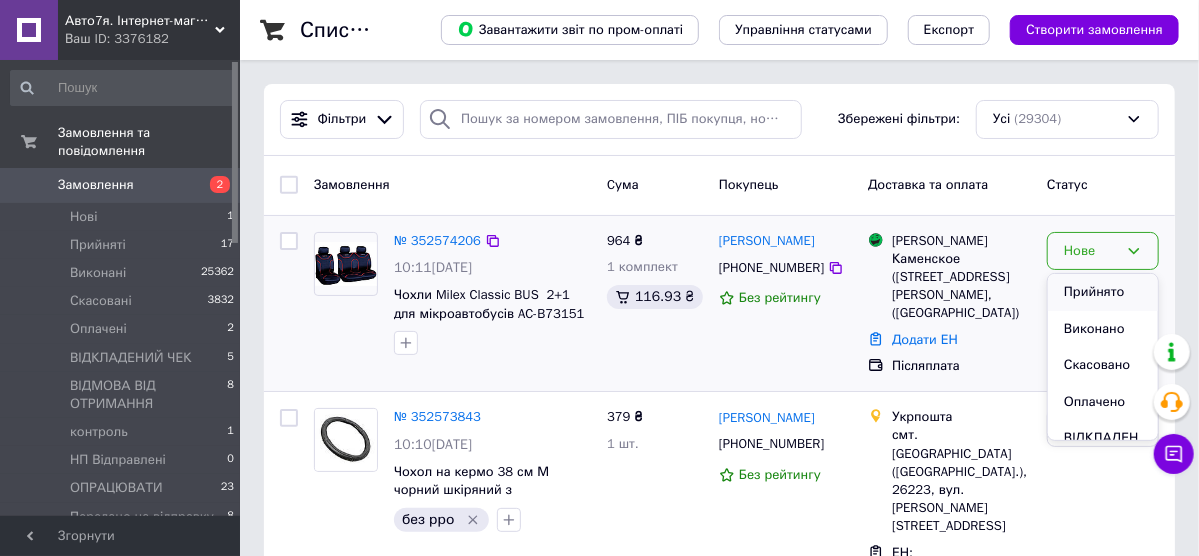 click on "Прийнято" at bounding box center [1103, 292] 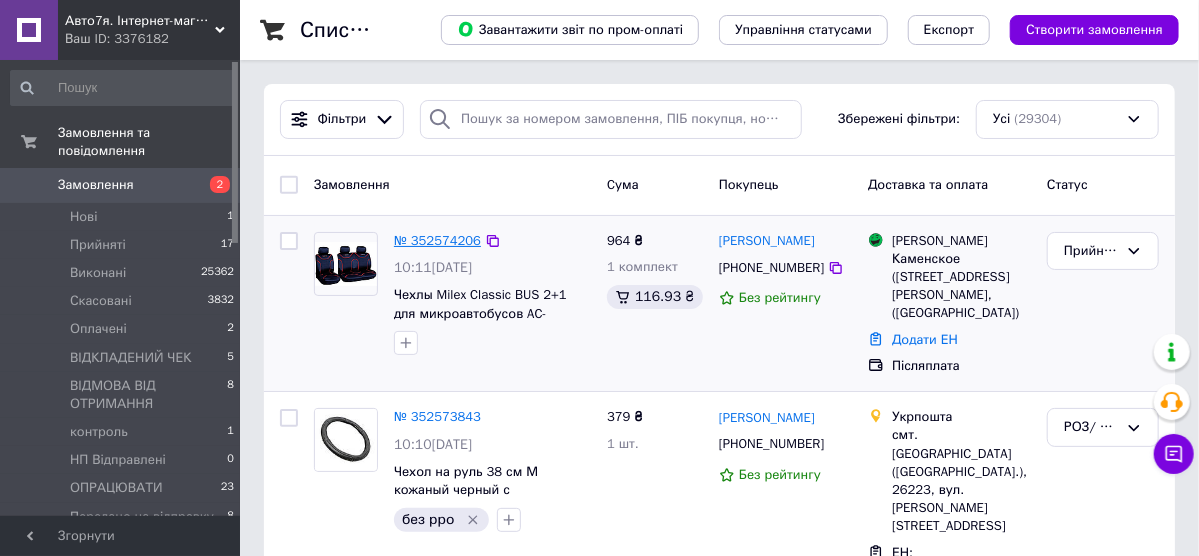 click on "№ 352574206" at bounding box center (437, 240) 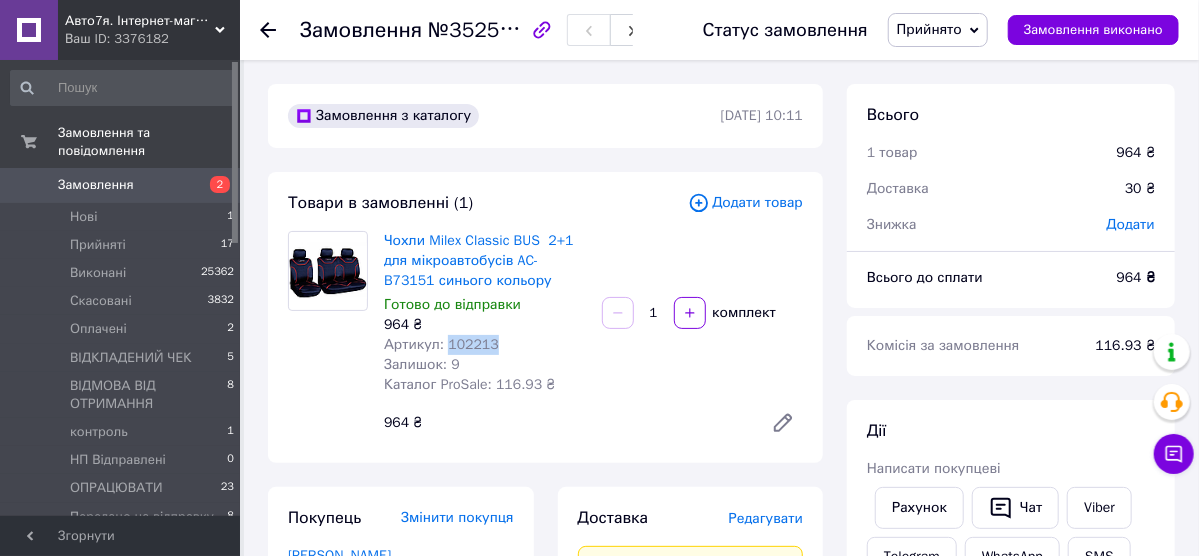 drag, startPoint x: 443, startPoint y: 344, endPoint x: 489, endPoint y: 344, distance: 46 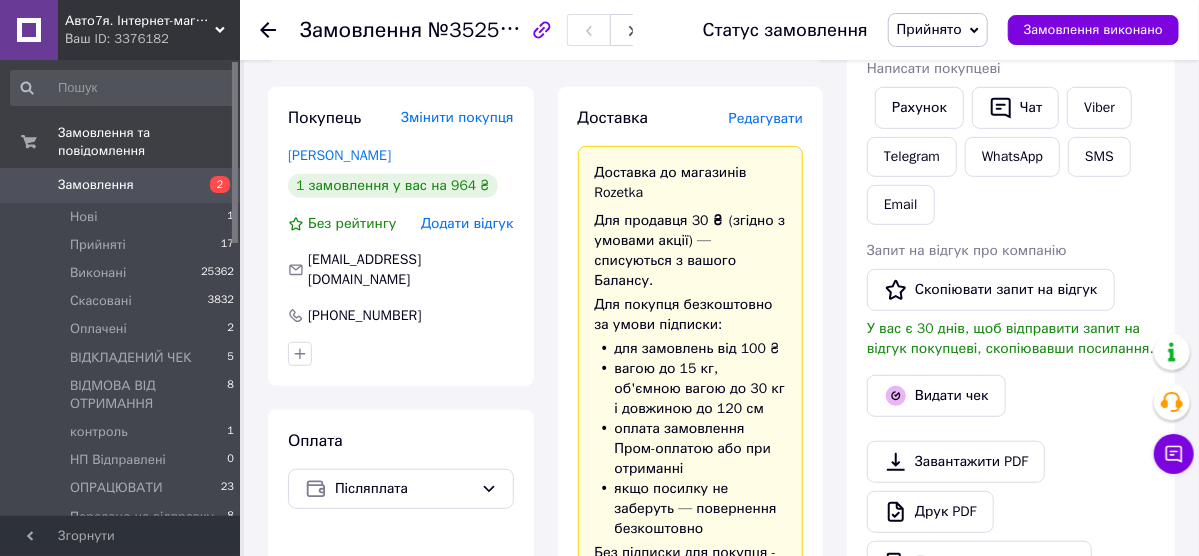 scroll, scrollTop: 80, scrollLeft: 0, axis: vertical 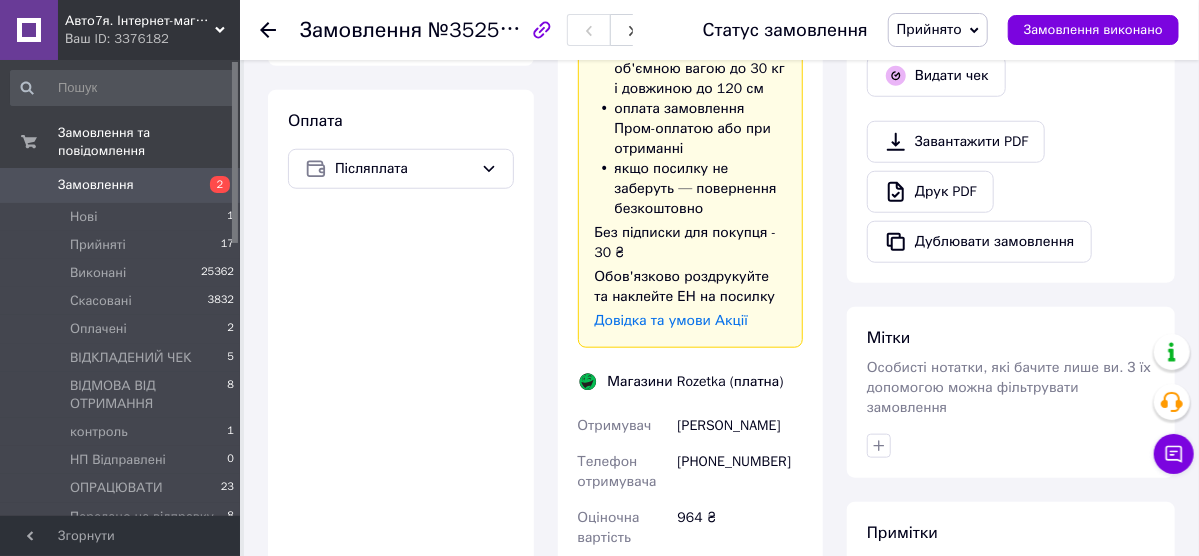 drag, startPoint x: 678, startPoint y: 433, endPoint x: 786, endPoint y: 429, distance: 108.07405 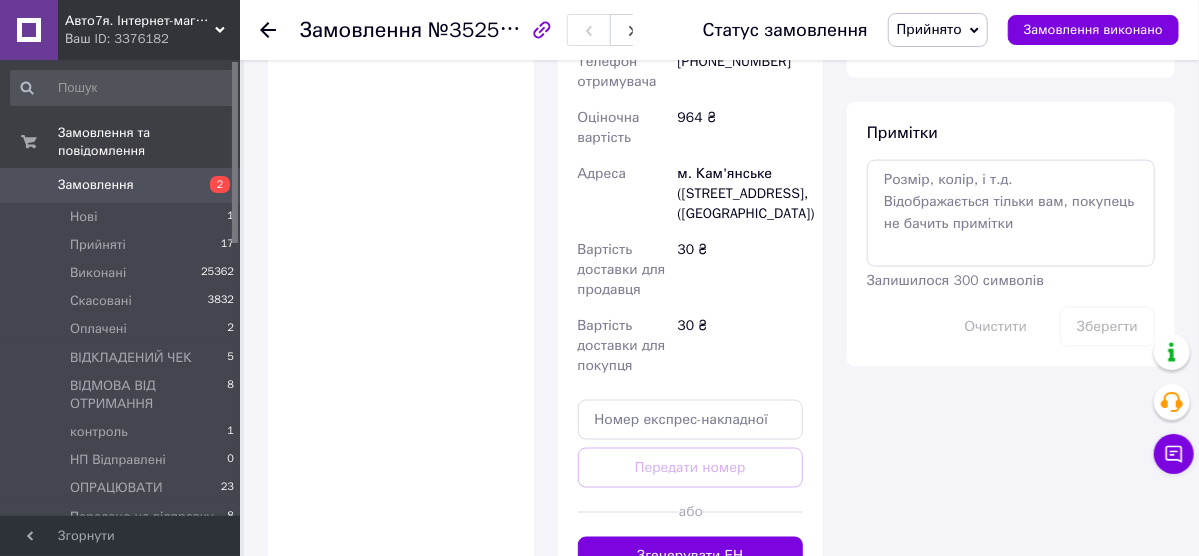 scroll, scrollTop: 800, scrollLeft: 0, axis: vertical 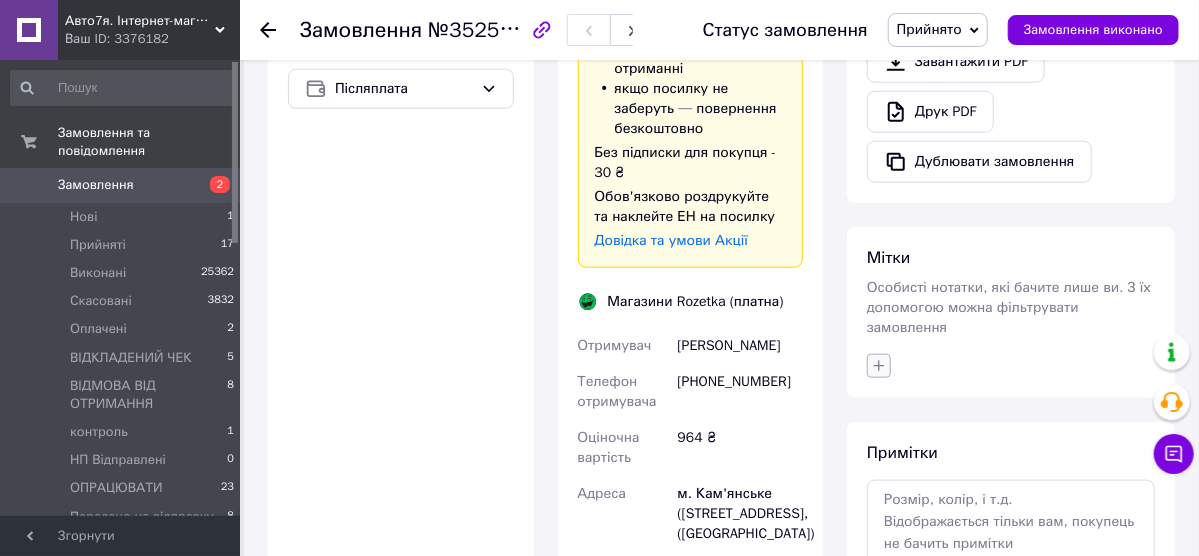 click 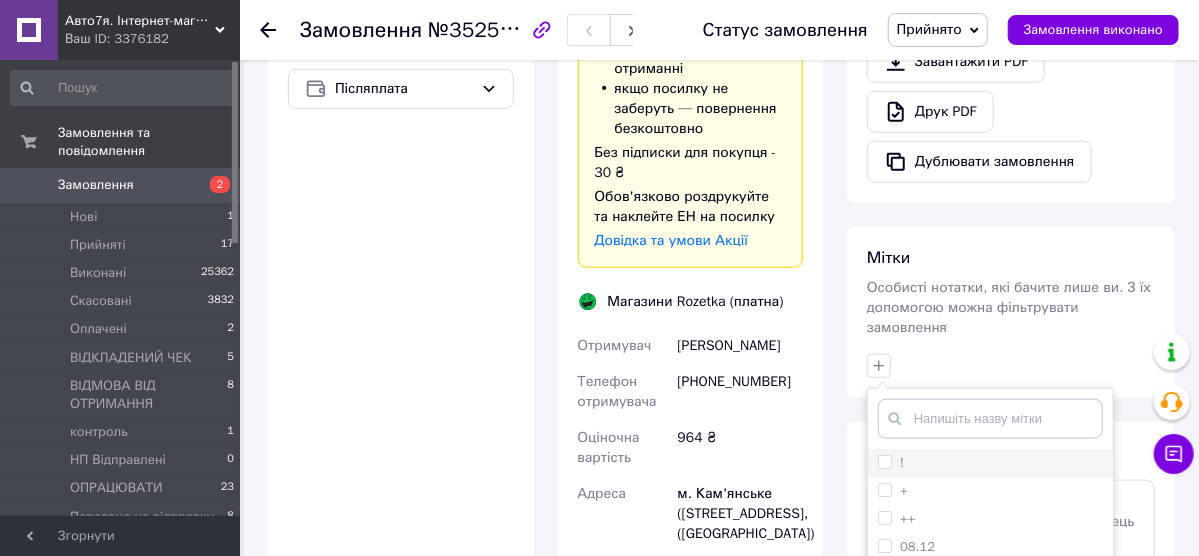 click on "!" at bounding box center (884, 461) 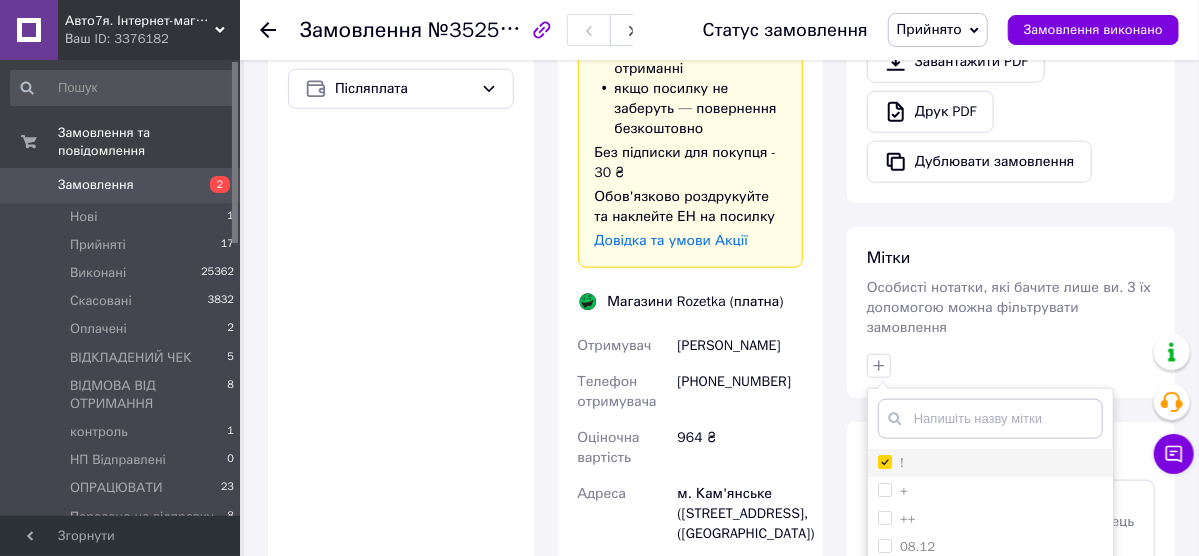 checkbox on "true" 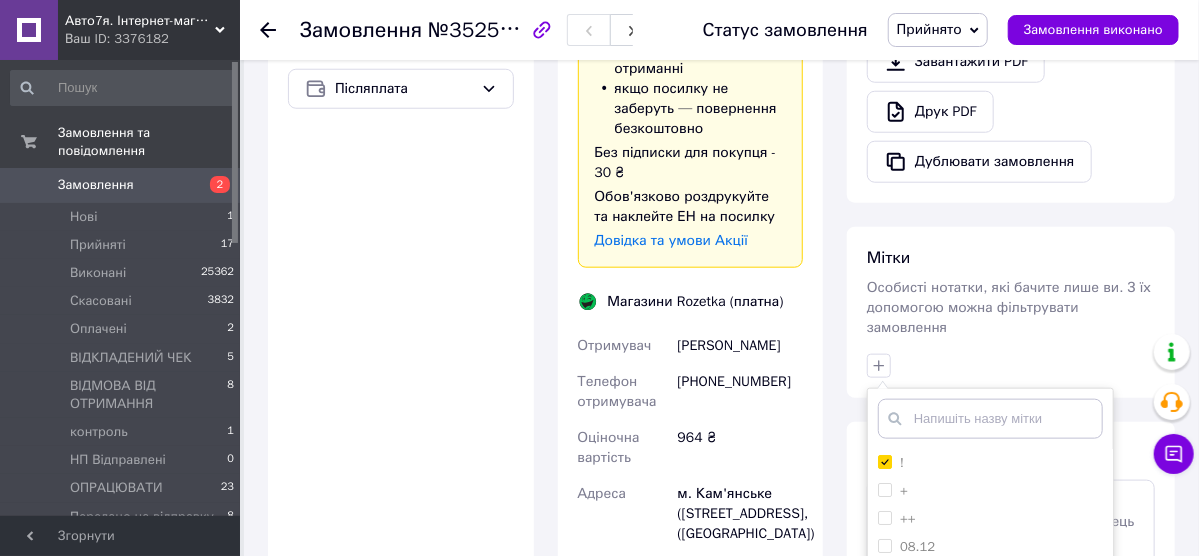 scroll, scrollTop: 1120, scrollLeft: 0, axis: vertical 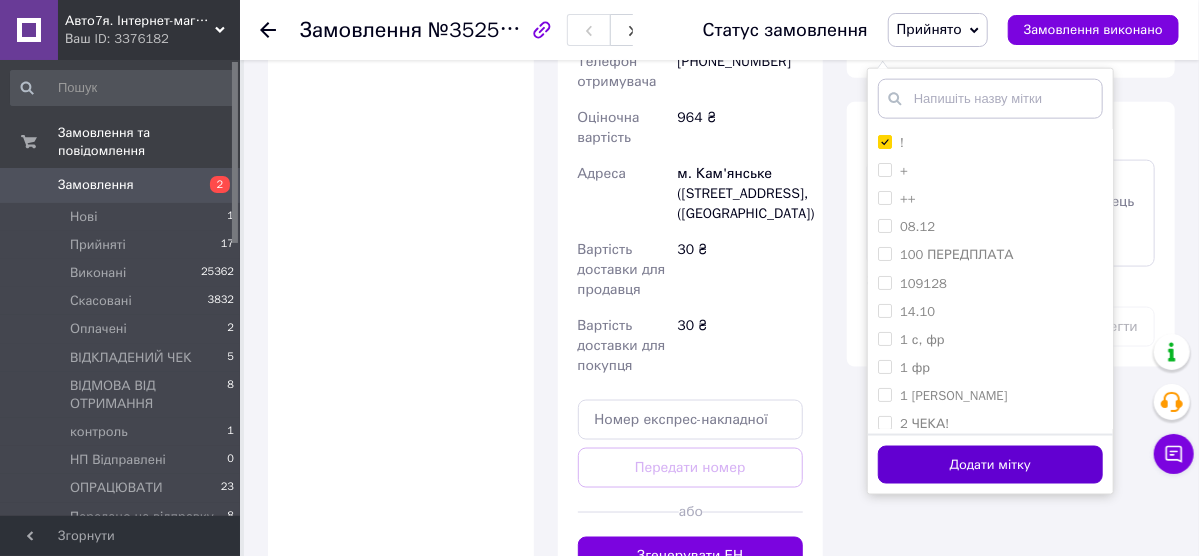 click on "Додати мітку" at bounding box center [990, 465] 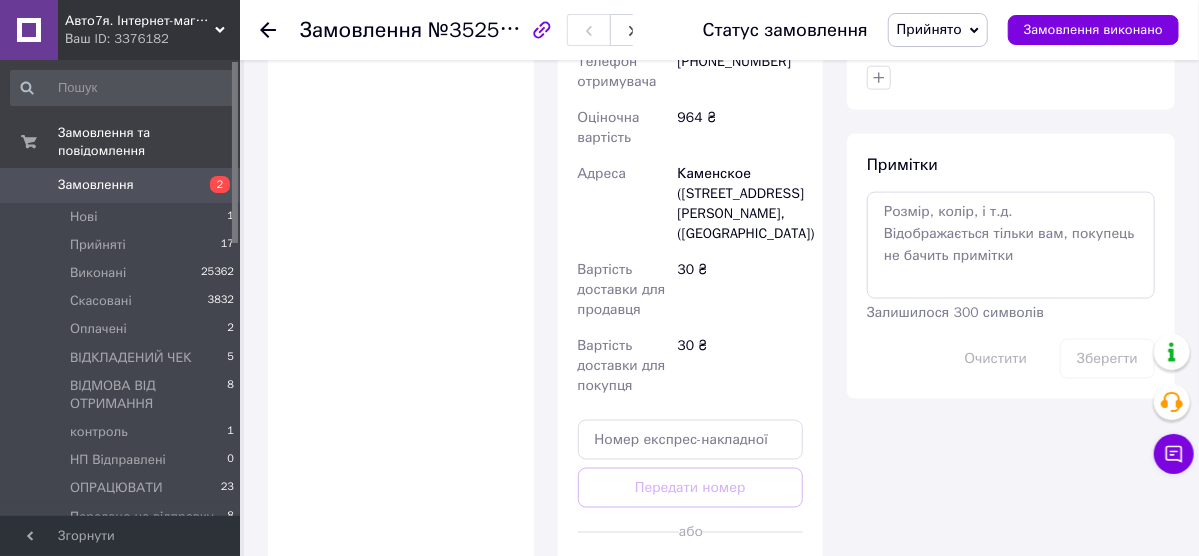 click 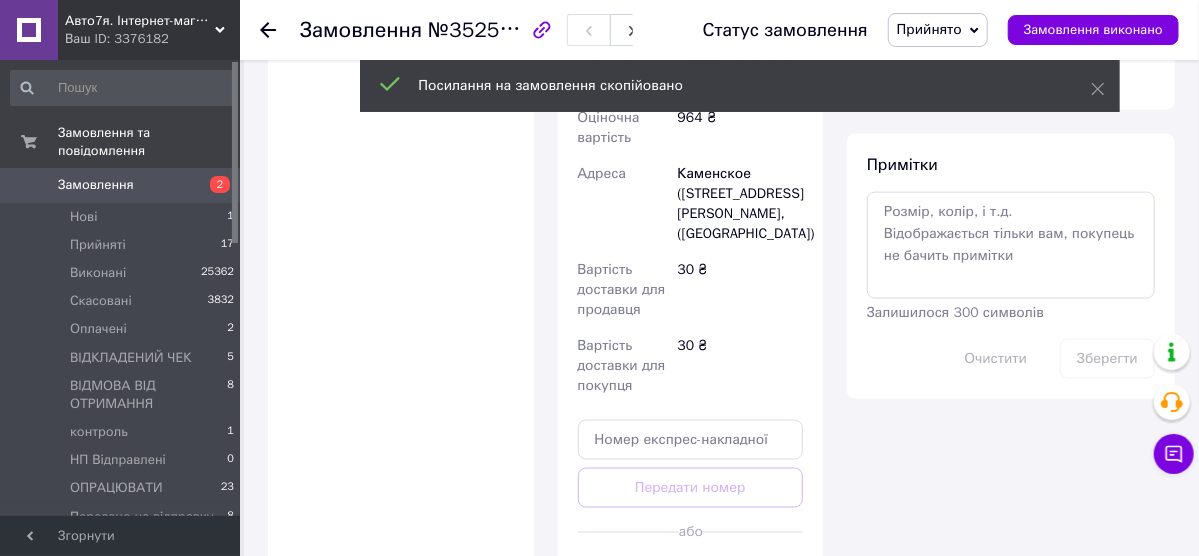 scroll, scrollTop: 800, scrollLeft: 0, axis: vertical 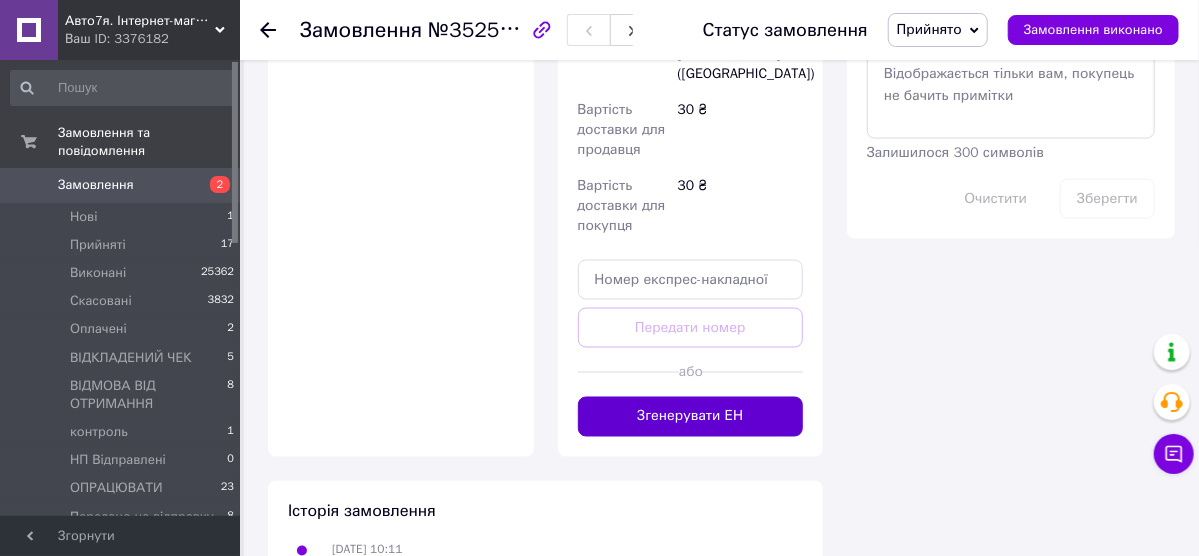 click on "Згенерувати ЕН" at bounding box center [691, 417] 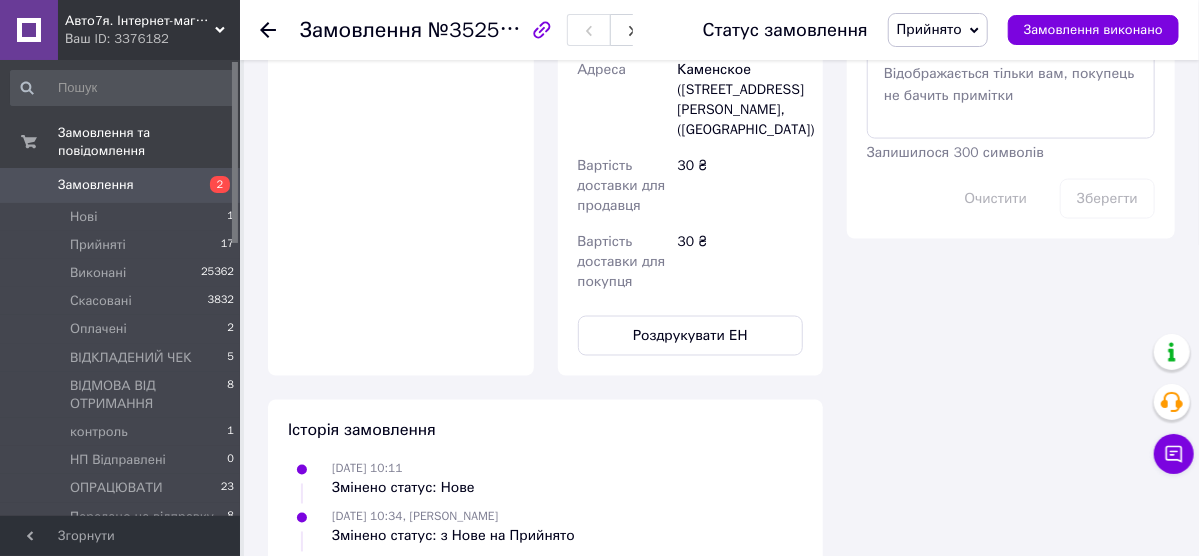 click on "30 ₴" at bounding box center (740, 262) 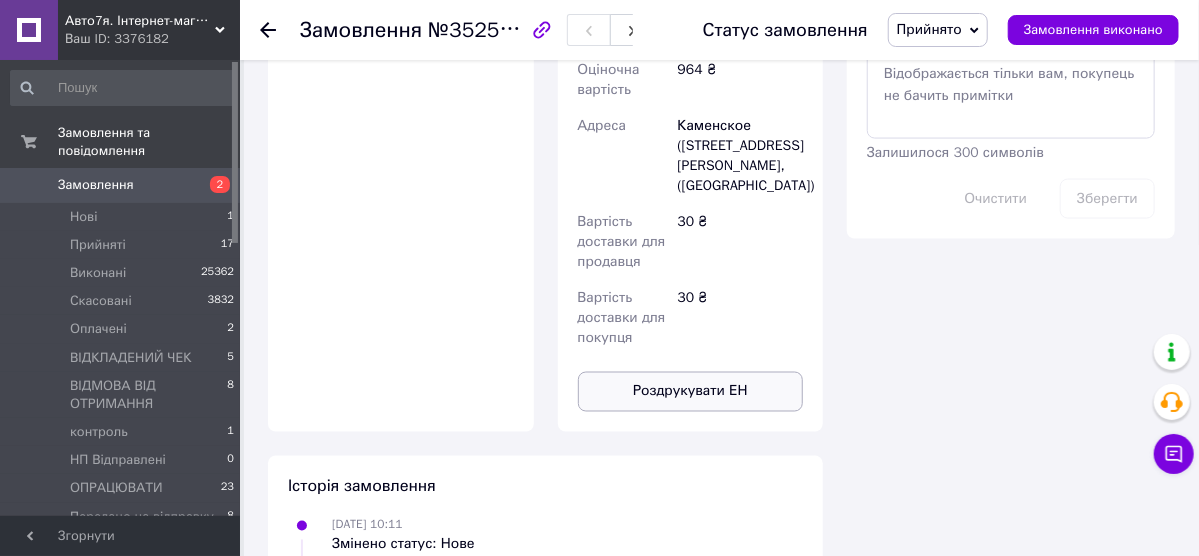click on "Роздрукувати ЕН" at bounding box center (691, 392) 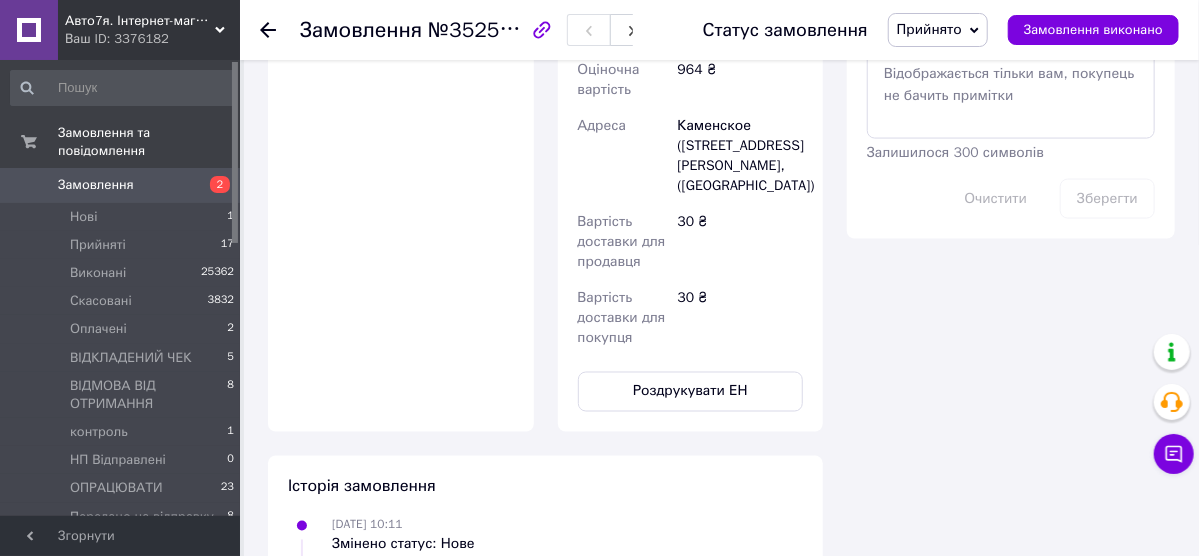 click on "Прийнято" at bounding box center [929, 29] 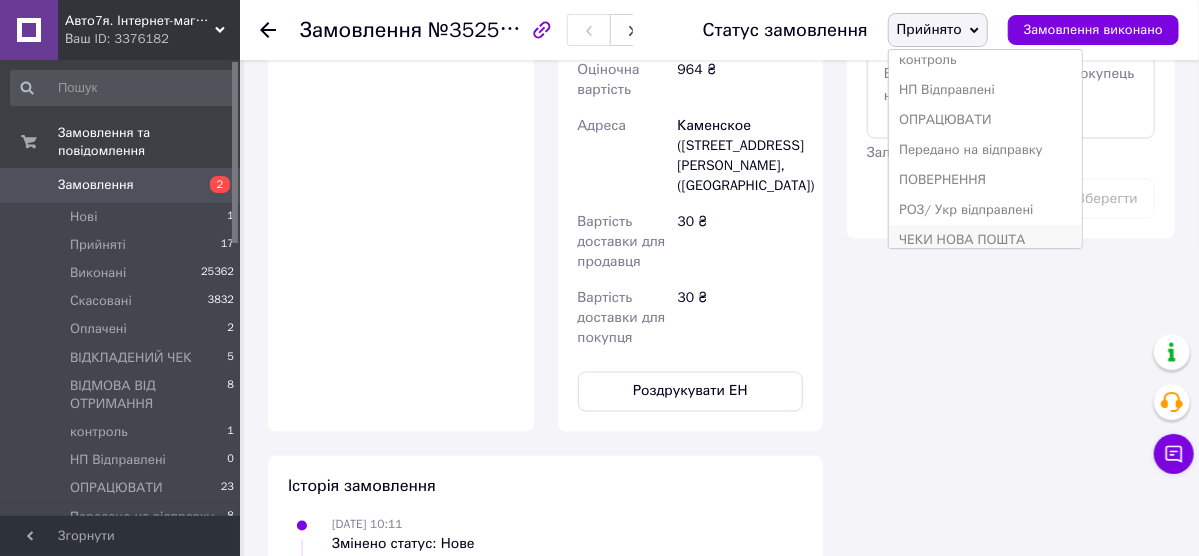 scroll, scrollTop: 200, scrollLeft: 0, axis: vertical 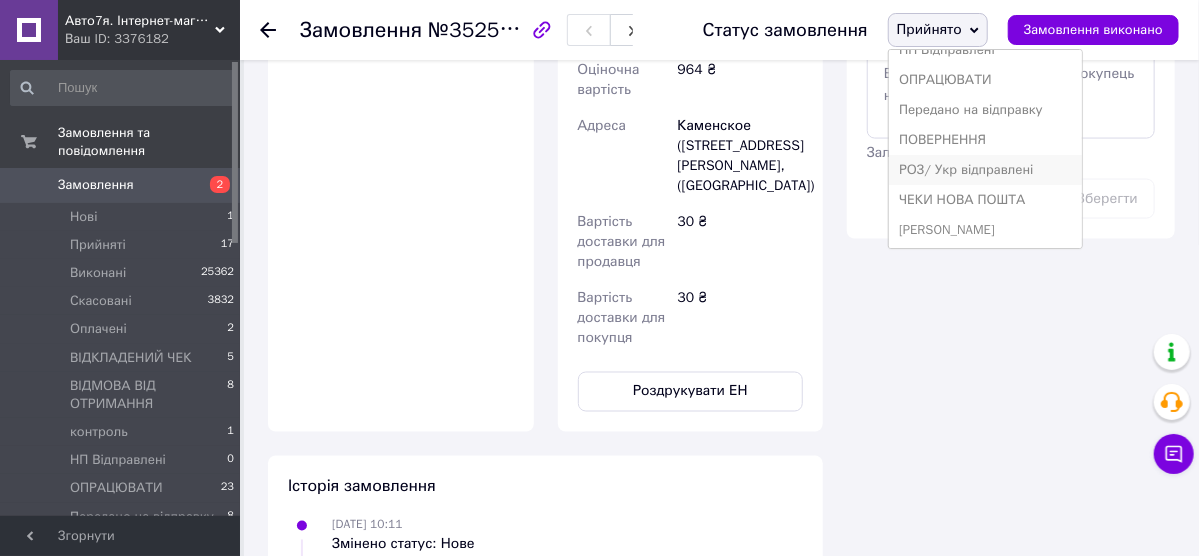 click on "РОЗ/ Укр відправлені" at bounding box center (985, 170) 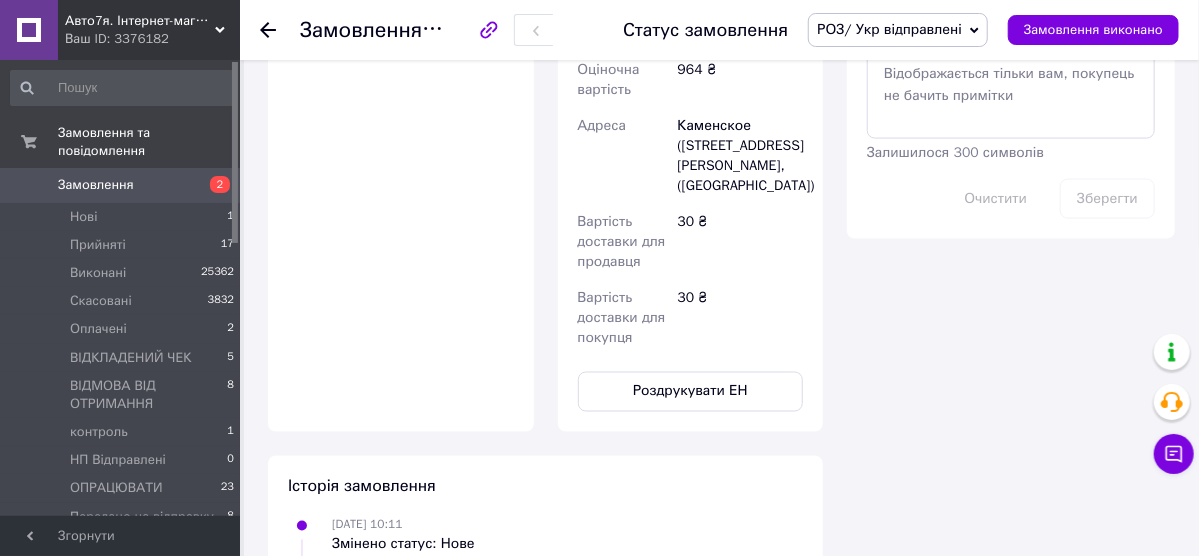 scroll, scrollTop: 800, scrollLeft: 0, axis: vertical 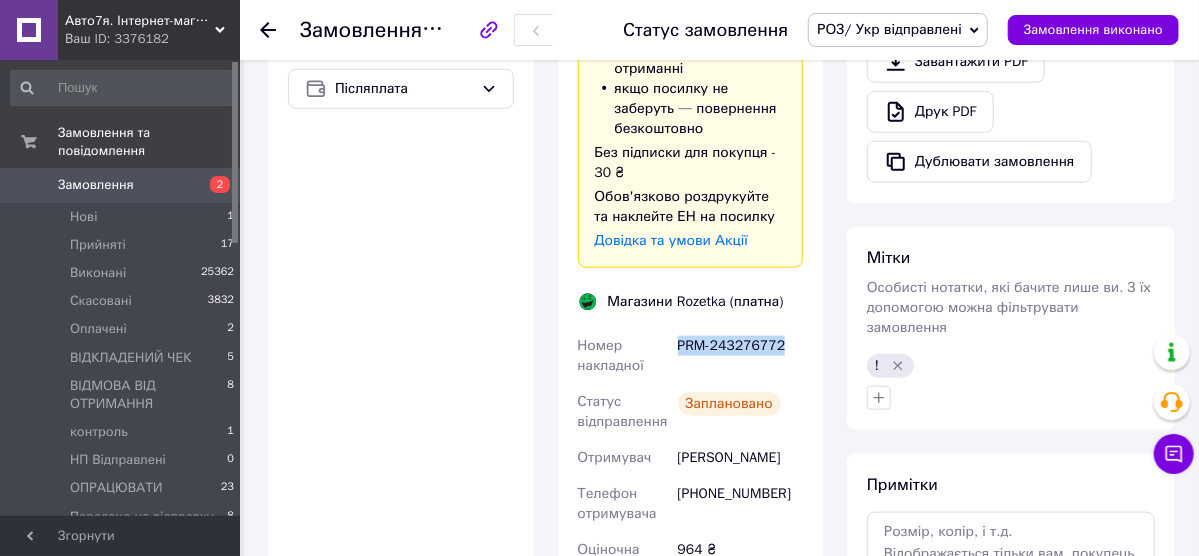 drag, startPoint x: 679, startPoint y: 349, endPoint x: 776, endPoint y: 356, distance: 97.25225 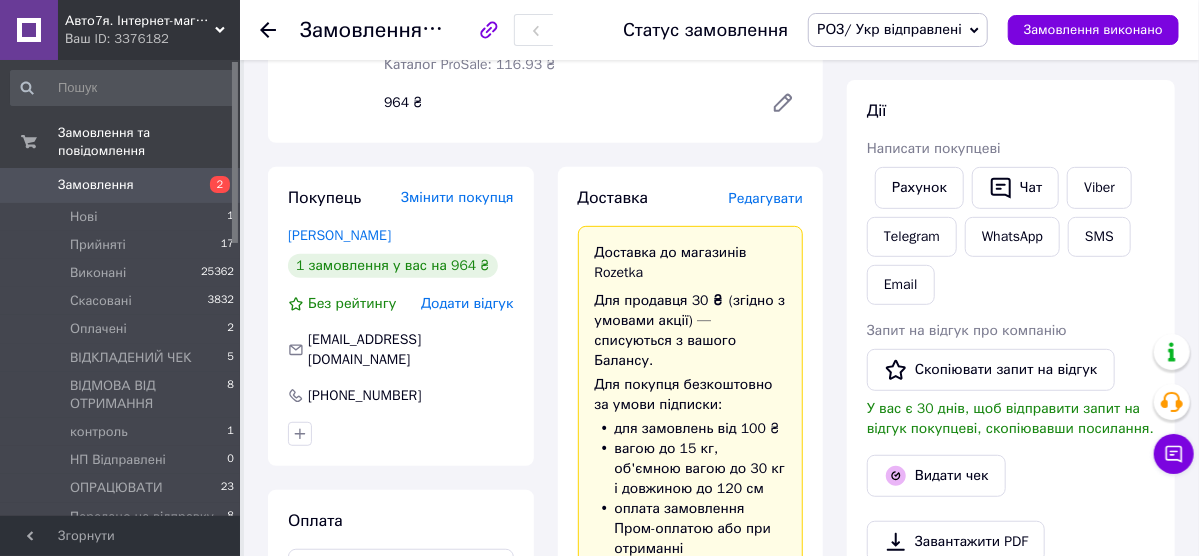 scroll, scrollTop: 0, scrollLeft: 0, axis: both 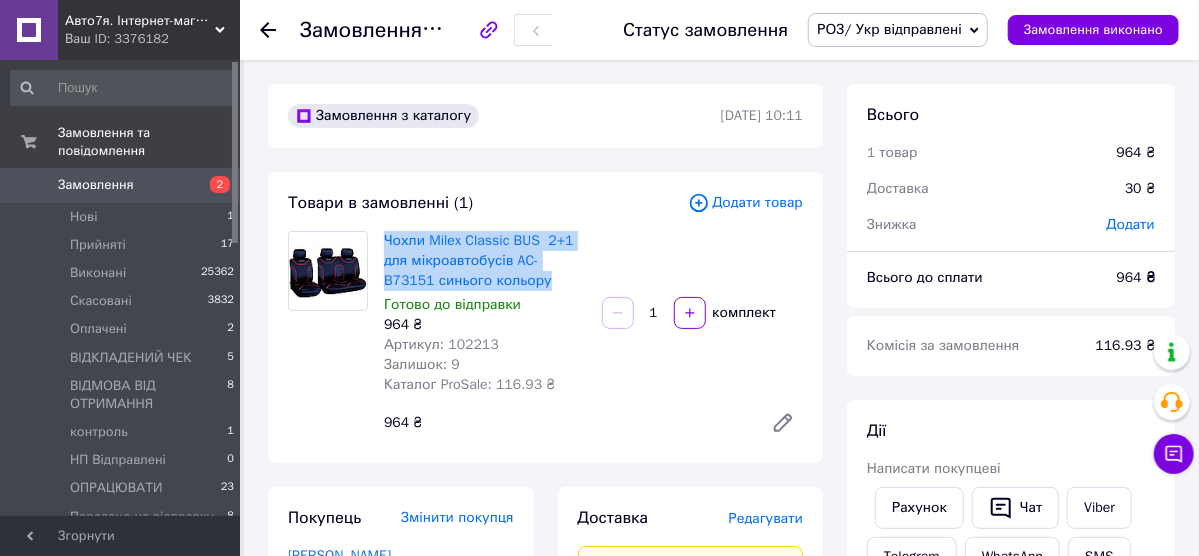 drag, startPoint x: 380, startPoint y: 236, endPoint x: 530, endPoint y: 280, distance: 156.32019 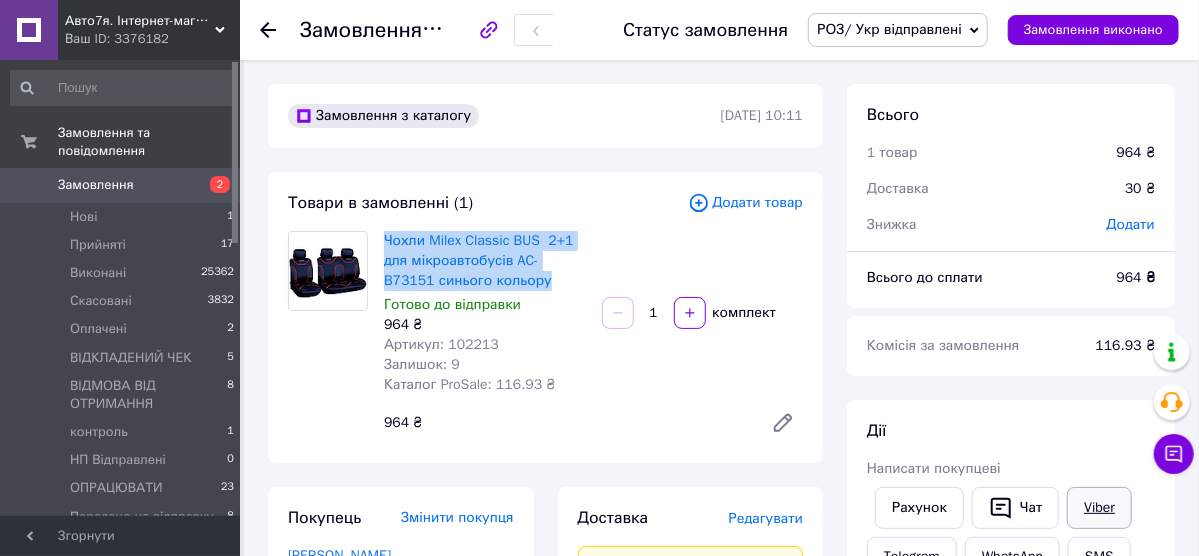 click on "Viber" at bounding box center [1099, 508] 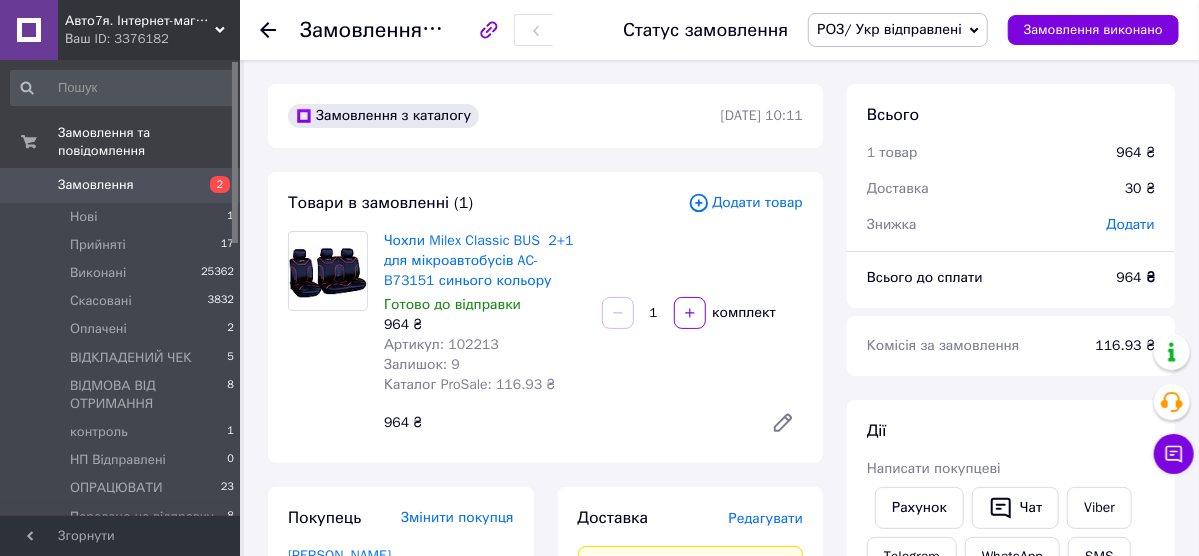 click on "[PERSON_NAME] покупцеві Рахунок   Чат Viber Telegram WhatsApp SMS Email Запит на відгук про компанію   Скопіювати запит на відгук У вас є 30 днів, щоб відправити запит на відгук покупцеві, скопіювавши посилання.   Видати чек   Завантажити PDF   Друк PDF   Дублювати замовлення" at bounding box center [1011, 701] 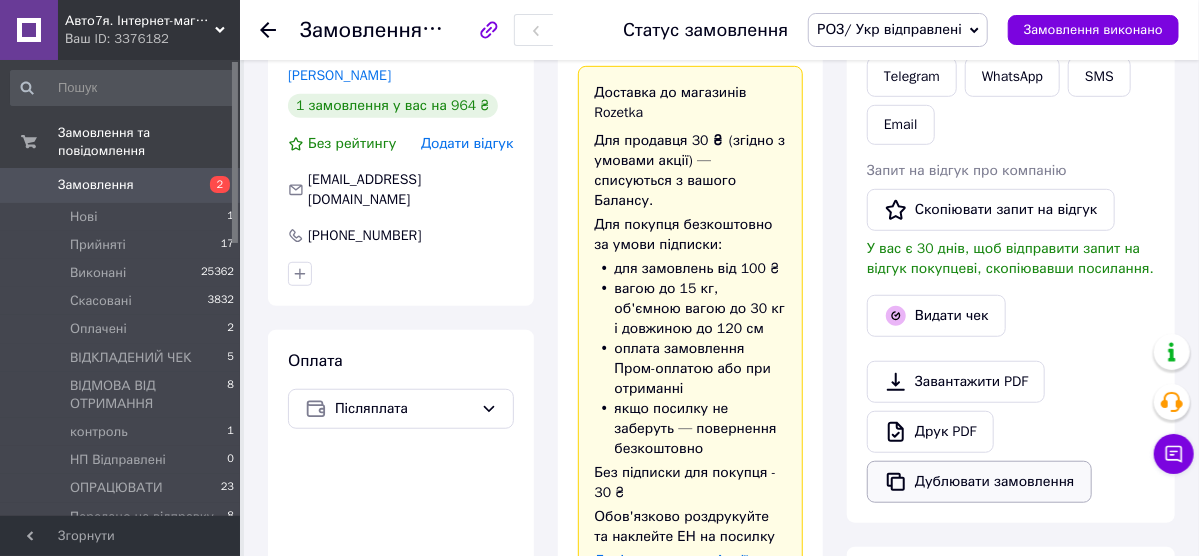 scroll, scrollTop: 640, scrollLeft: 0, axis: vertical 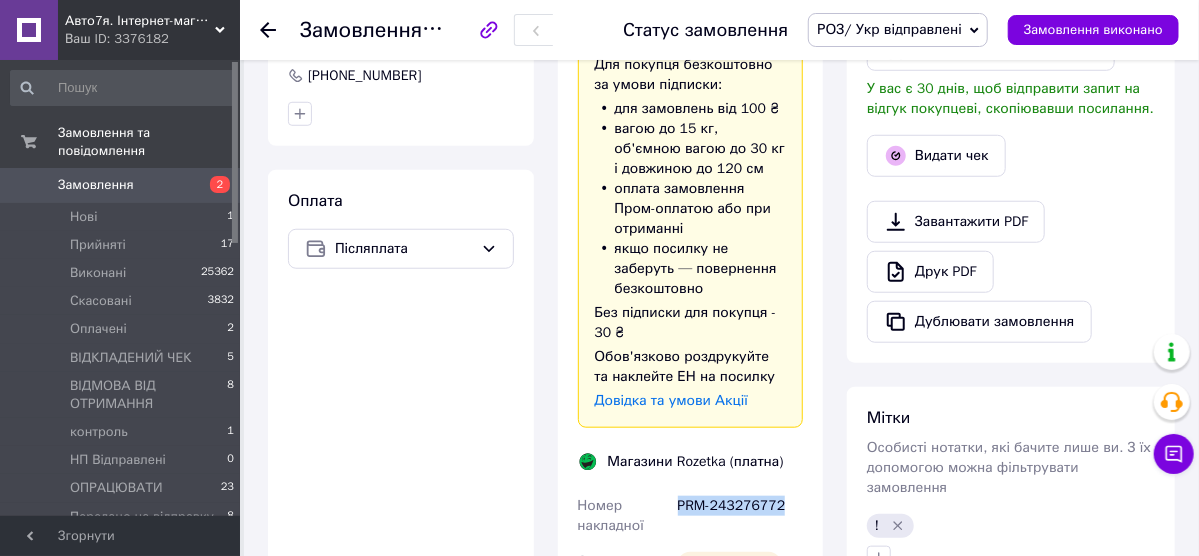 drag, startPoint x: 679, startPoint y: 502, endPoint x: 794, endPoint y: 505, distance: 115.03912 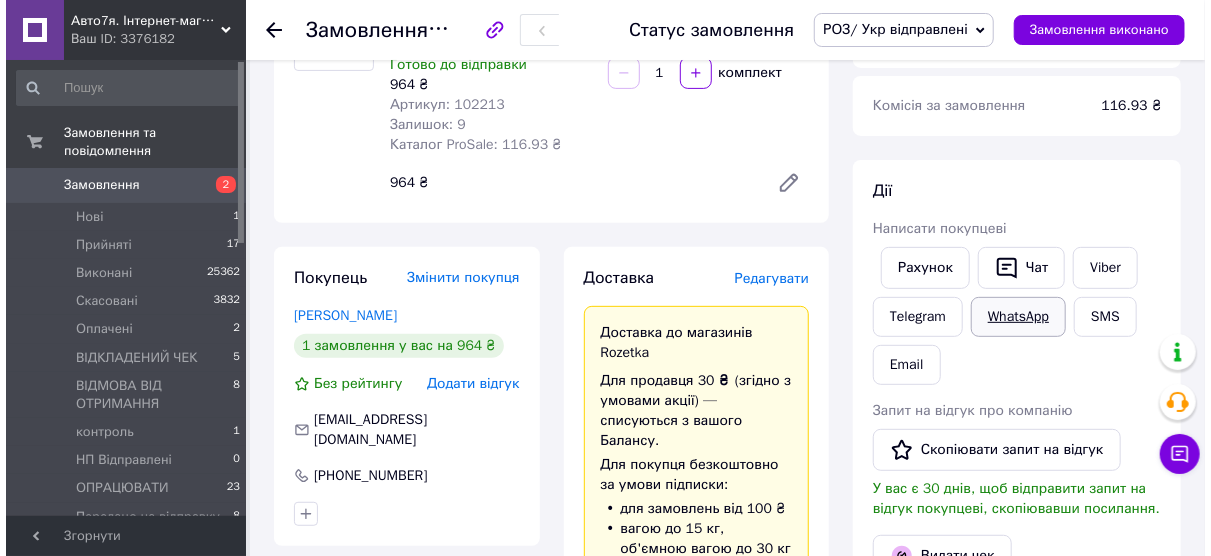 scroll, scrollTop: 160, scrollLeft: 0, axis: vertical 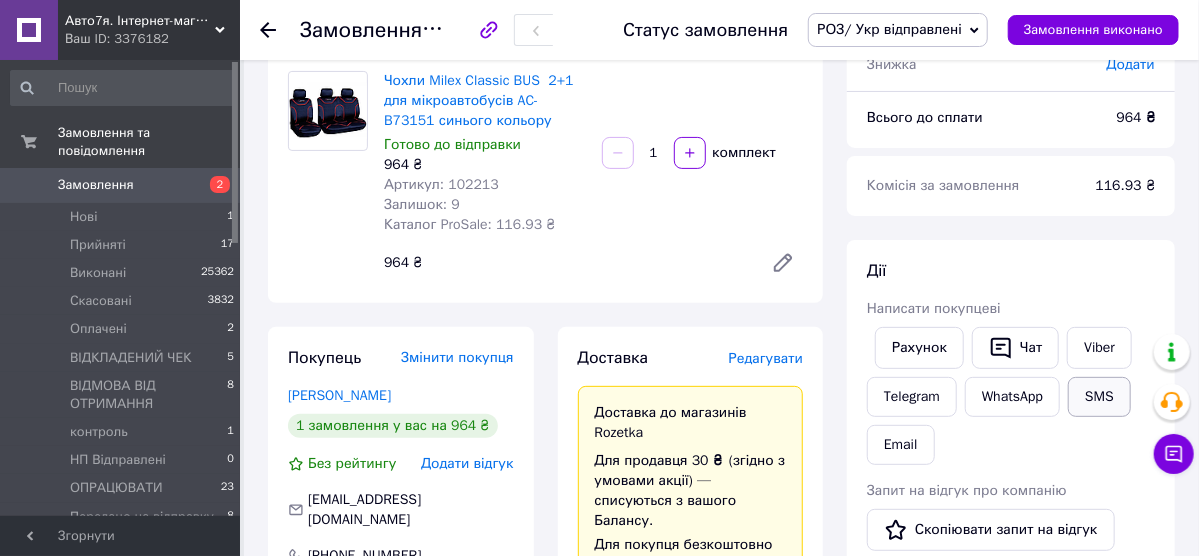 click on "SMS" at bounding box center (1099, 397) 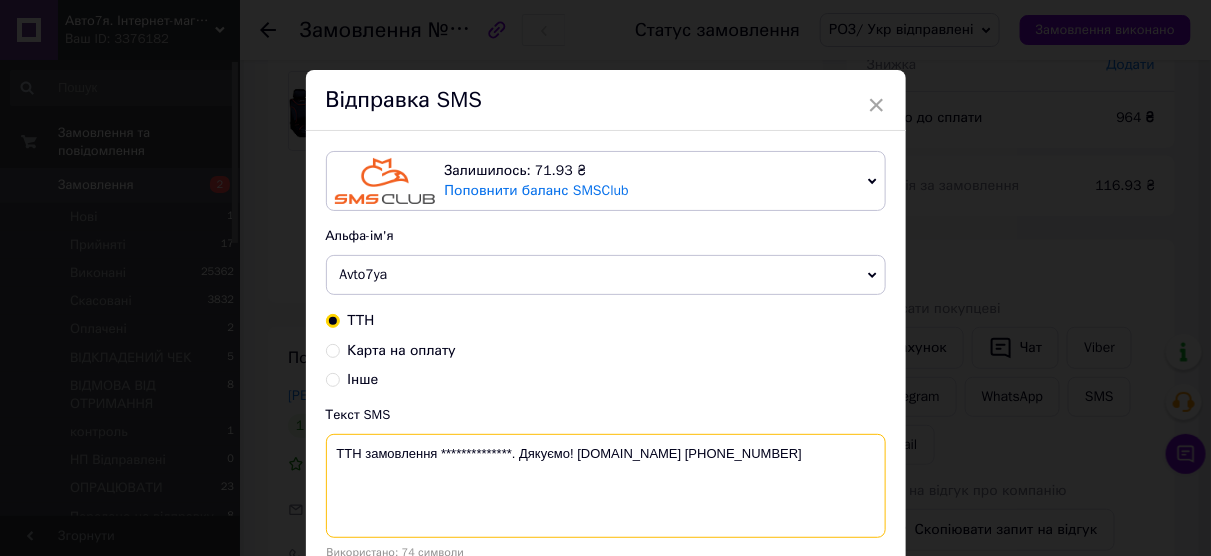 drag, startPoint x: 359, startPoint y: 456, endPoint x: 504, endPoint y: 463, distance: 145.16887 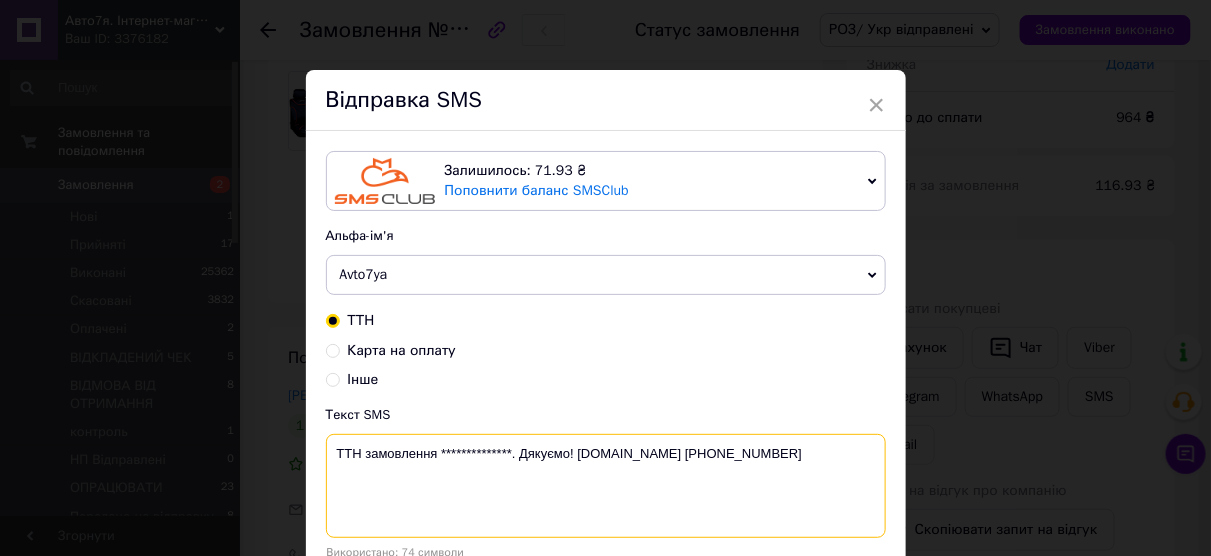 paste on "PRM-243276772" 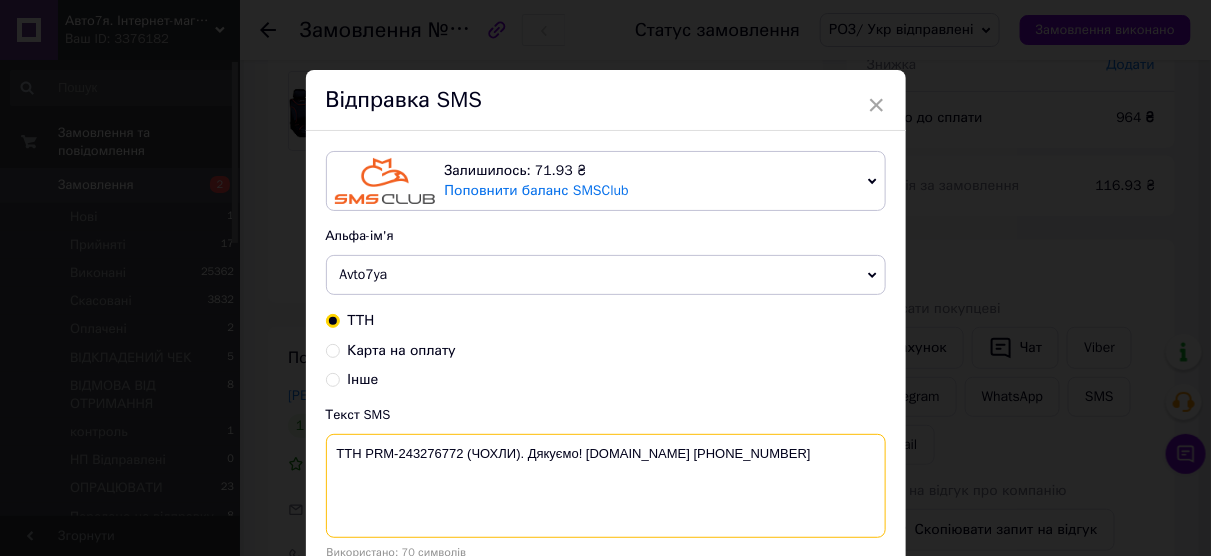 scroll, scrollTop: 80, scrollLeft: 0, axis: vertical 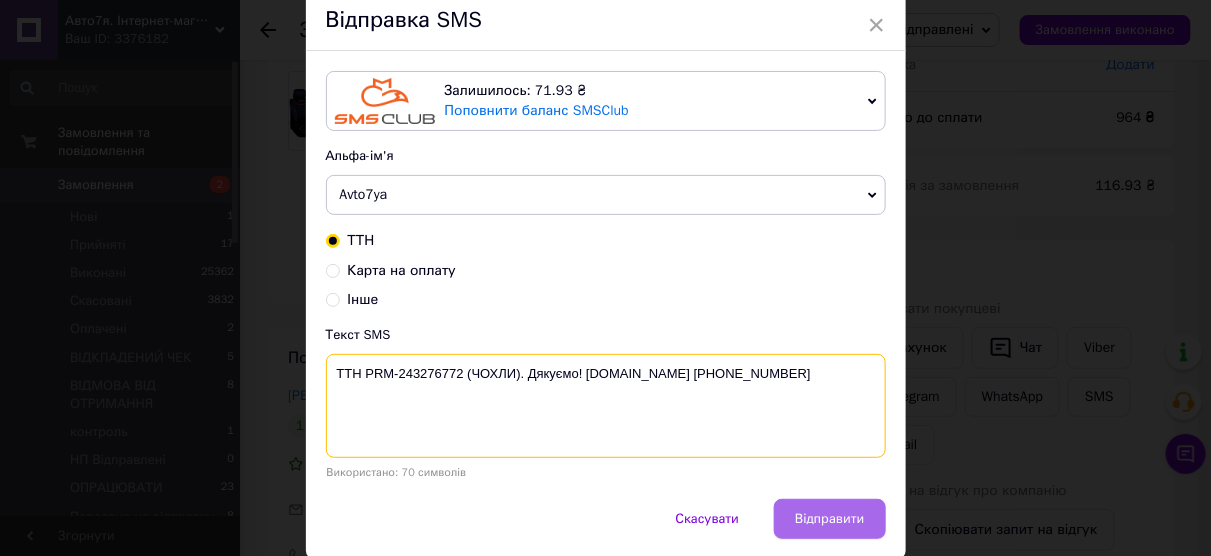 type on "ТТН PRM-243276772 (ЧОХЛИ). Дякуємо! [DOMAIN_NAME] [PHONE_NUMBER]" 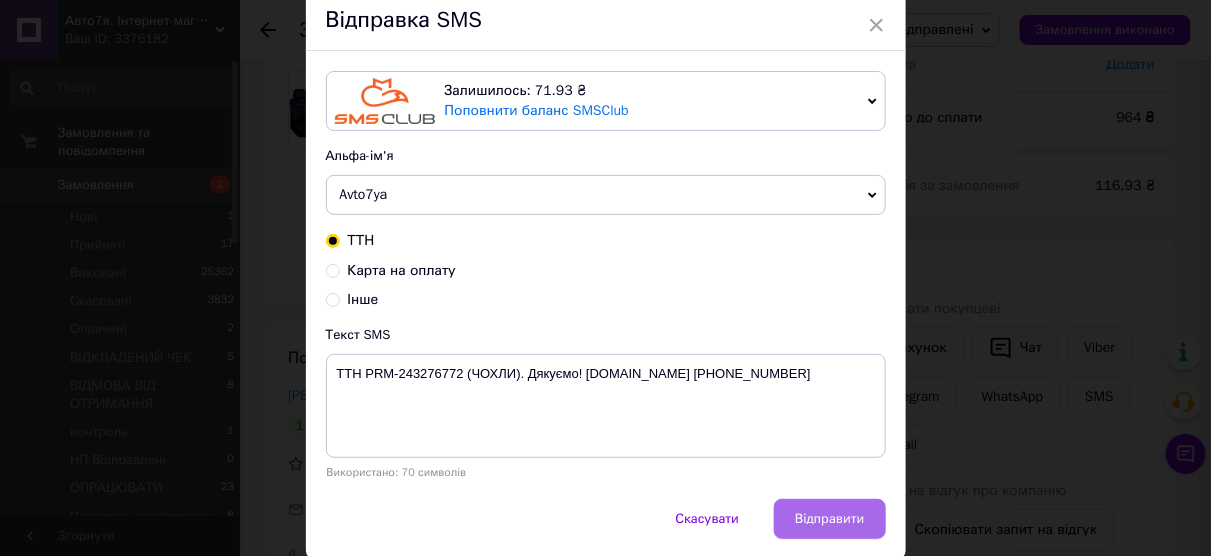 click on "Відправити" at bounding box center [829, 519] 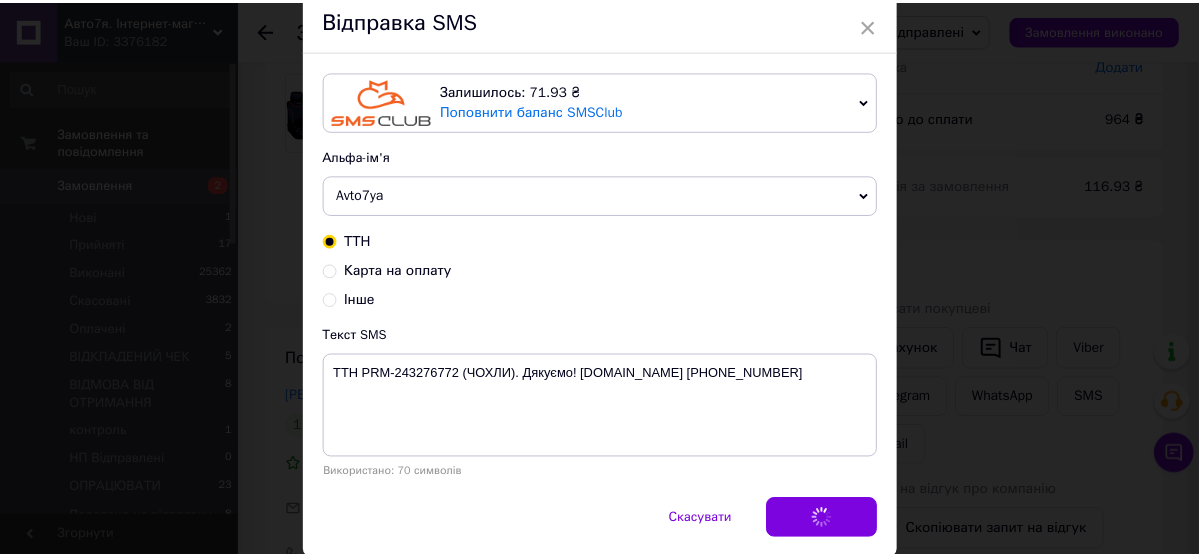 scroll, scrollTop: 0, scrollLeft: 0, axis: both 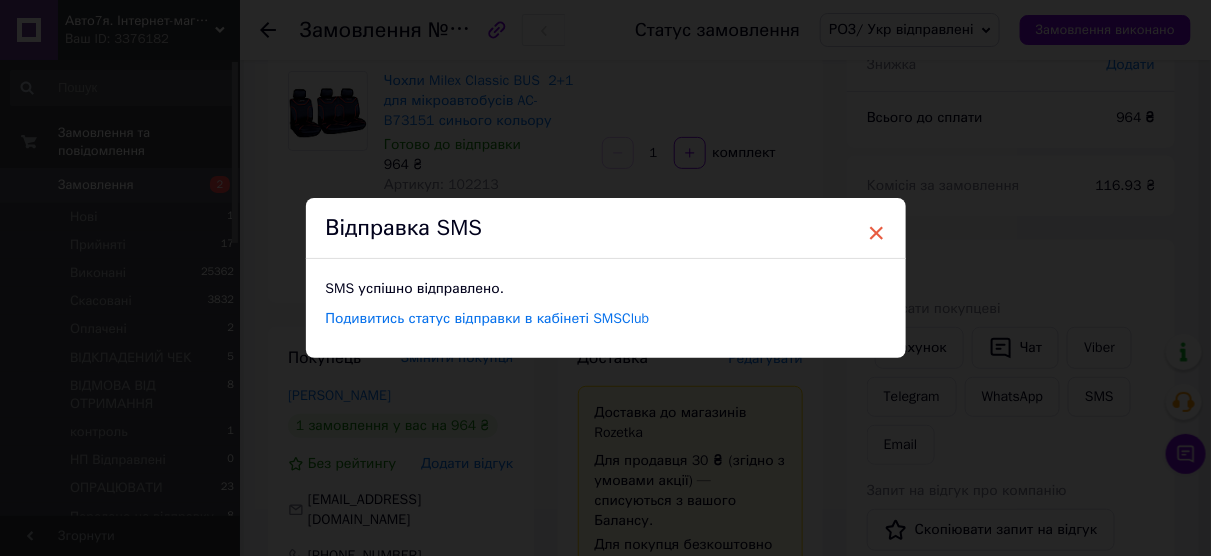 click on "×" at bounding box center [877, 233] 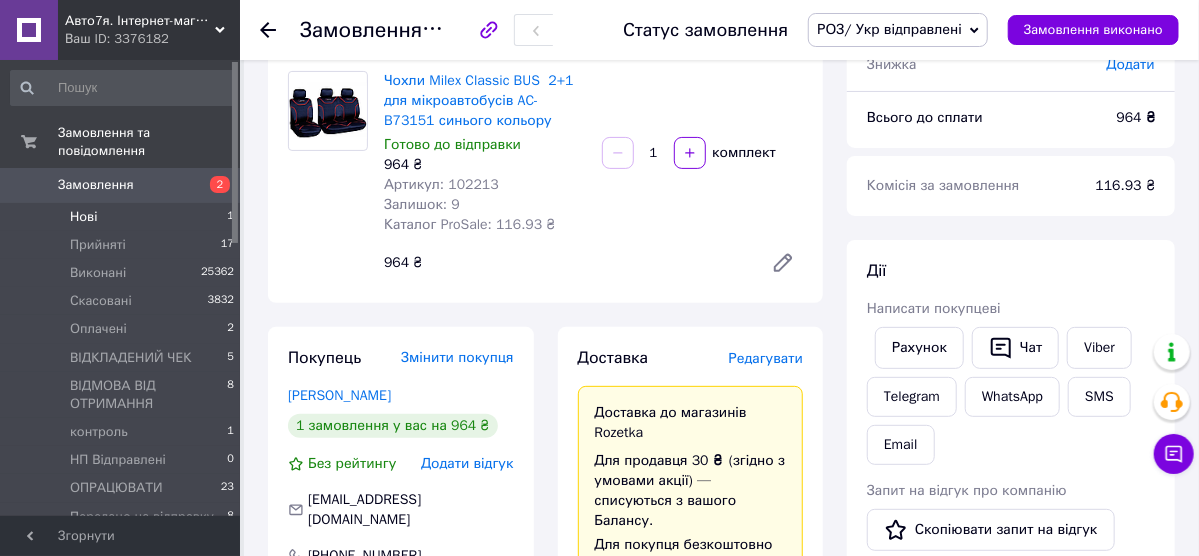 click on "Нові" at bounding box center (83, 217) 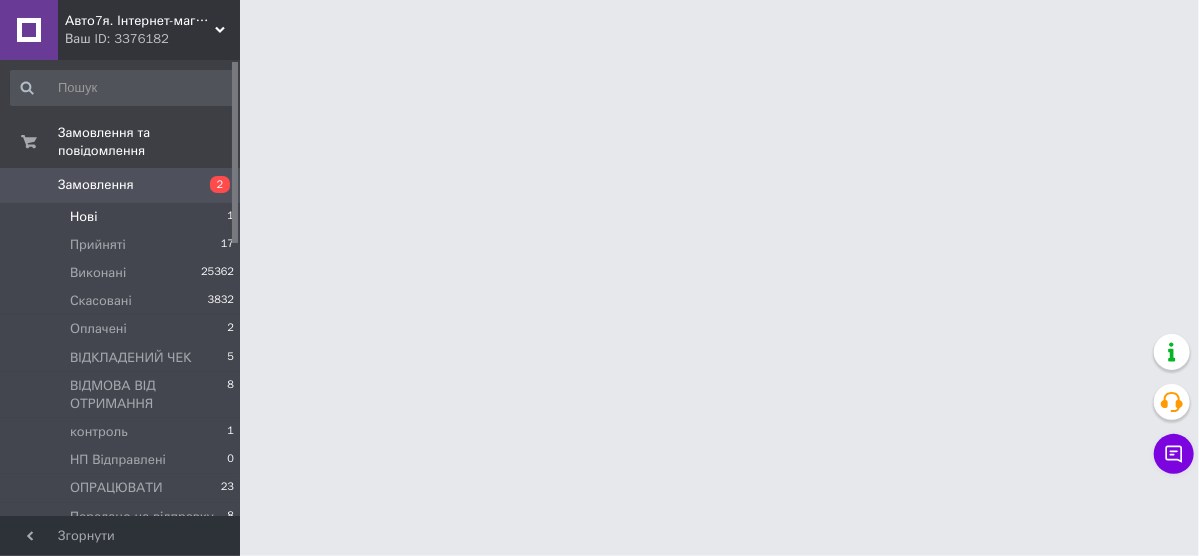 scroll, scrollTop: 0, scrollLeft: 0, axis: both 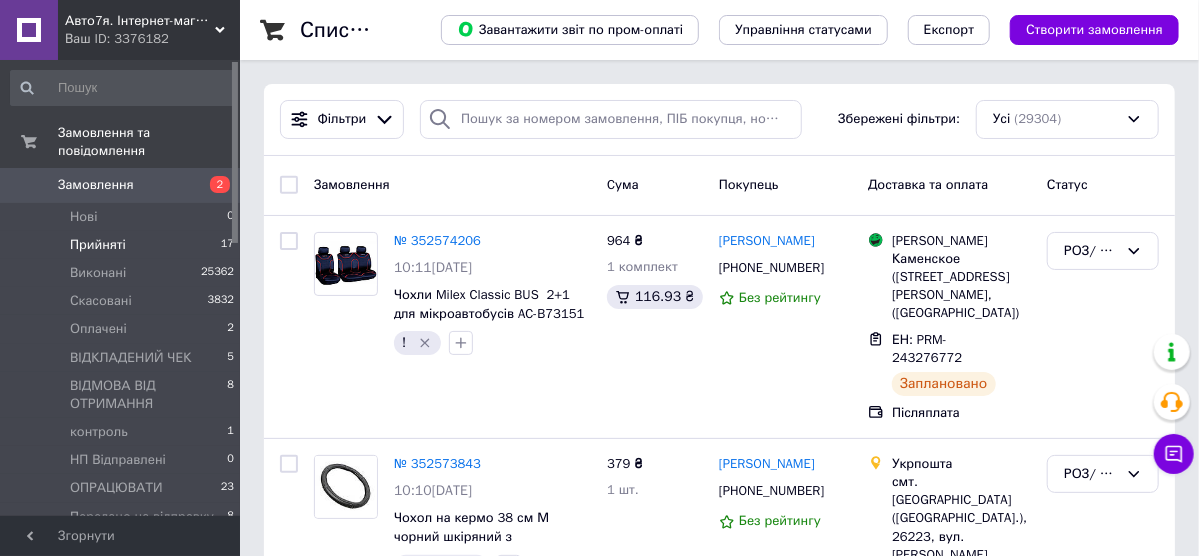 click on "Прийняті" at bounding box center (98, 245) 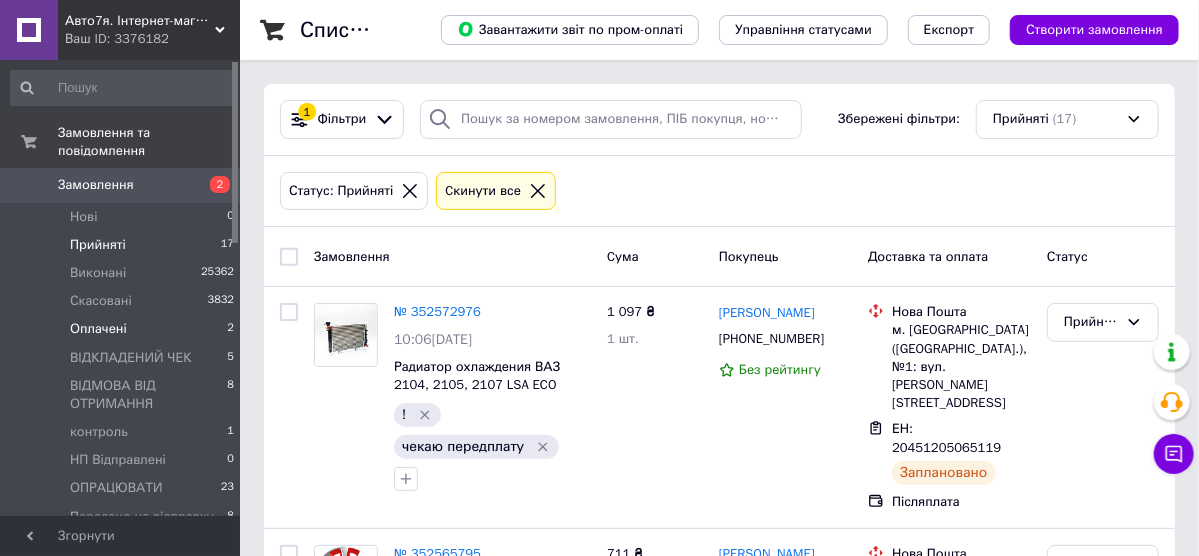 click on "Оплачені" at bounding box center [98, 329] 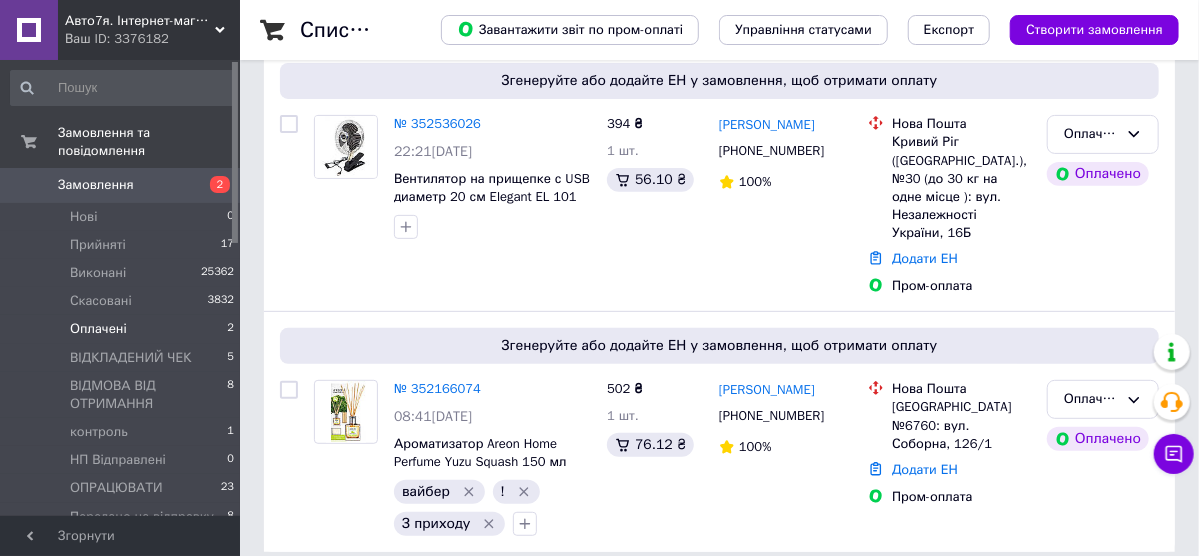 scroll, scrollTop: 257, scrollLeft: 0, axis: vertical 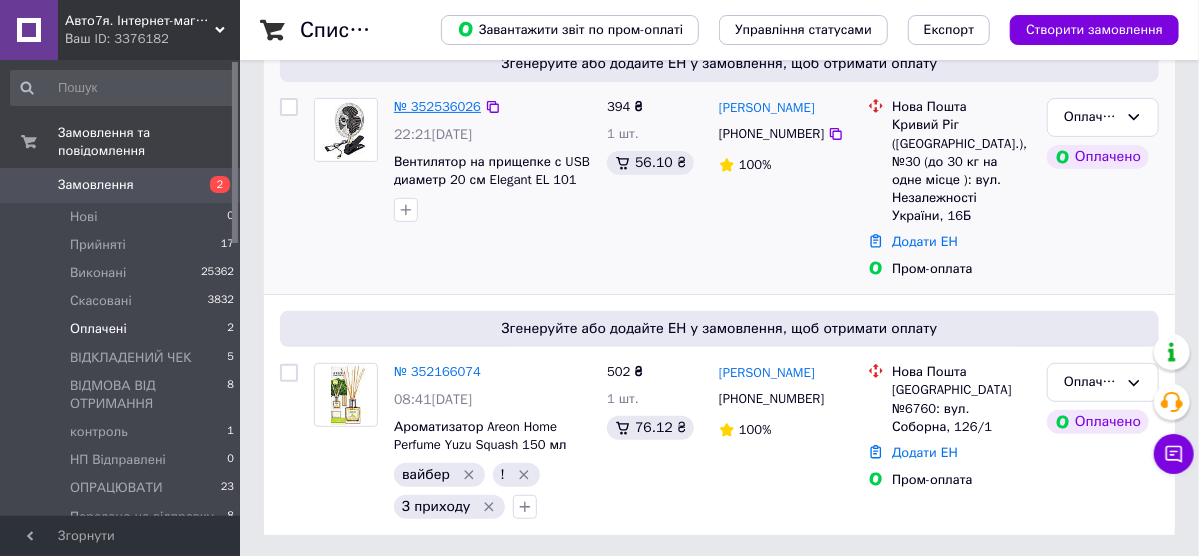 click on "№ 352536026" at bounding box center (437, 106) 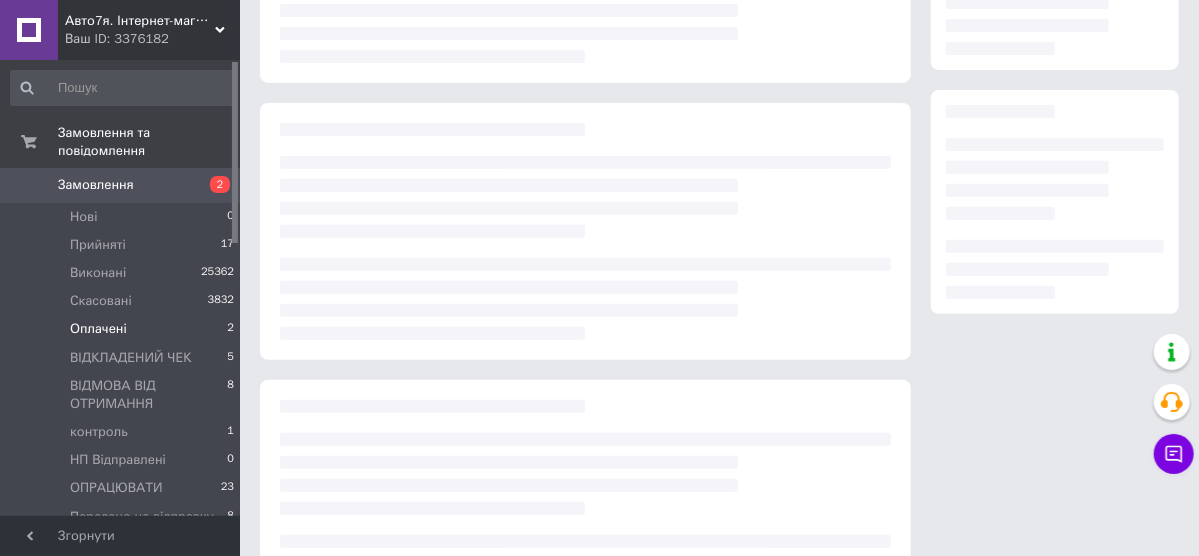 scroll, scrollTop: 17, scrollLeft: 0, axis: vertical 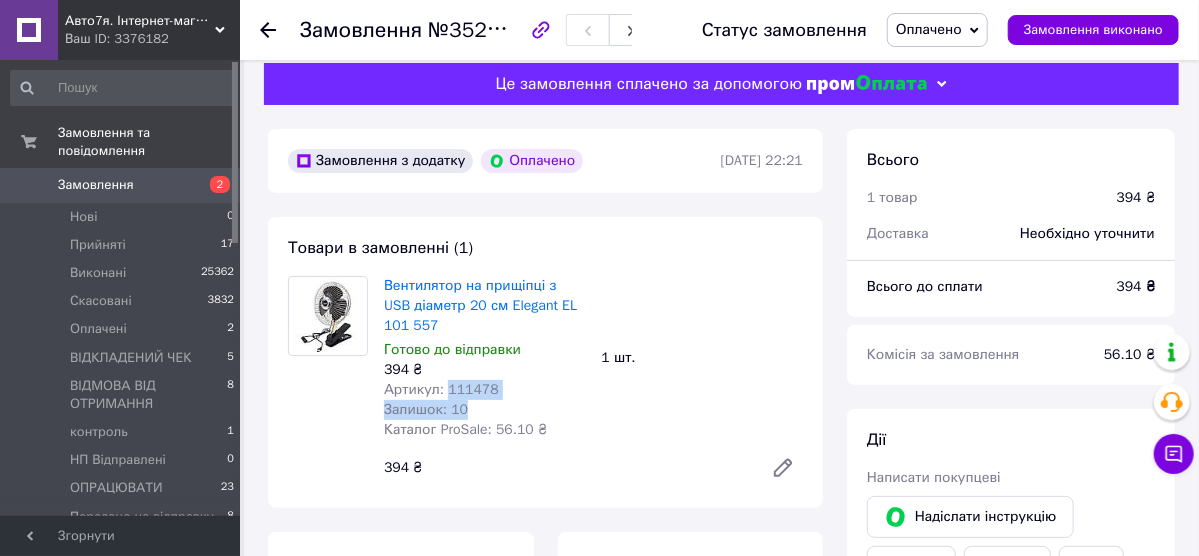 drag, startPoint x: 445, startPoint y: 390, endPoint x: 522, endPoint y: 401, distance: 77.781746 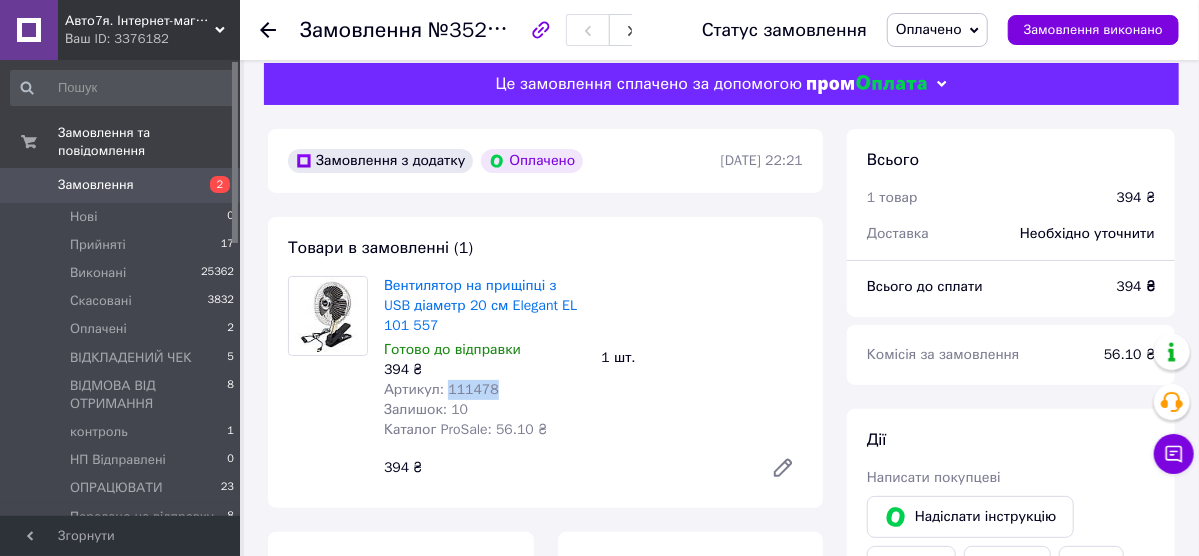 drag, startPoint x: 446, startPoint y: 389, endPoint x: 496, endPoint y: 387, distance: 50.039986 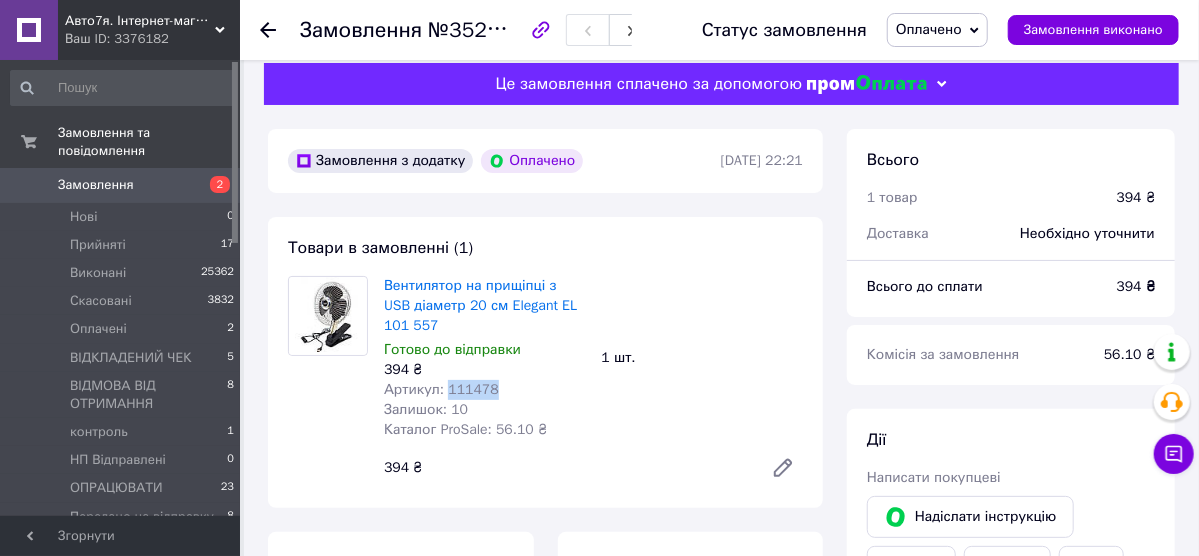 scroll, scrollTop: 337, scrollLeft: 0, axis: vertical 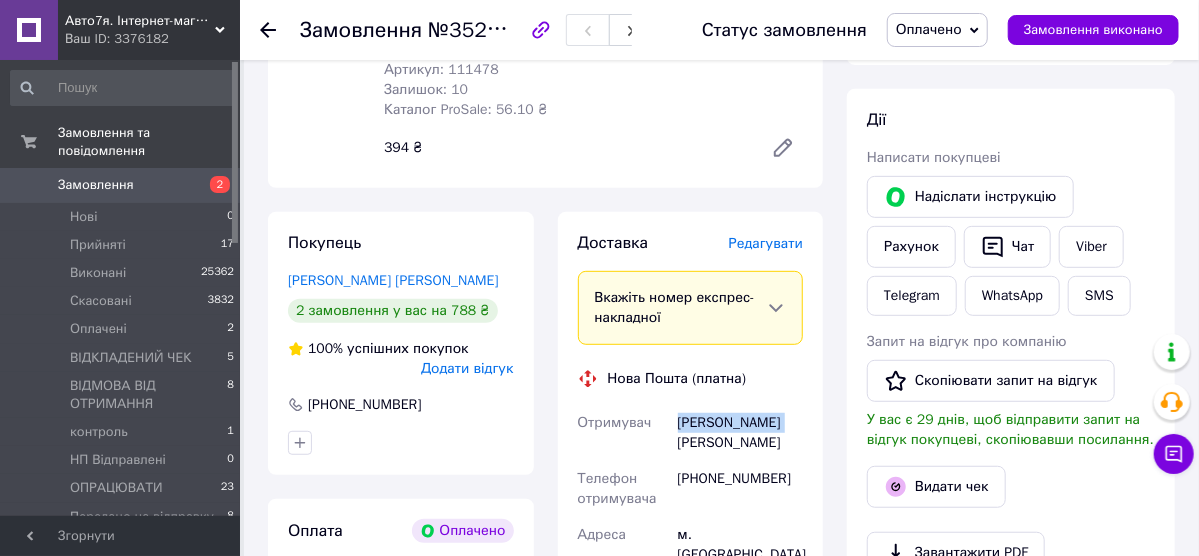 drag, startPoint x: 676, startPoint y: 429, endPoint x: 766, endPoint y: 419, distance: 90.55385 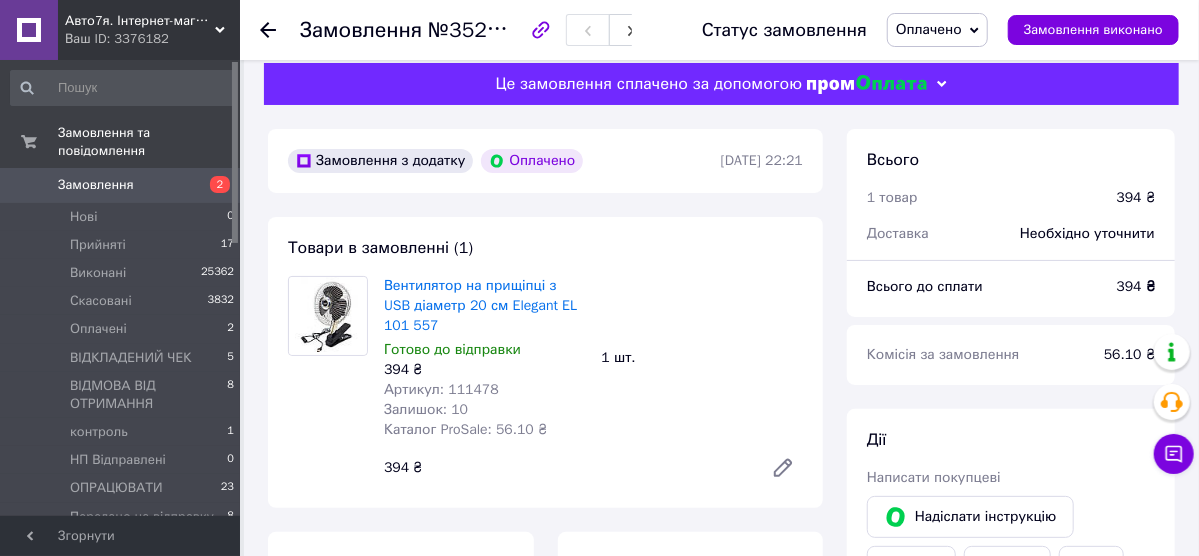 click 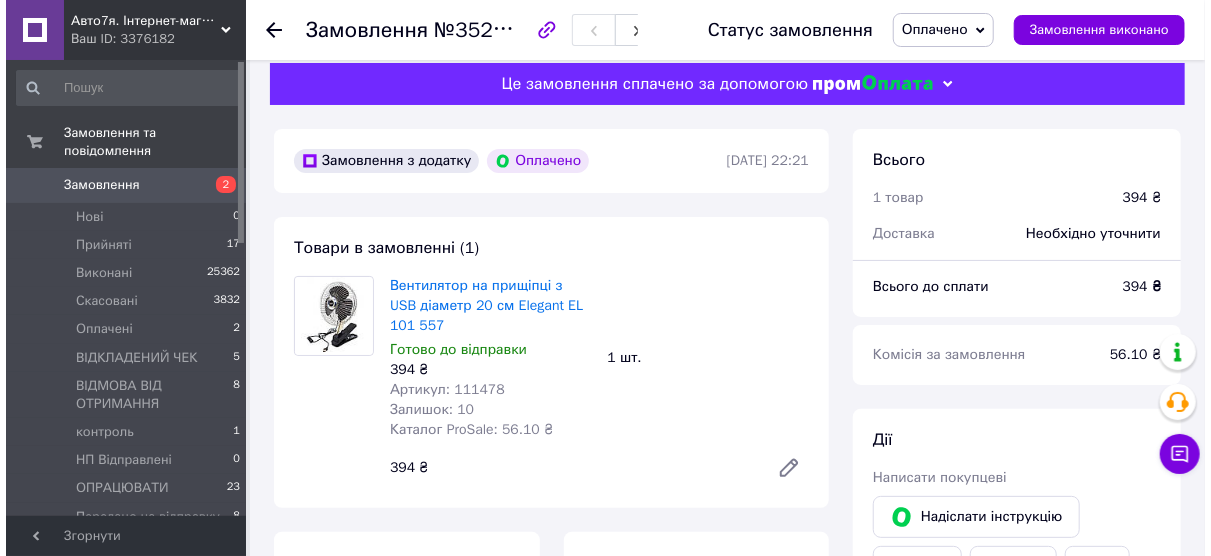 scroll, scrollTop: 257, scrollLeft: 0, axis: vertical 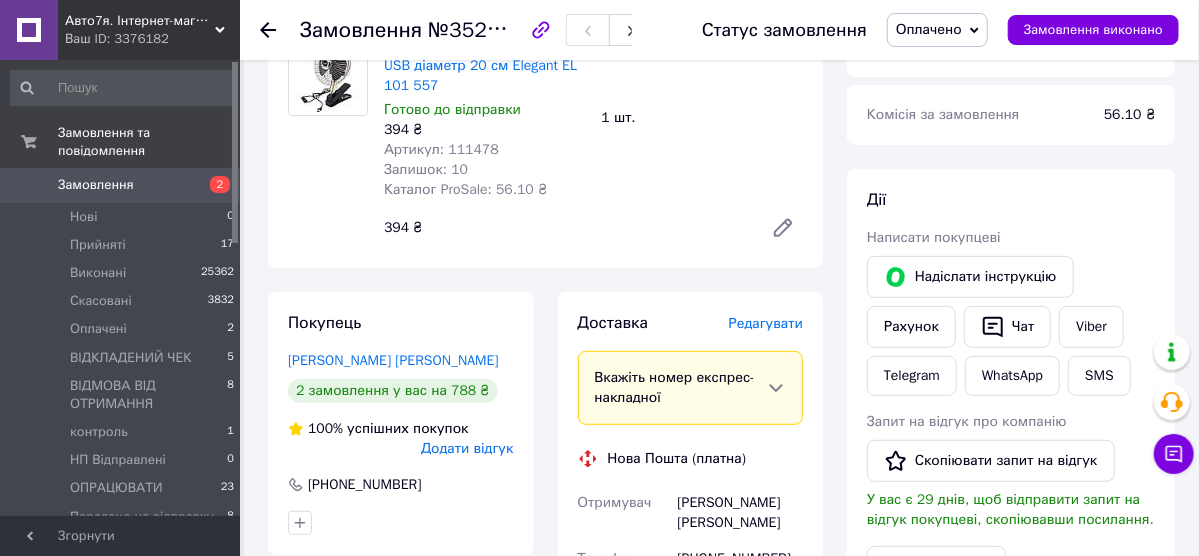 click on "Редагувати" at bounding box center (766, 323) 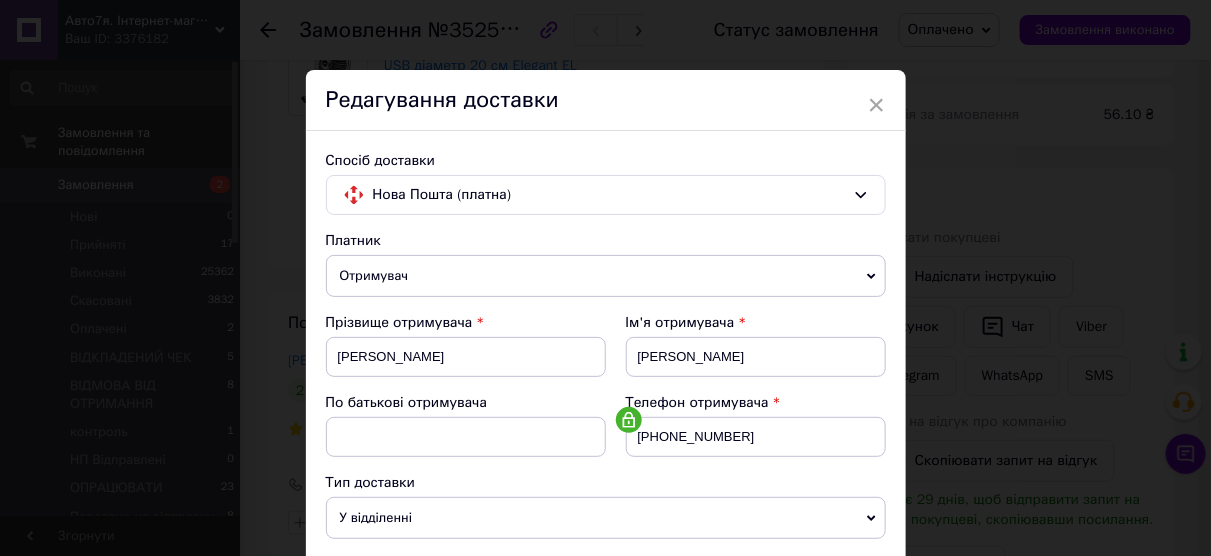 scroll, scrollTop: 400, scrollLeft: 0, axis: vertical 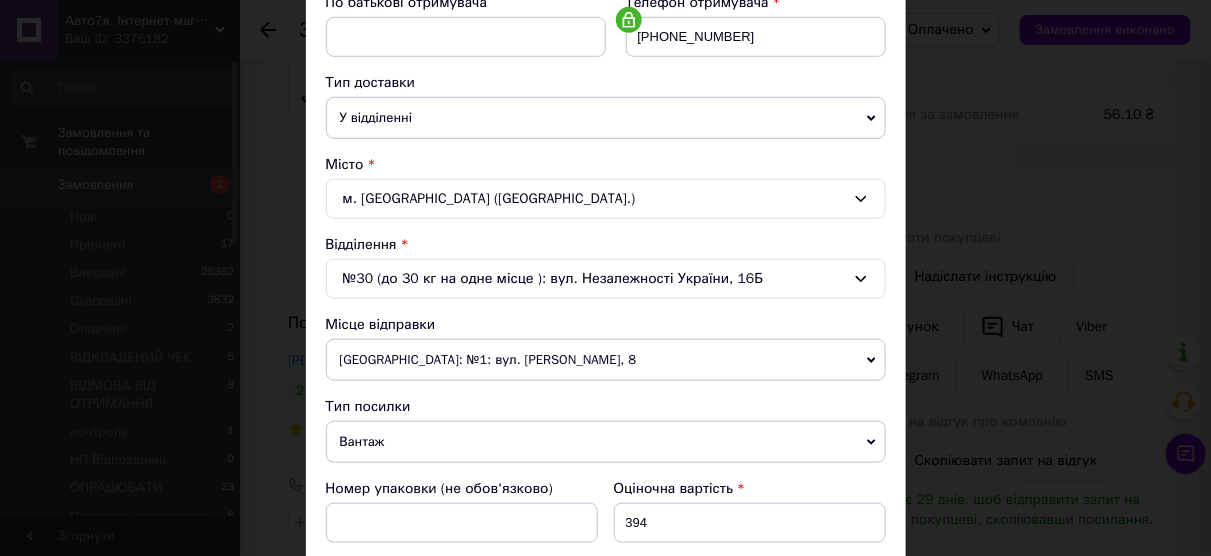click on "[GEOGRAPHIC_DATA]: №1: вул. [PERSON_NAME], 8" at bounding box center [606, 360] 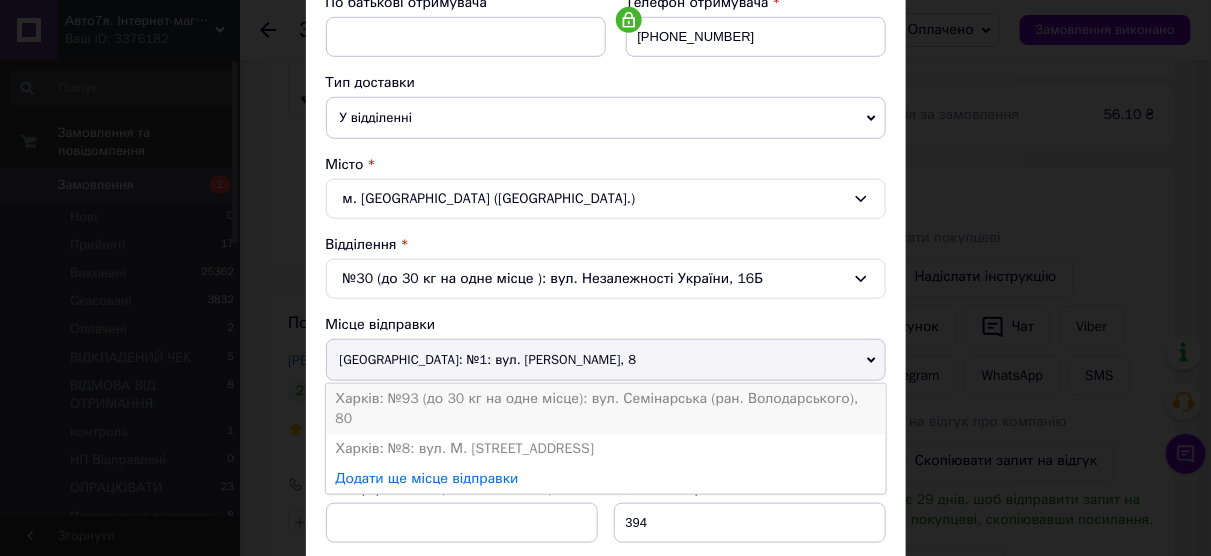 click on "Харків: №93 (до 30 кг на одне місце): вул. Семінарська (ран. Володарського), 80" at bounding box center [606, 409] 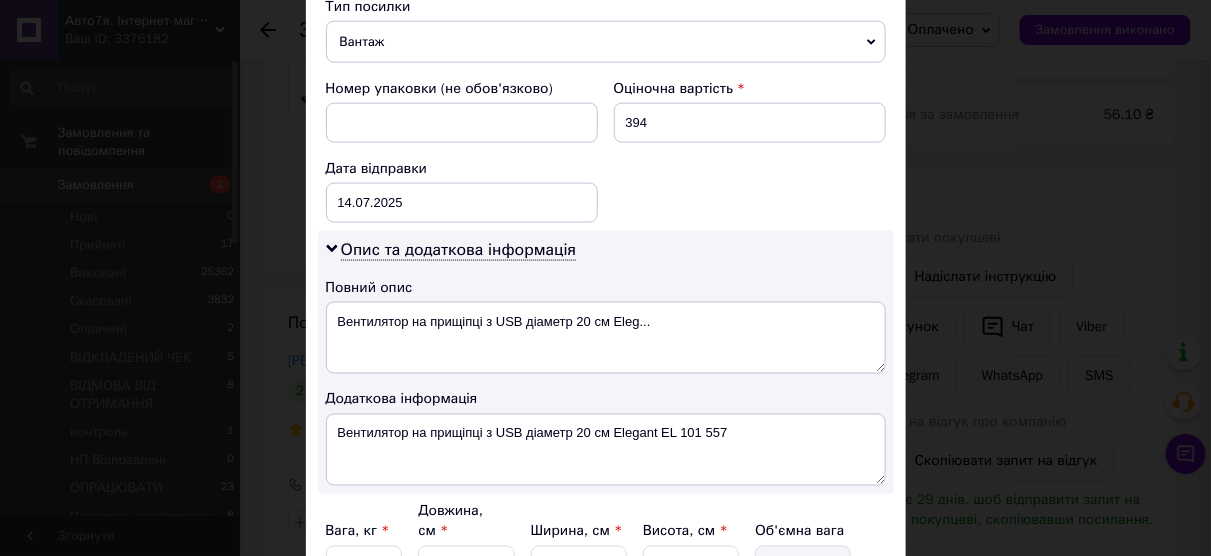 scroll, scrollTop: 984, scrollLeft: 0, axis: vertical 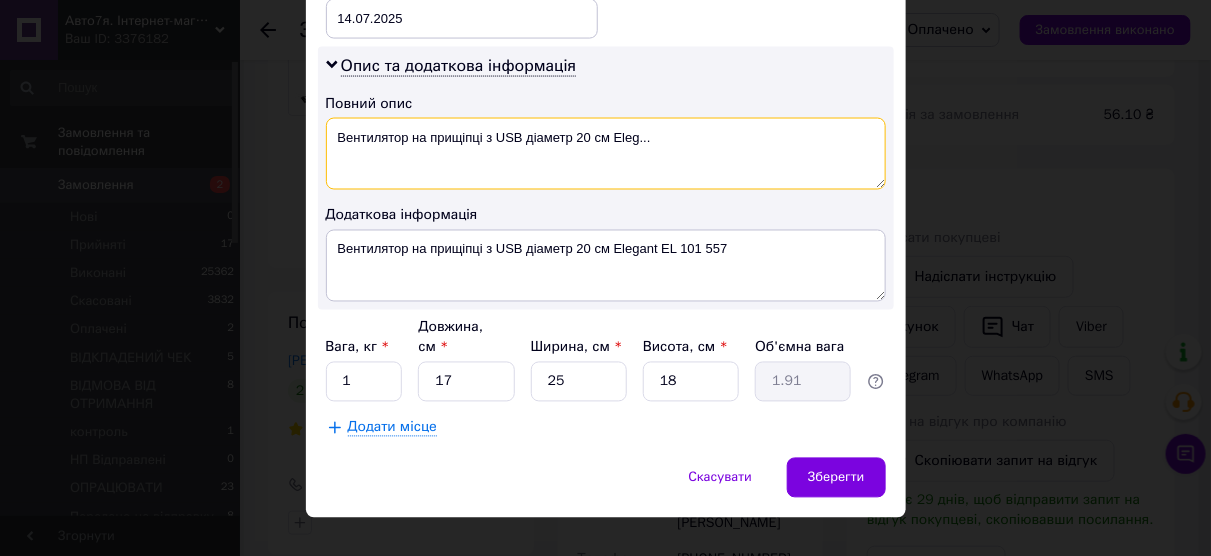 drag, startPoint x: 476, startPoint y: 132, endPoint x: 676, endPoint y: 157, distance: 201.55644 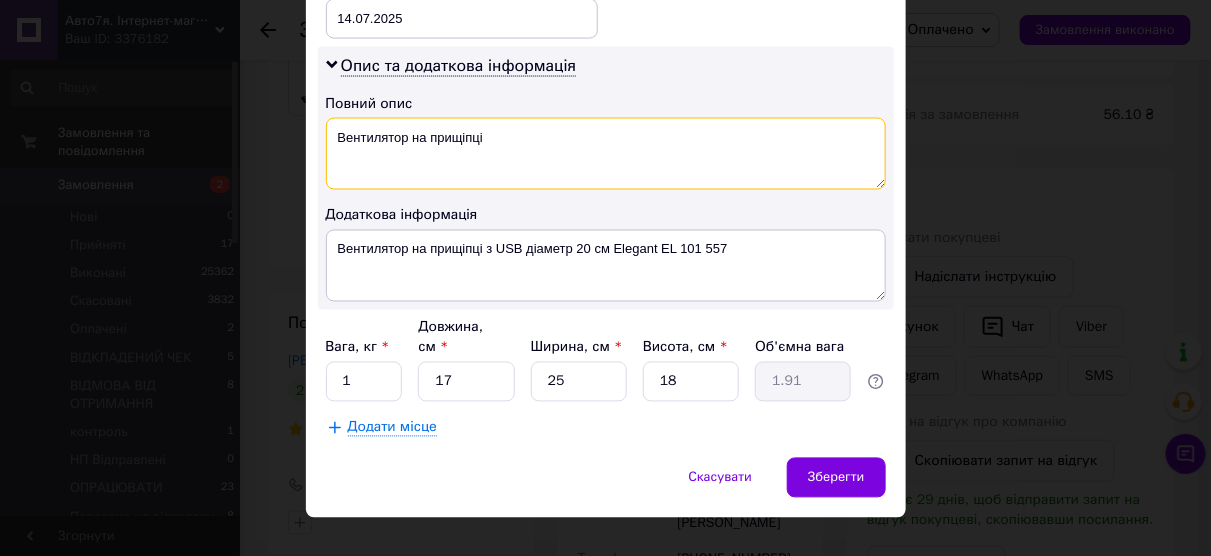 type on "Вентилятор на прищіпці" 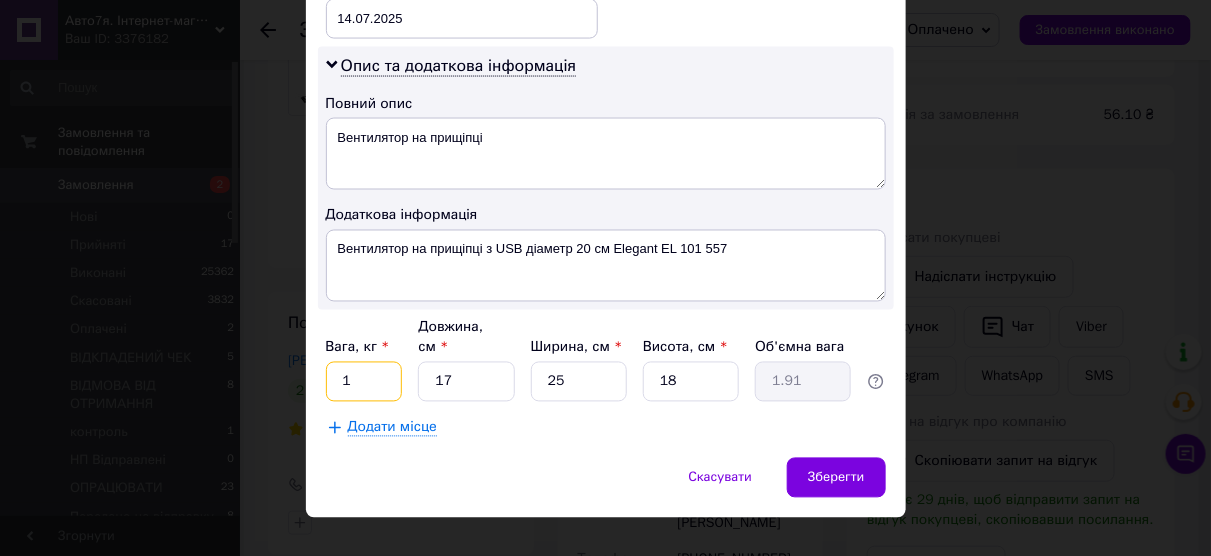 drag, startPoint x: 357, startPoint y: 349, endPoint x: 322, endPoint y: 346, distance: 35.128338 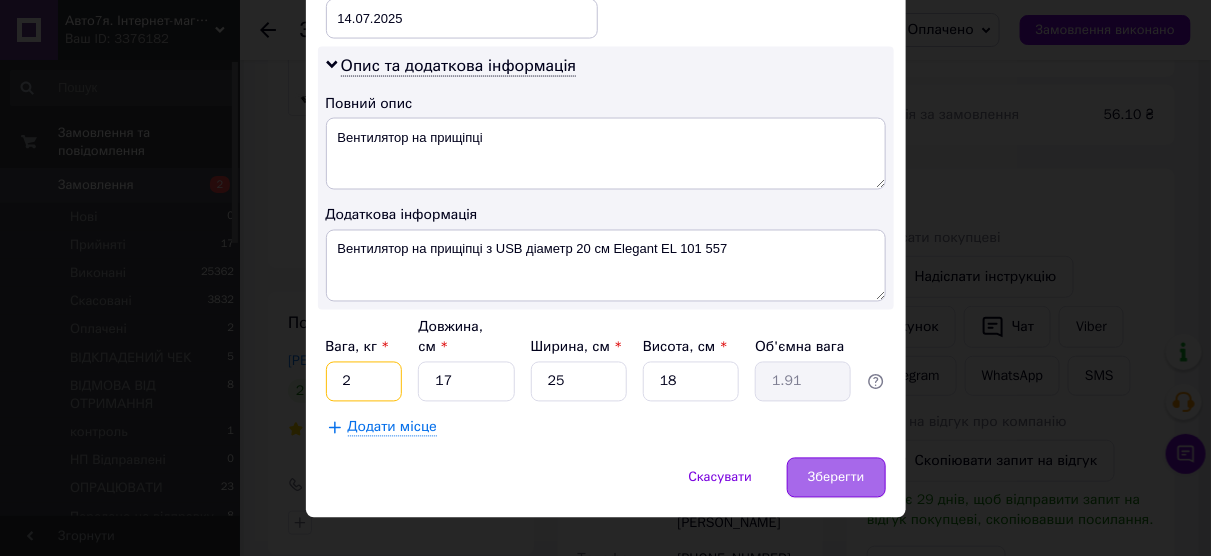 type on "2" 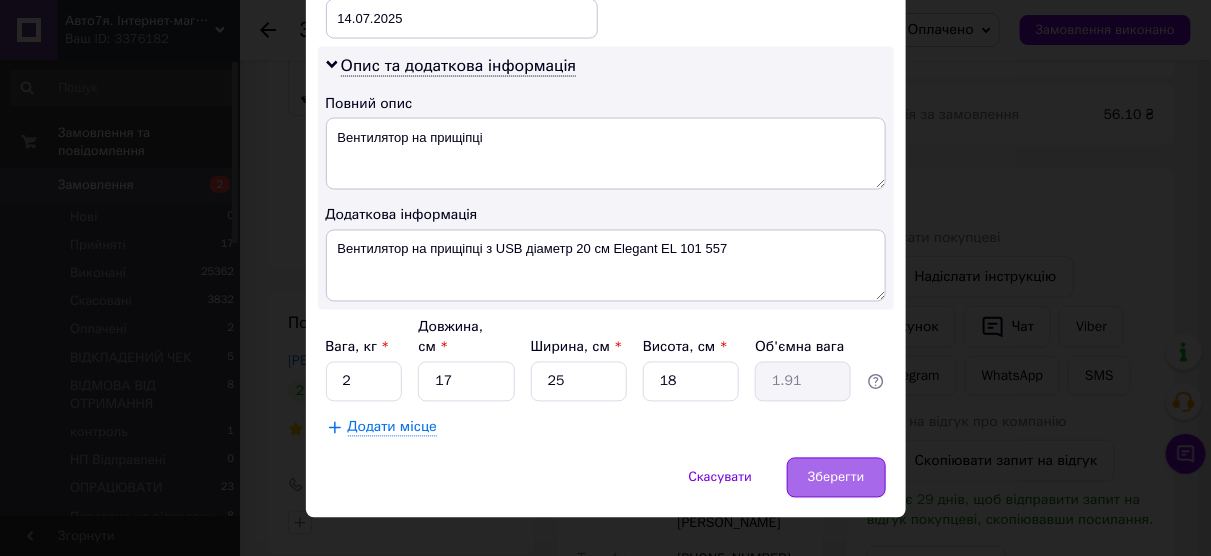 click on "Зберегти" at bounding box center [836, 478] 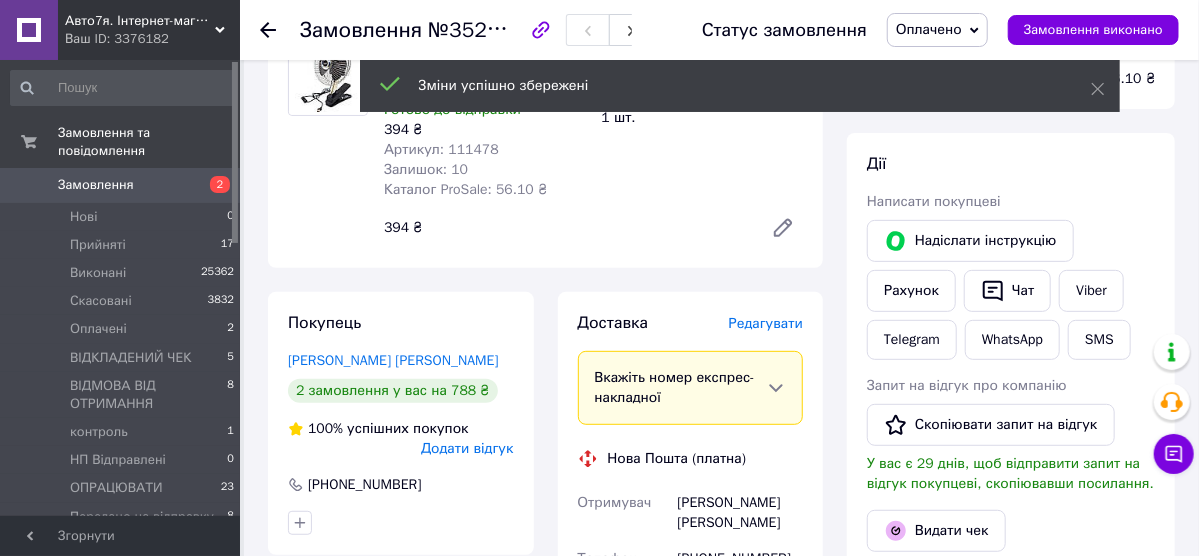 click on "Редагувати" at bounding box center [766, 323] 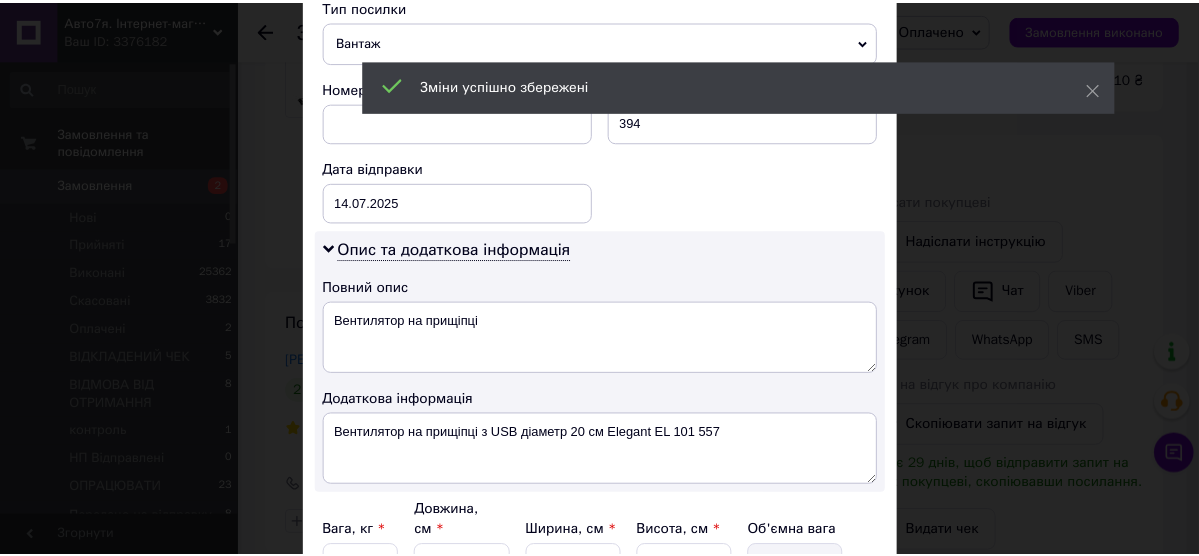 scroll, scrollTop: 984, scrollLeft: 0, axis: vertical 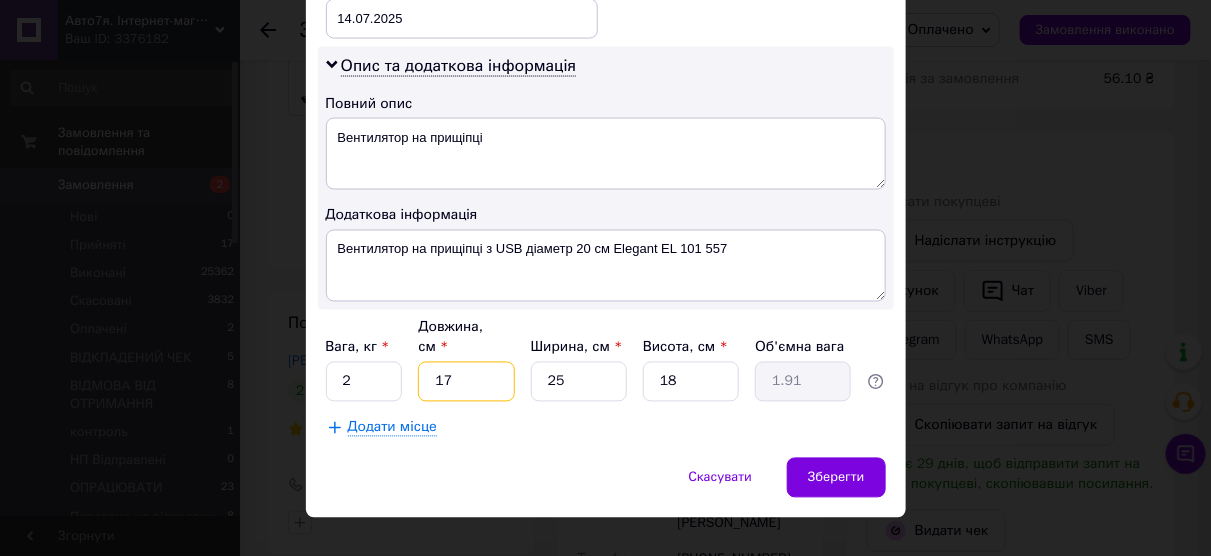 drag, startPoint x: 458, startPoint y: 339, endPoint x: 432, endPoint y: 346, distance: 26.925823 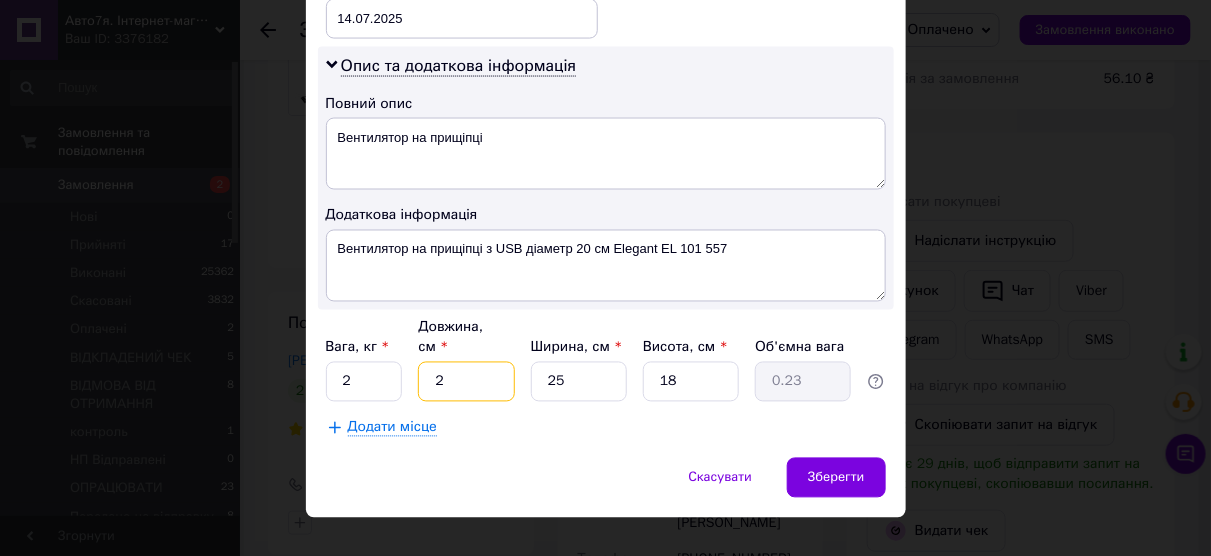type on "20" 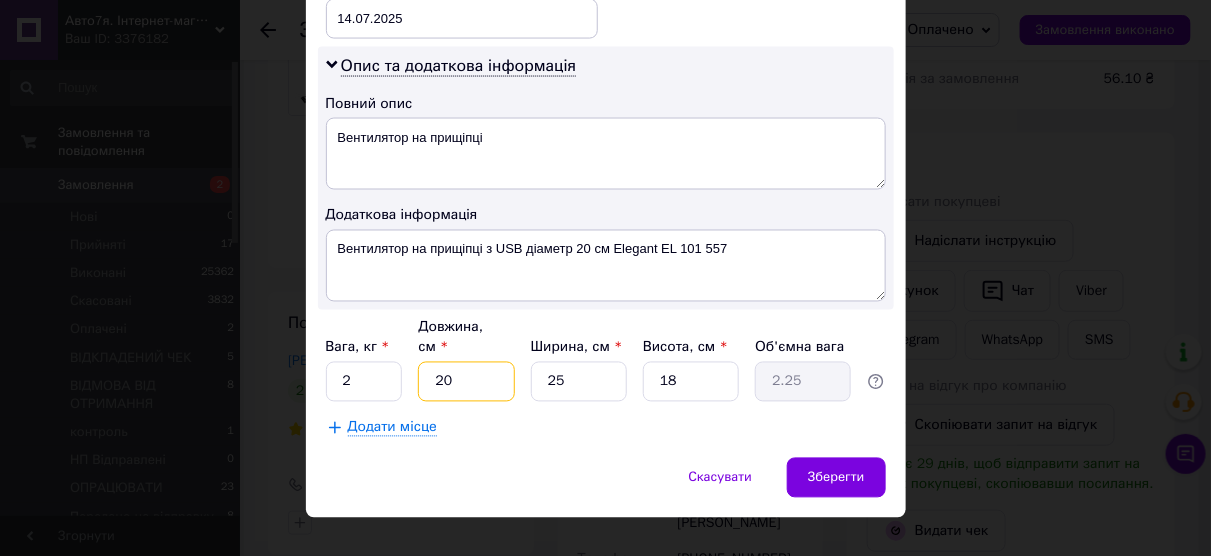 type on "20" 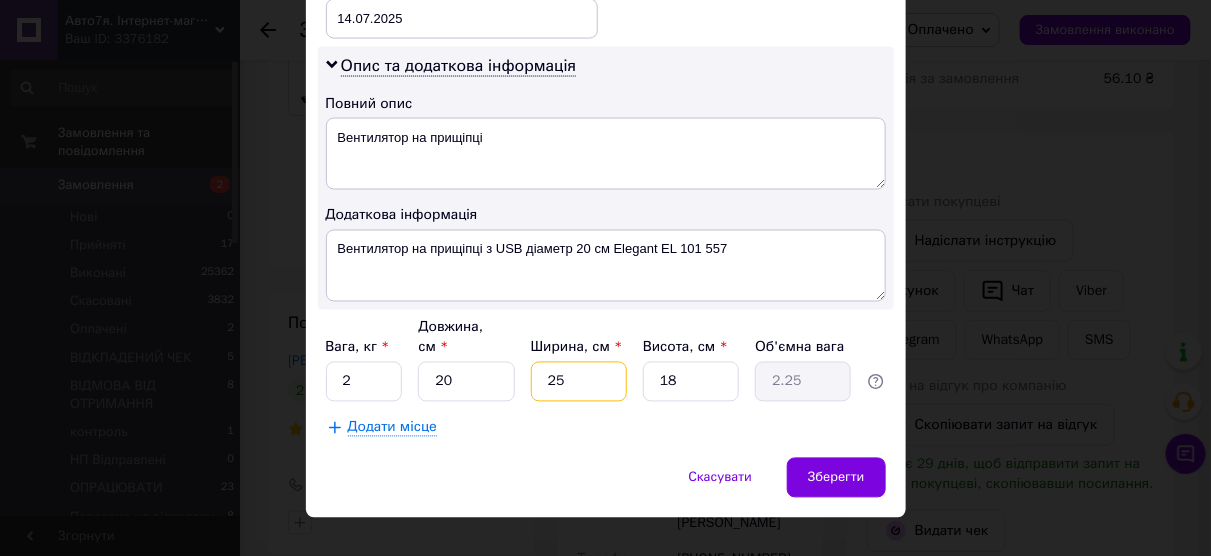 drag, startPoint x: 554, startPoint y: 353, endPoint x: 568, endPoint y: 349, distance: 14.56022 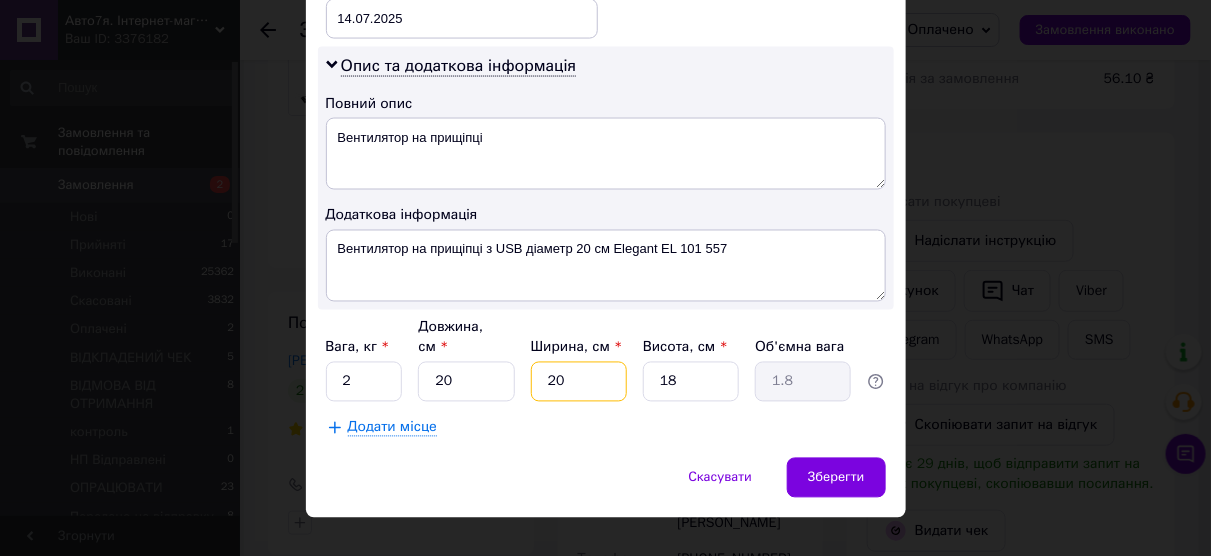 type on "20" 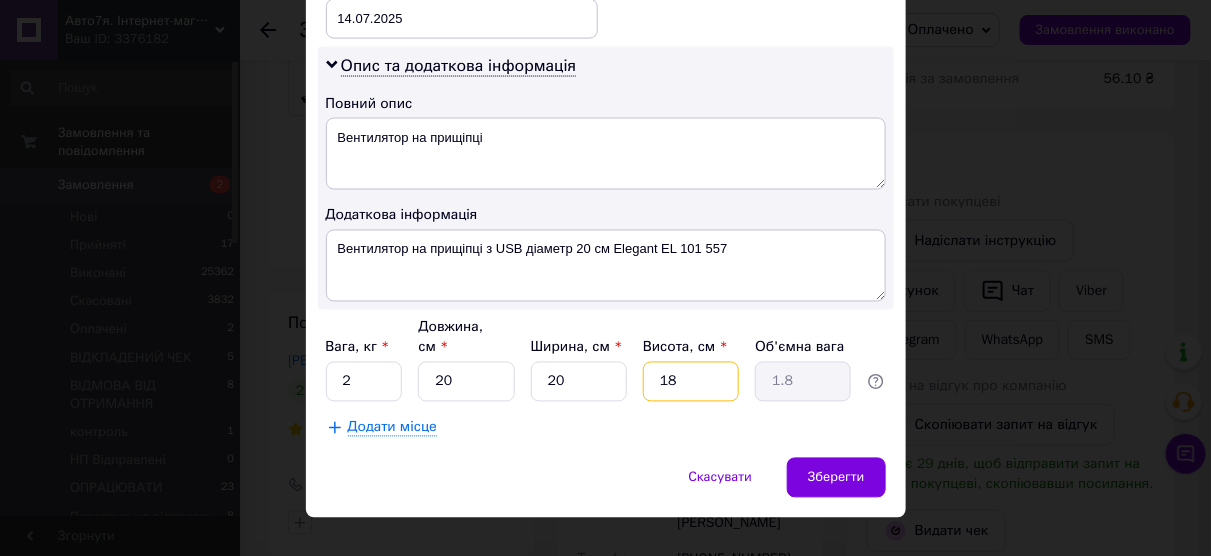 drag, startPoint x: 688, startPoint y: 352, endPoint x: 633, endPoint y: 351, distance: 55.00909 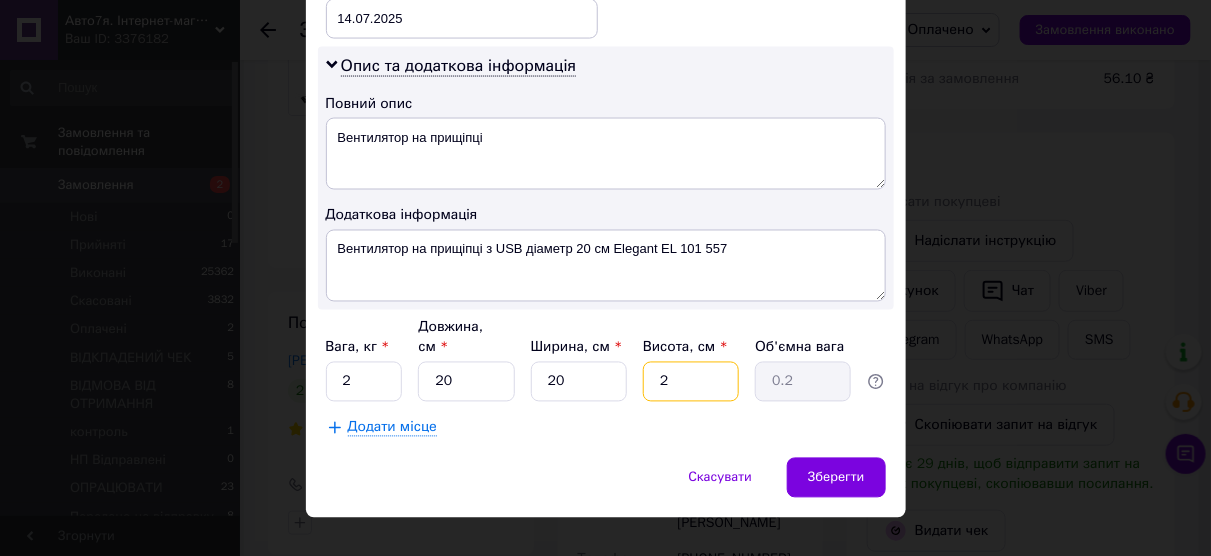 type on "20" 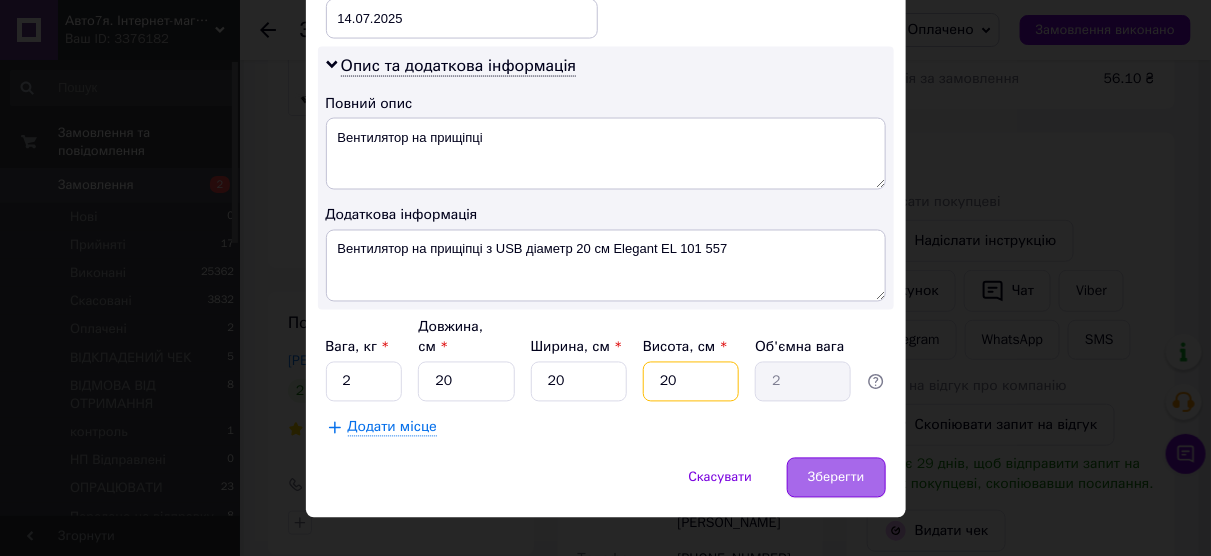 type on "20" 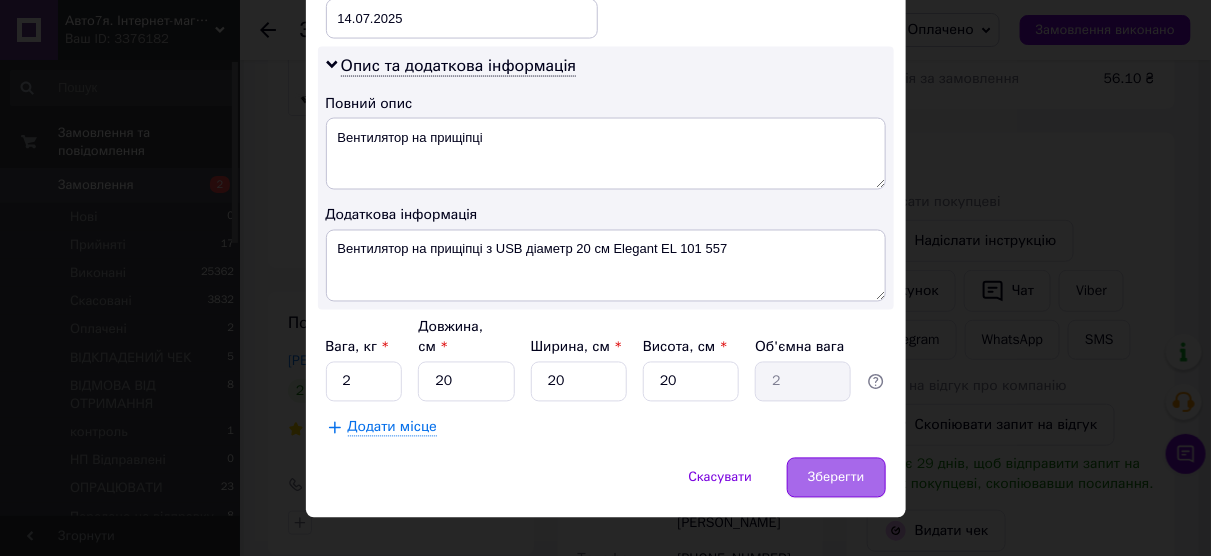 click on "Зберегти" at bounding box center (836, 478) 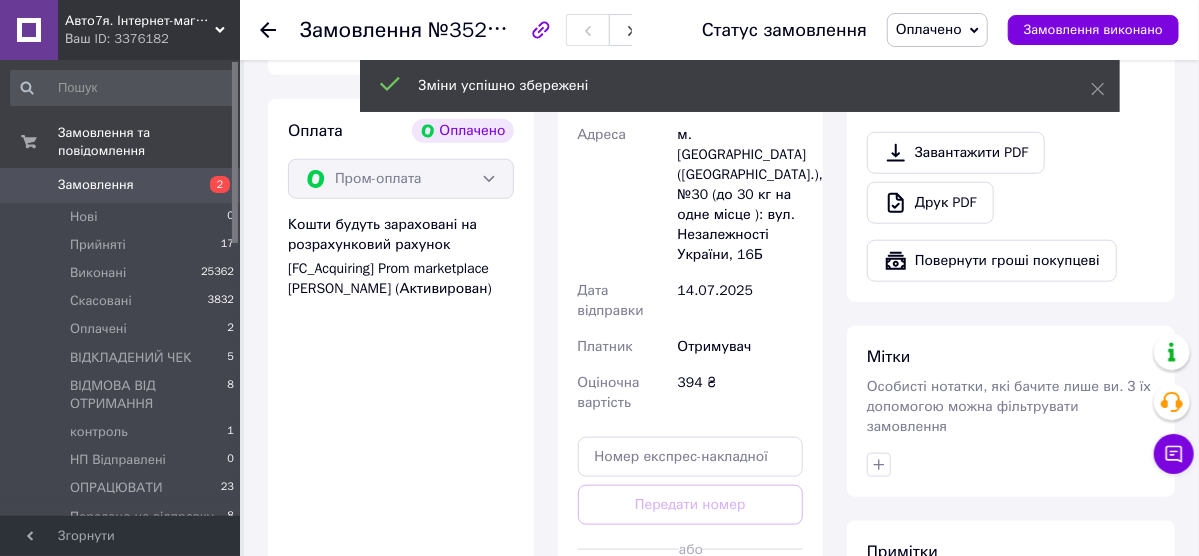 scroll, scrollTop: 897, scrollLeft: 0, axis: vertical 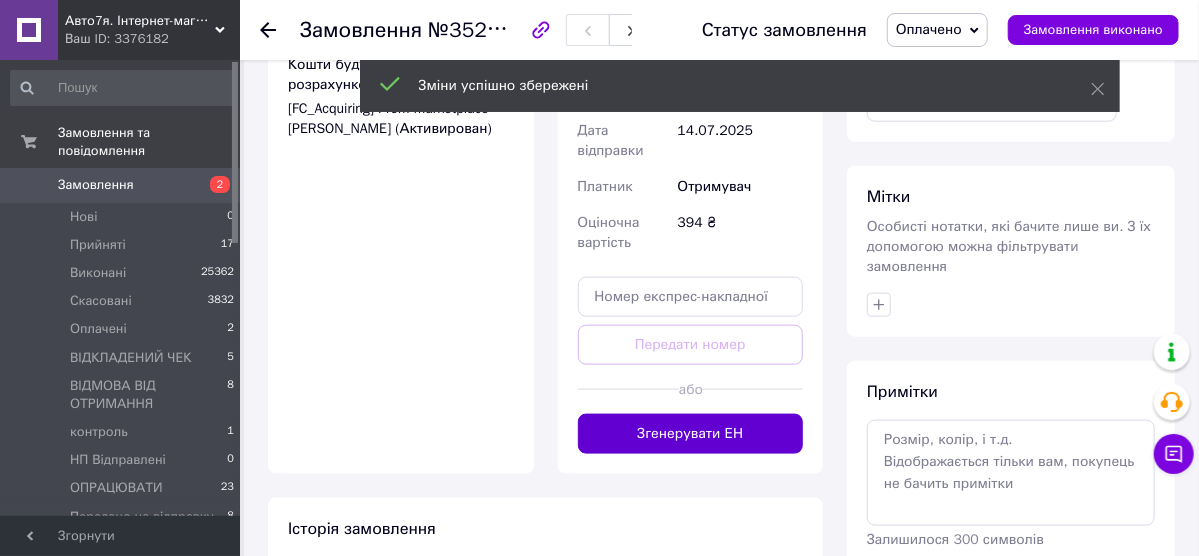 click on "Згенерувати ЕН" at bounding box center (691, 434) 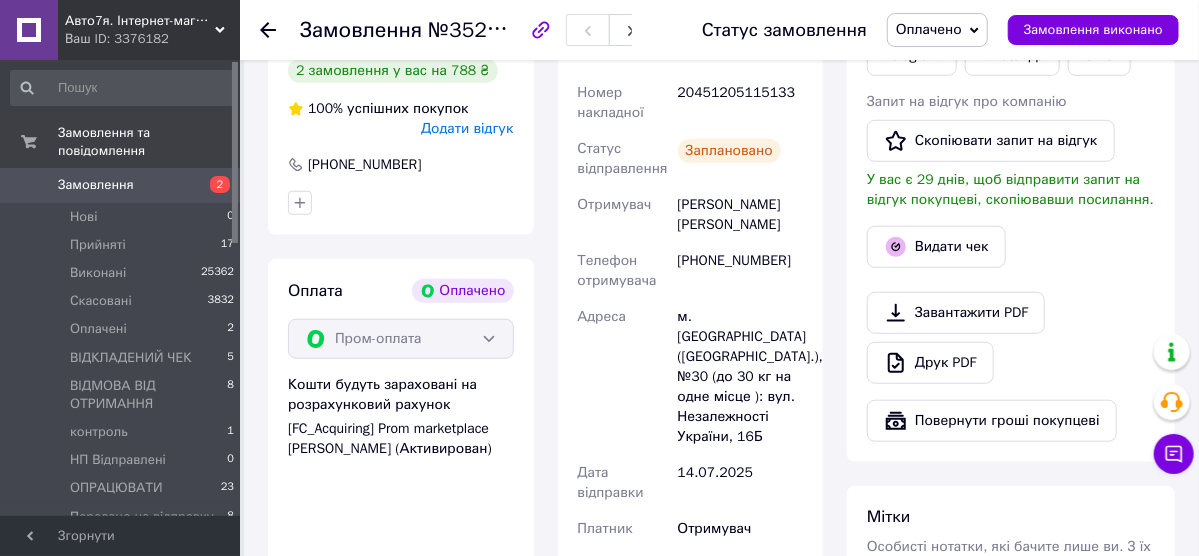 scroll, scrollTop: 257, scrollLeft: 0, axis: vertical 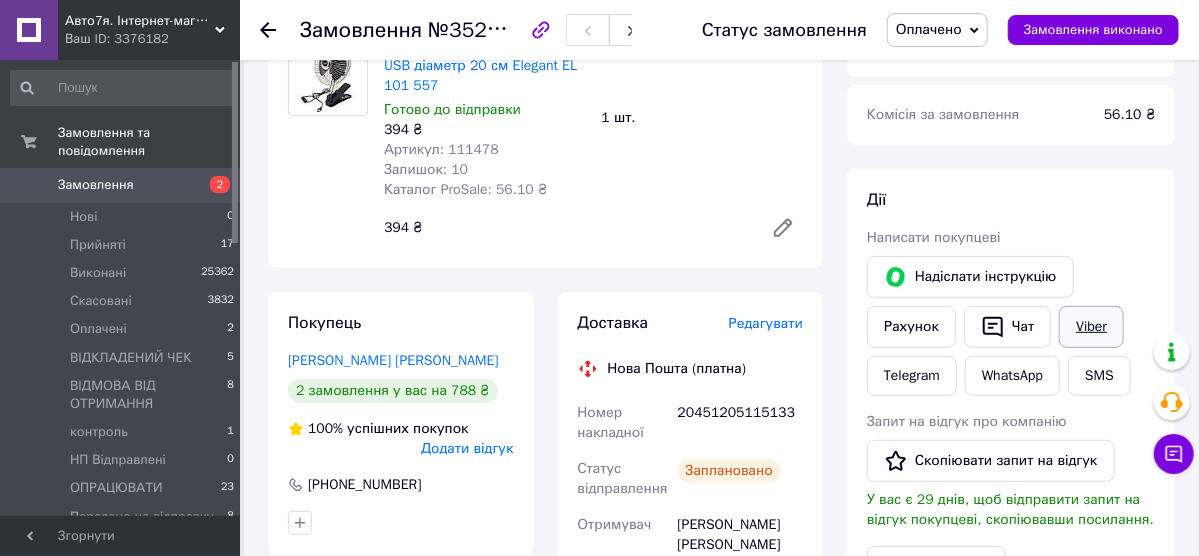 click on "Viber" at bounding box center [1091, 327] 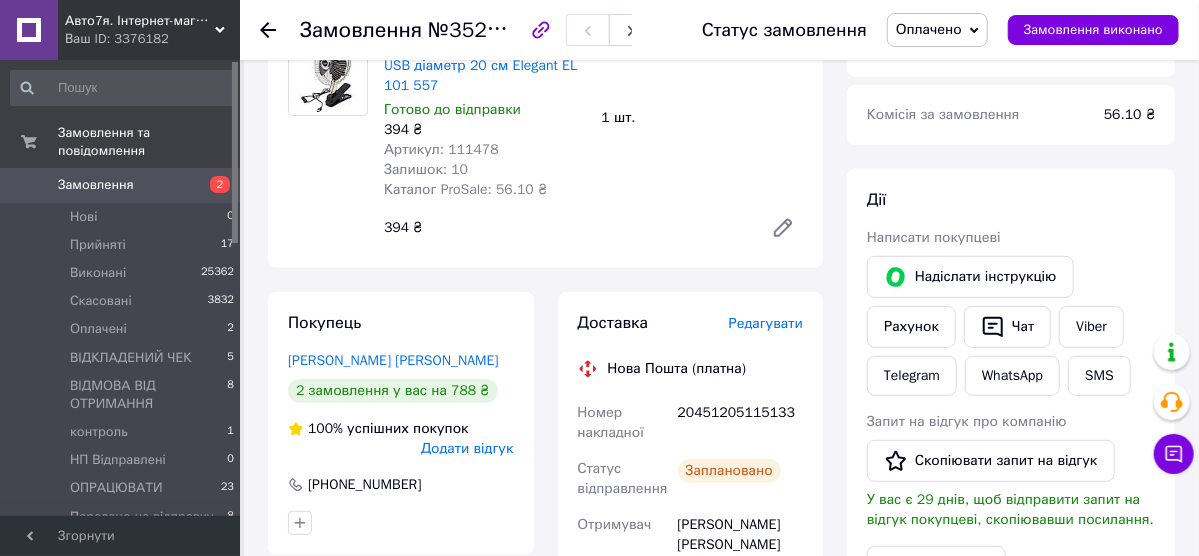 scroll, scrollTop: 0, scrollLeft: 0, axis: both 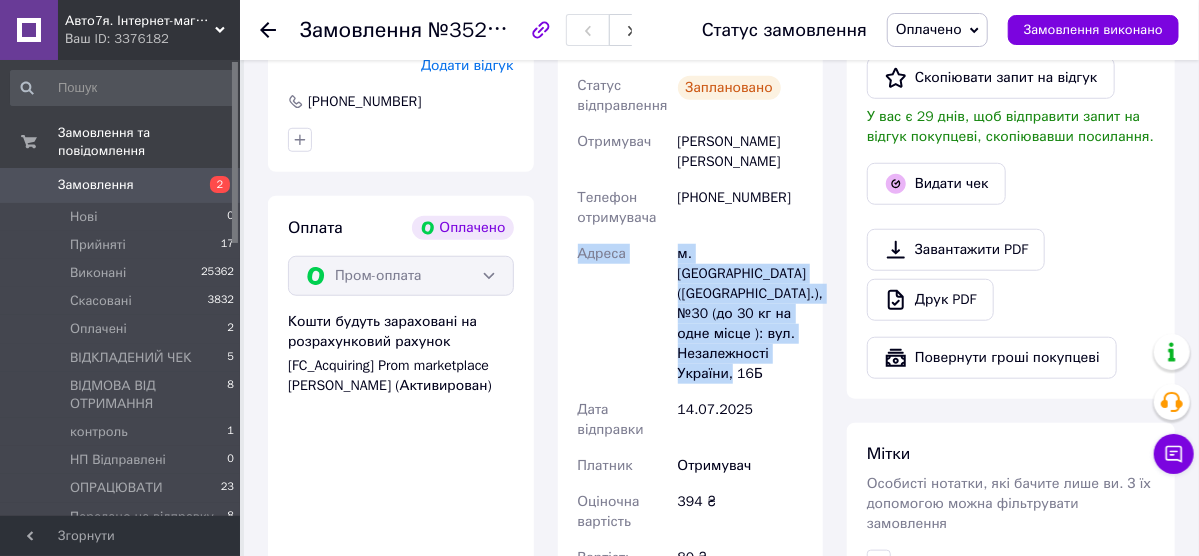 drag, startPoint x: 577, startPoint y: 234, endPoint x: 778, endPoint y: 349, distance: 231.57288 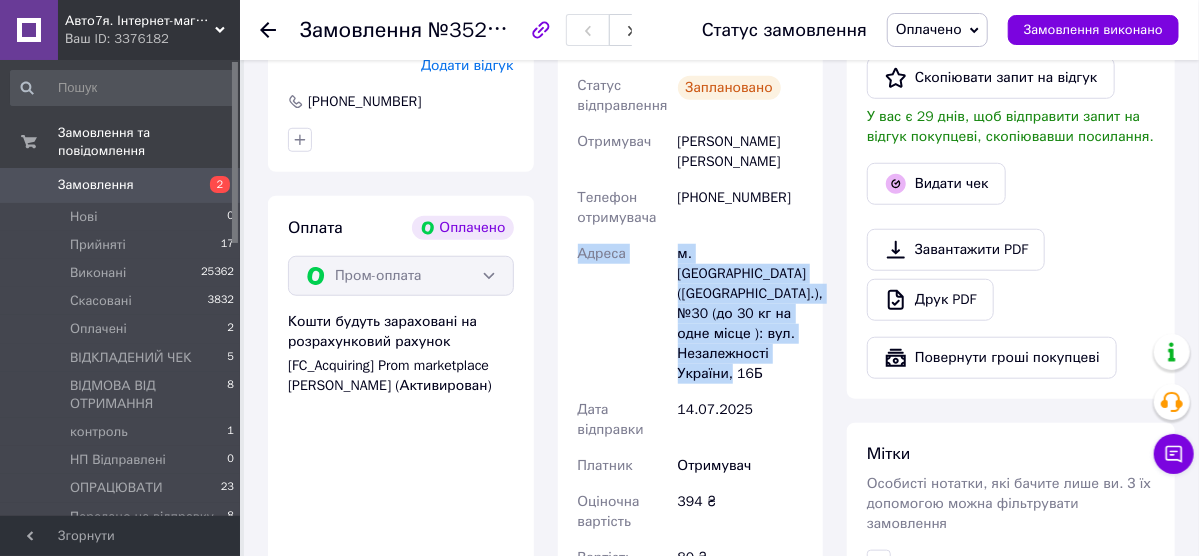 click on "Оплачено" at bounding box center [929, 29] 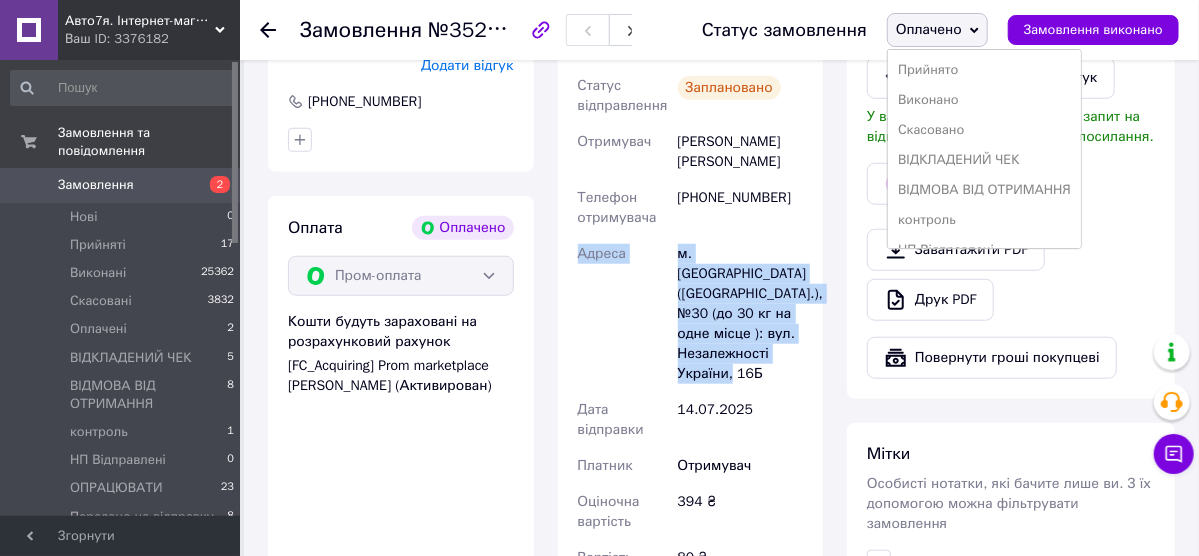 scroll, scrollTop: 200, scrollLeft: 0, axis: vertical 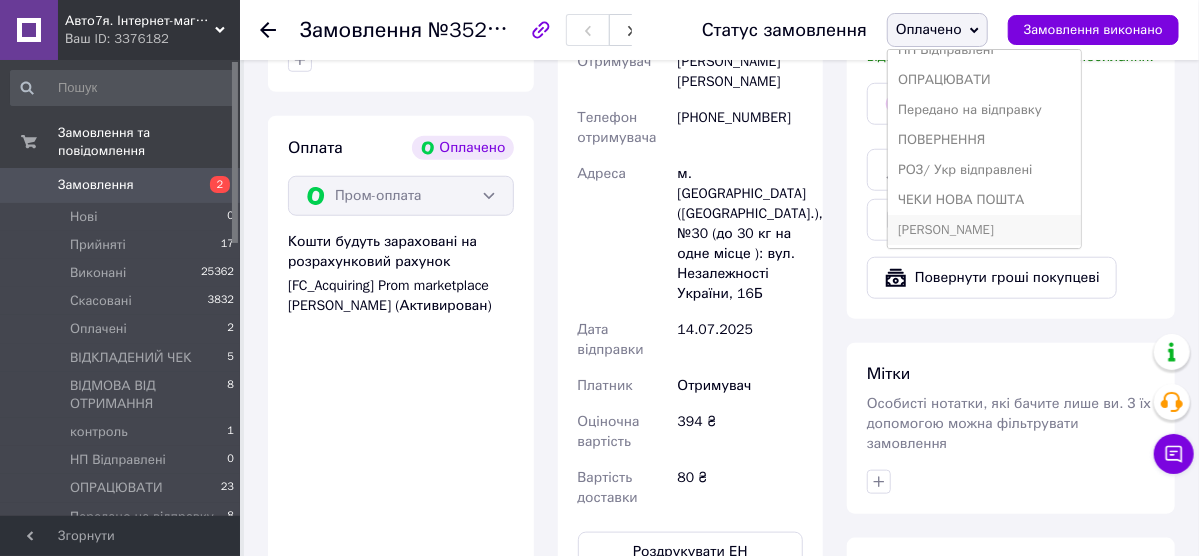 click on "[PERSON_NAME]" at bounding box center (984, 230) 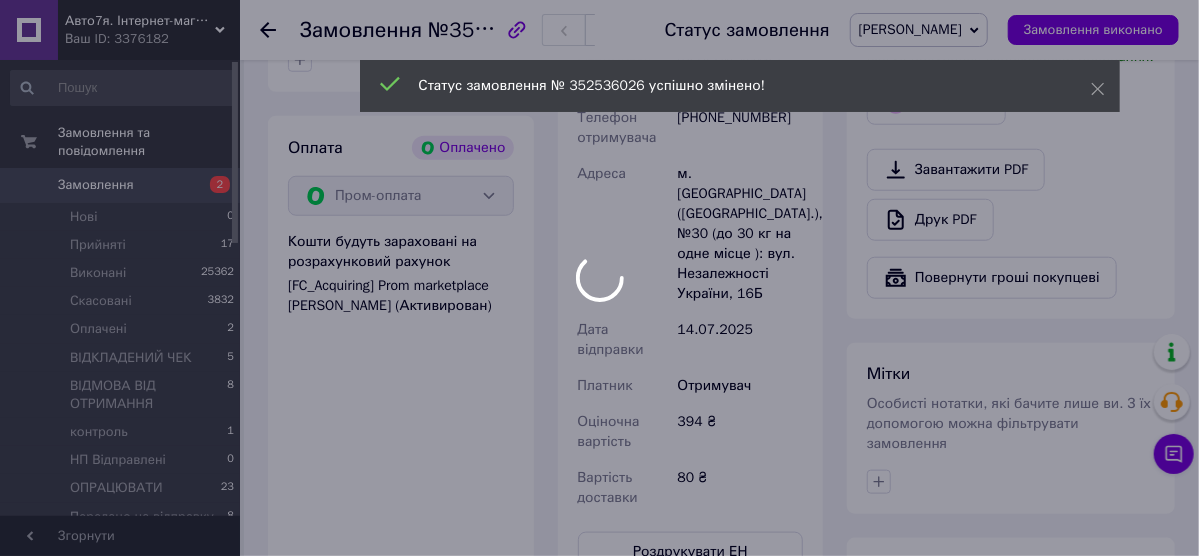 scroll, scrollTop: 35, scrollLeft: 0, axis: vertical 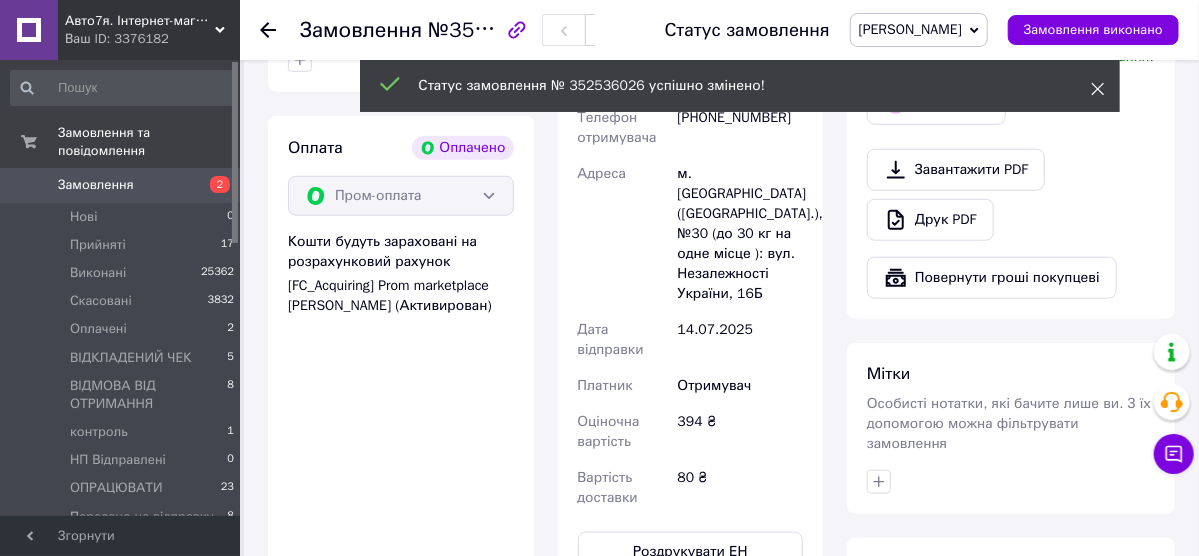 click 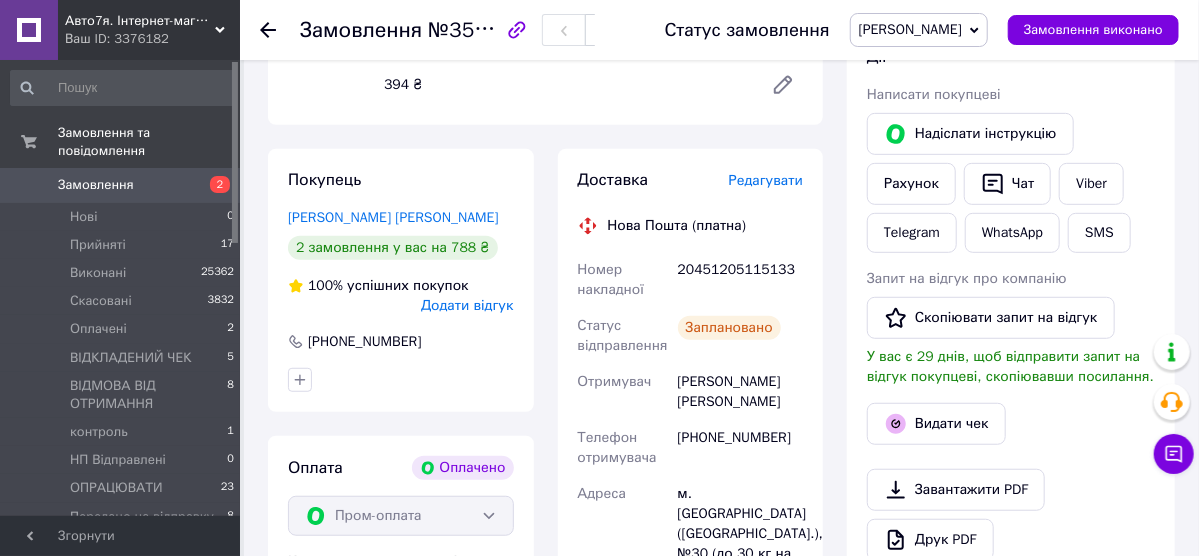 scroll, scrollTop: 0, scrollLeft: 0, axis: both 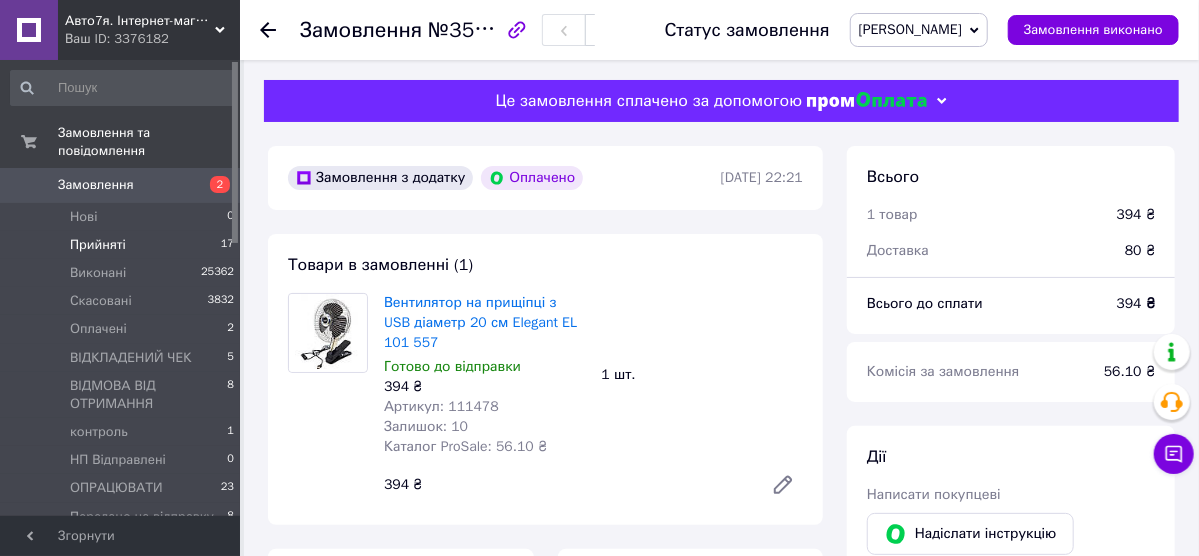 click on "Прийняті" at bounding box center [98, 245] 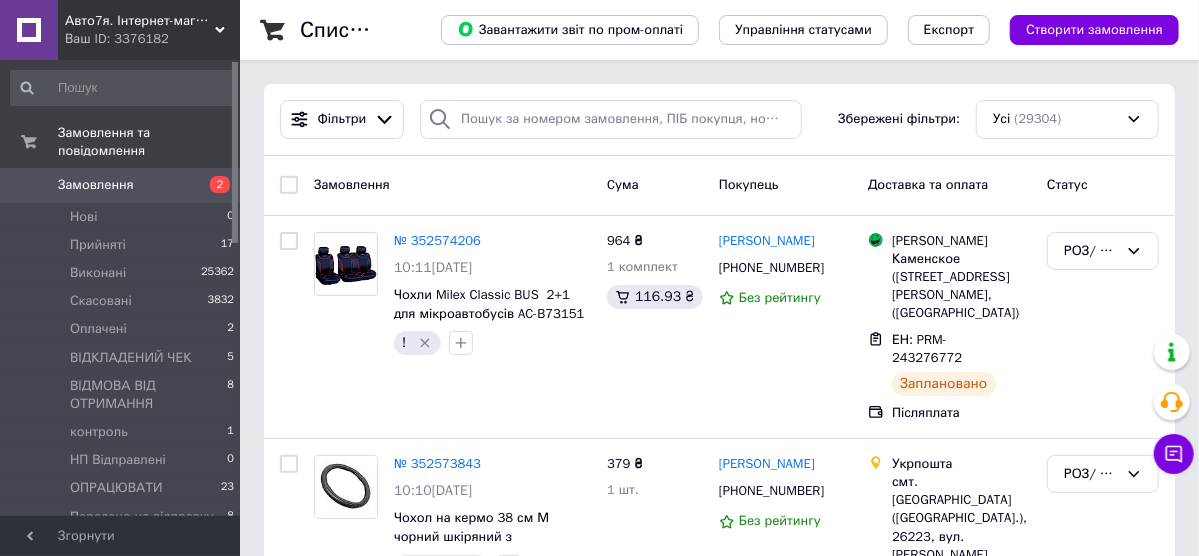 click on "Авто7я. Інтернет-магазин автотоварів [DOMAIN_NAME] Ваш ID: 3376182 Сайт Авто7я. Інтернет-магазин автотоварі... Кабінет покупця Перевірити стан системи Сторінка на порталі Best Price AksGroup Интернет-магазин автотоваров ak... [PERSON_NAME]" at bounding box center [120, 30] 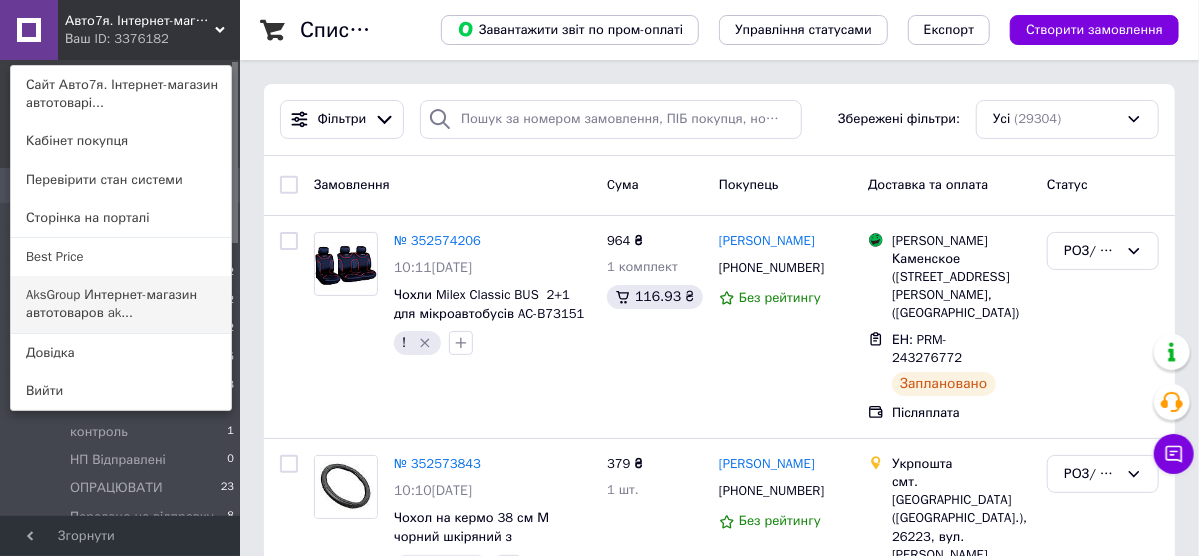click on "AksGroup Интернет-магазин автотоваров ak..." at bounding box center (121, 304) 